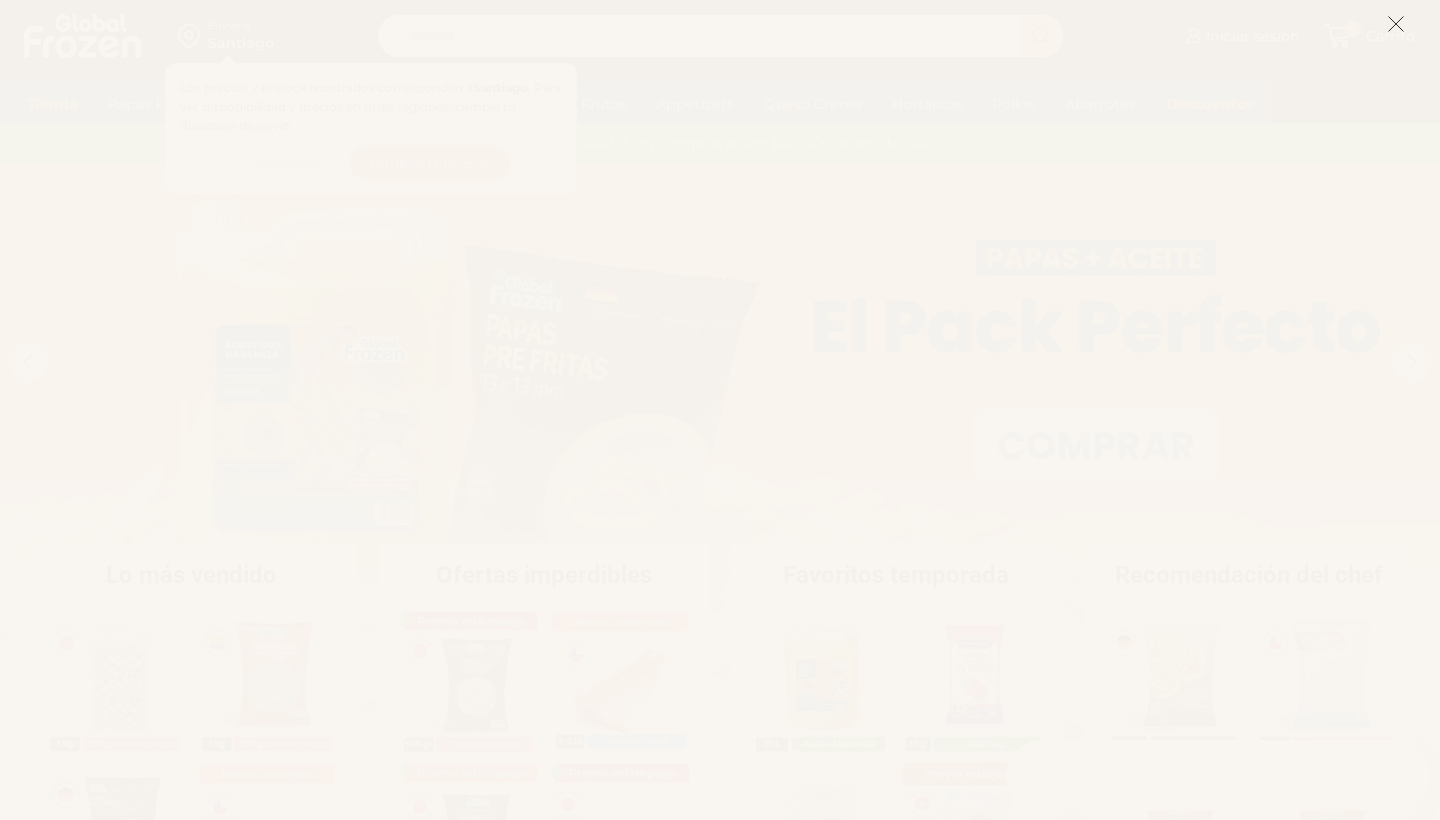 scroll, scrollTop: 0, scrollLeft: 0, axis: both 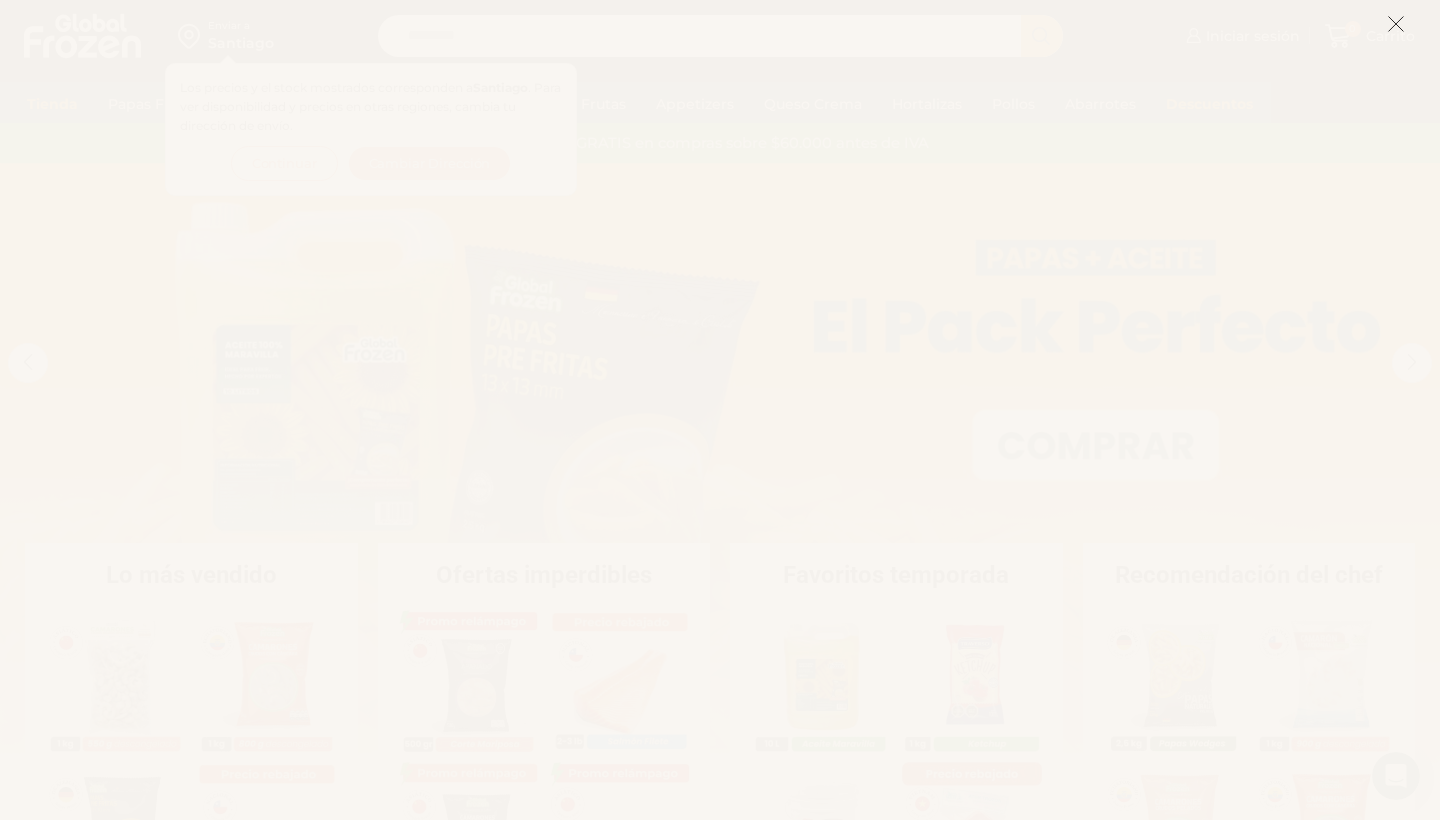 click 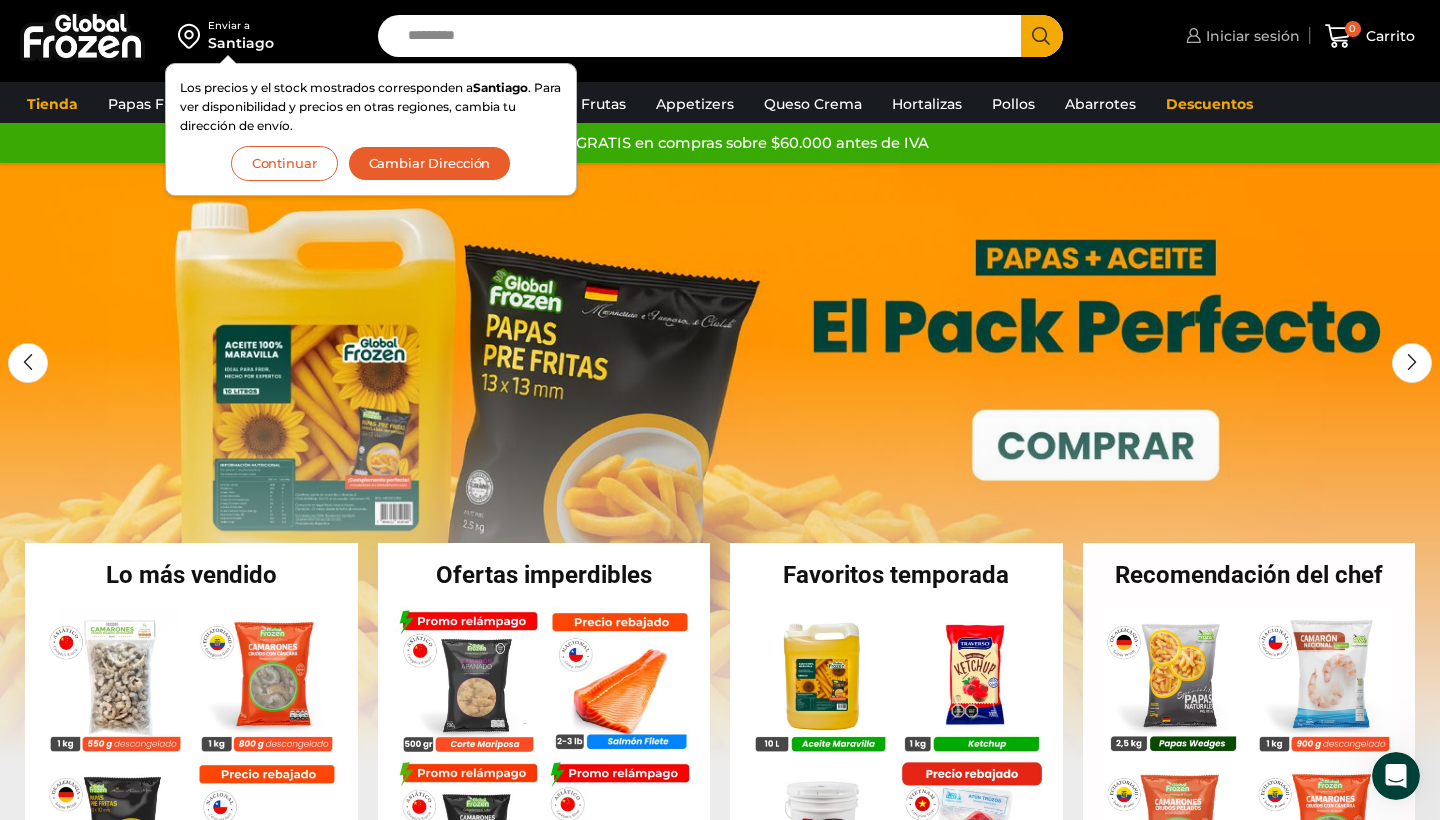 click on "Iniciar sesión" at bounding box center [1250, 36] 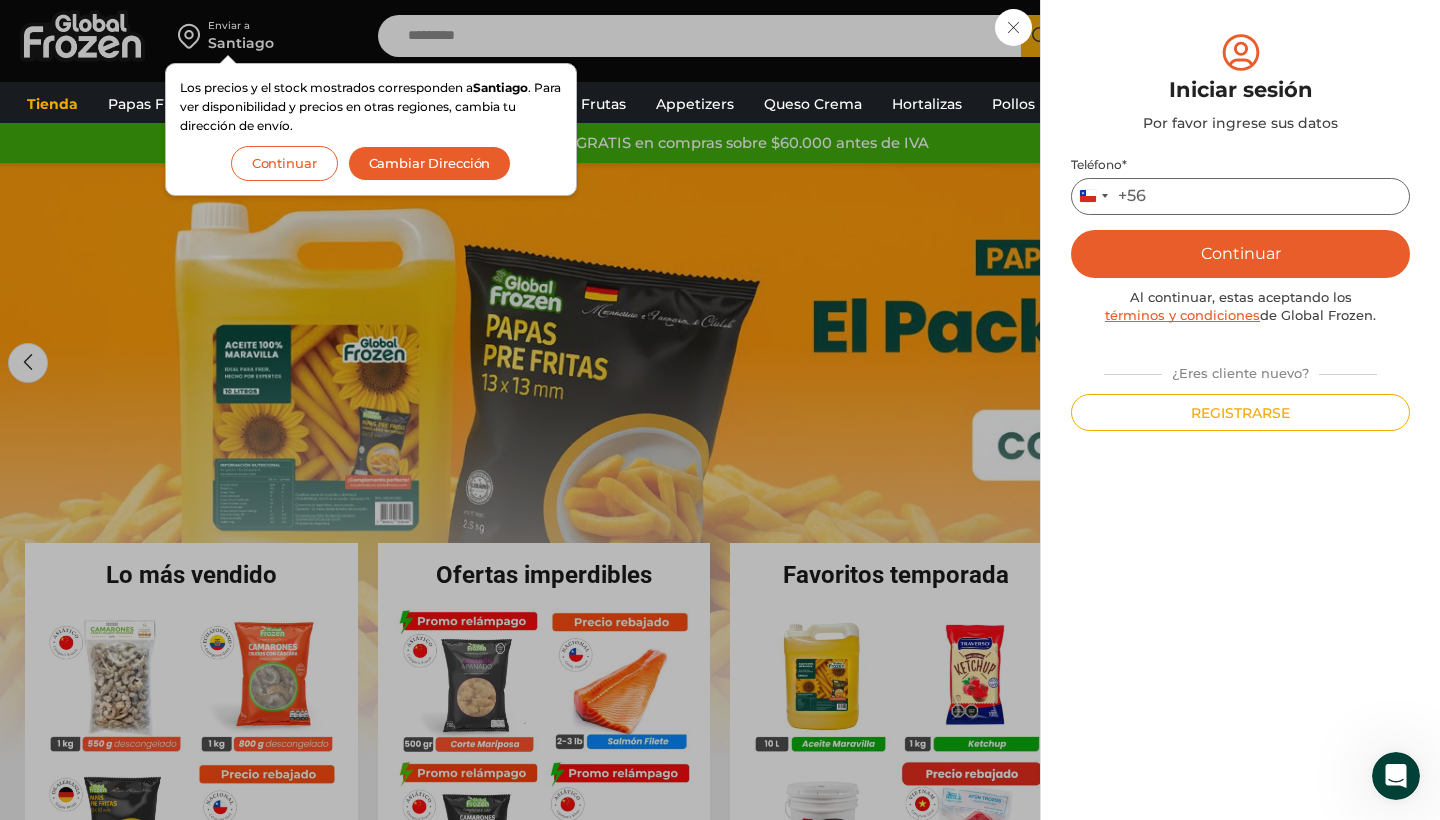click on "Teléfono
*" at bounding box center (1240, 196) 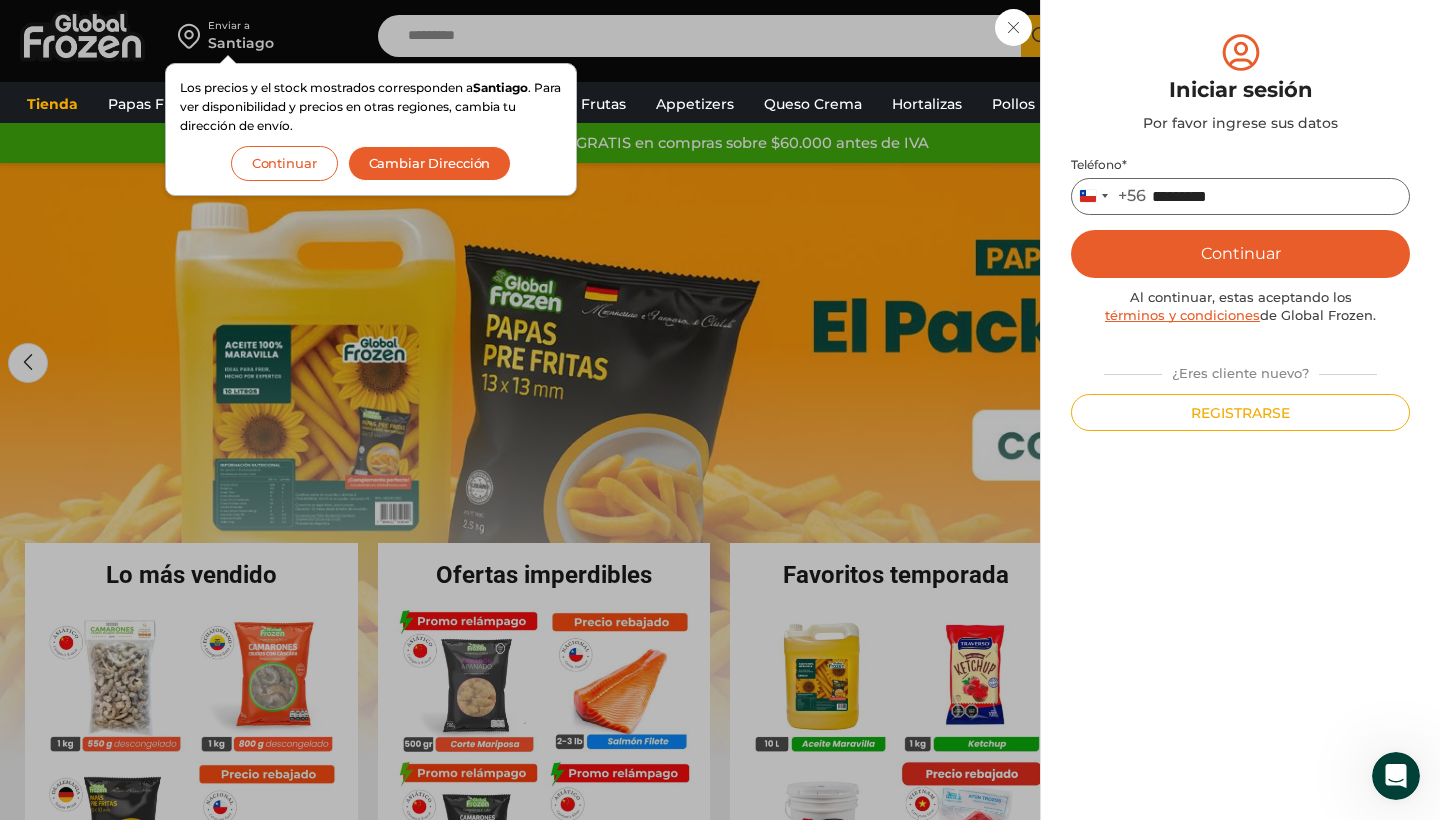 type on "*********" 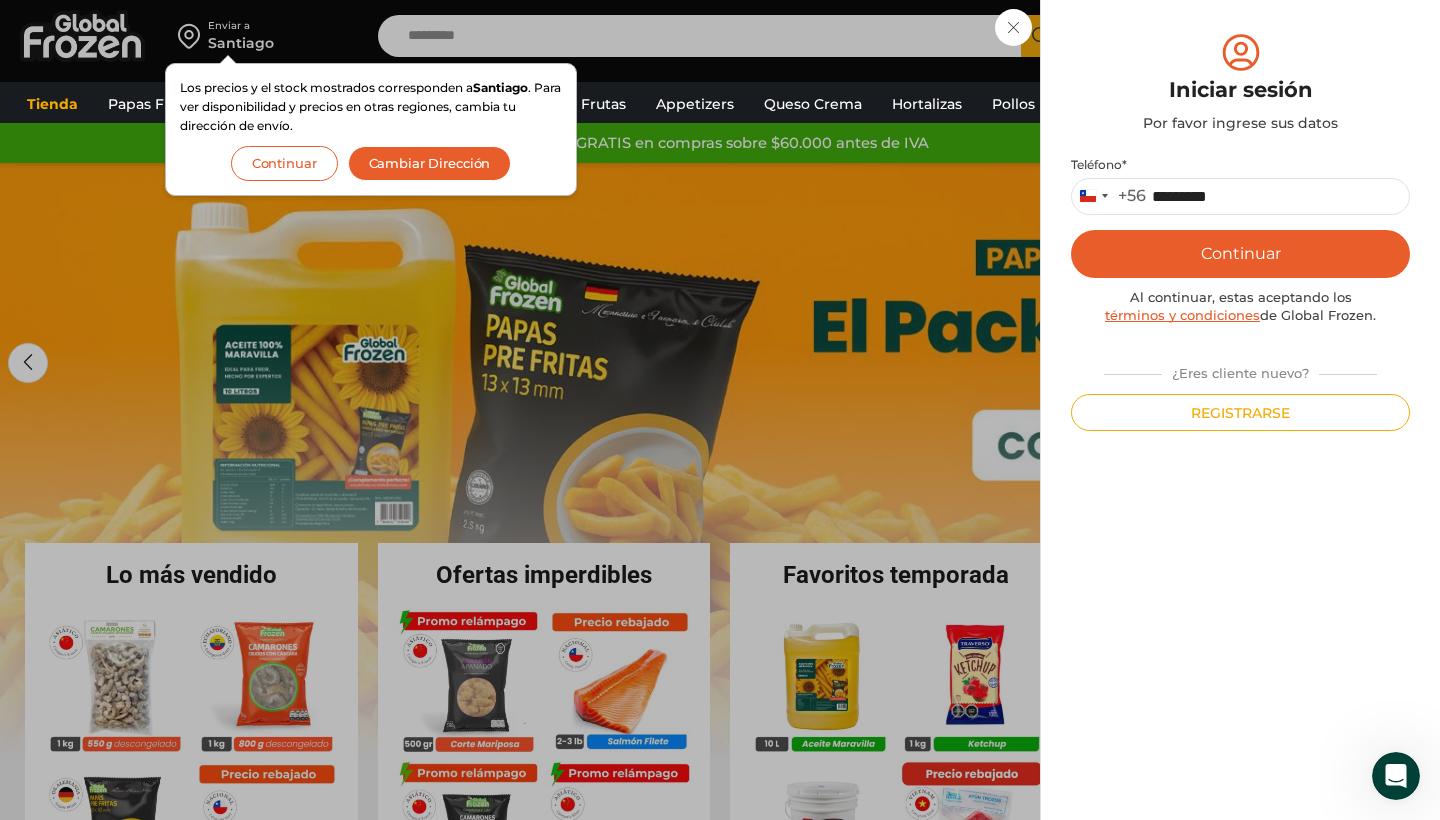 click on "Continuar" at bounding box center (1240, 254) 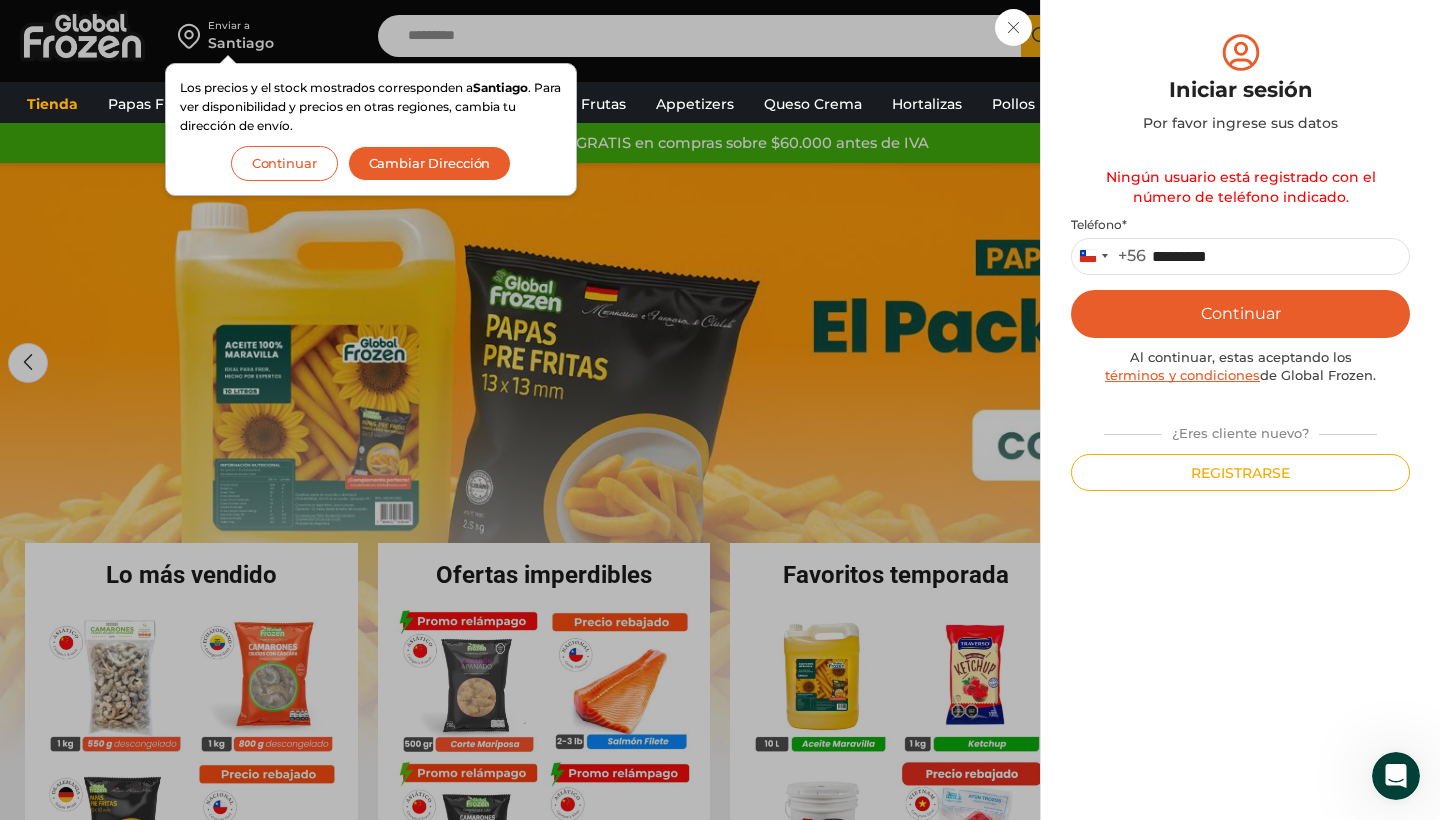 click on "Registrarse" at bounding box center [1240, 472] 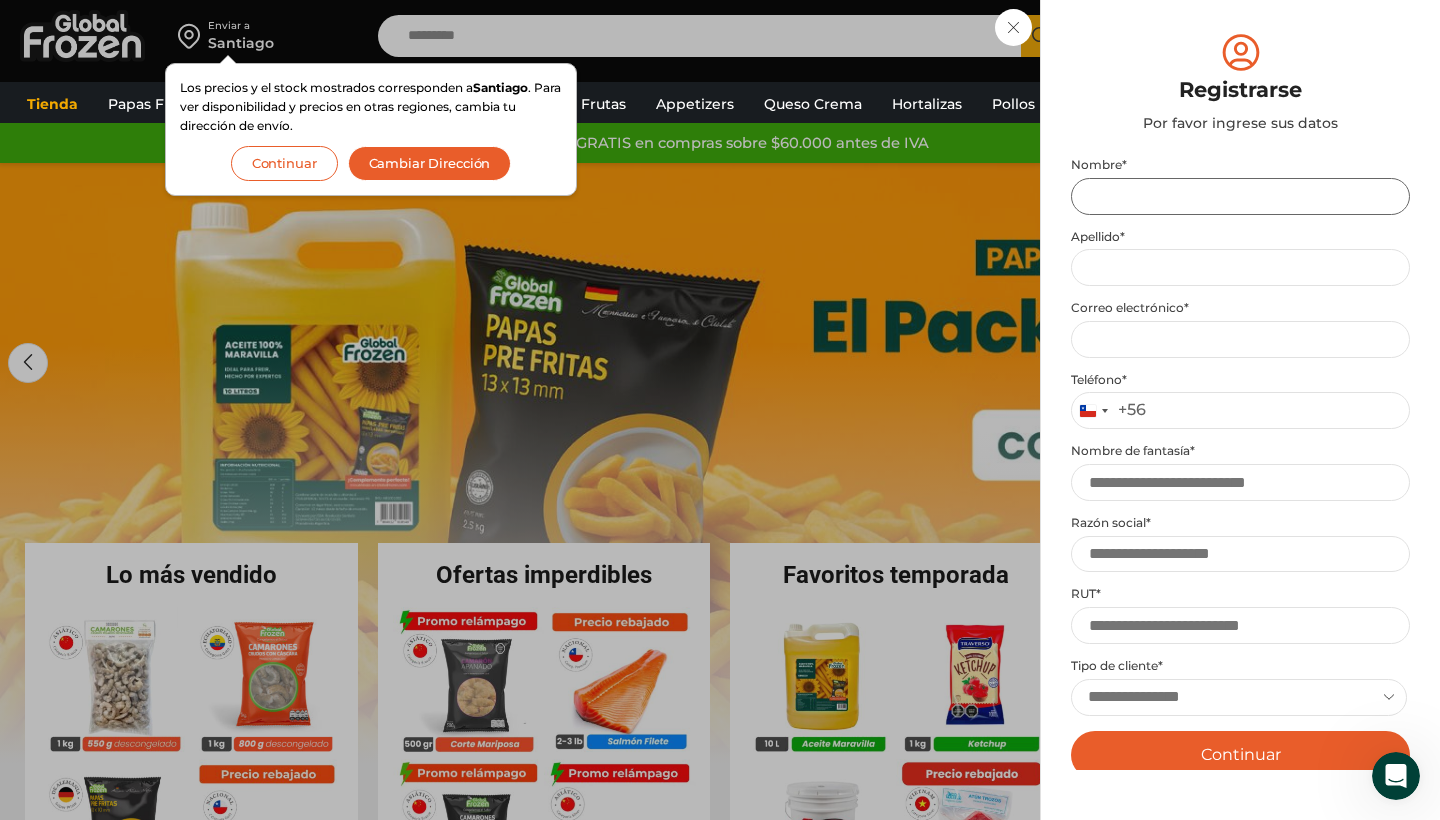 click on "Nombre  *" at bounding box center (1240, 196) 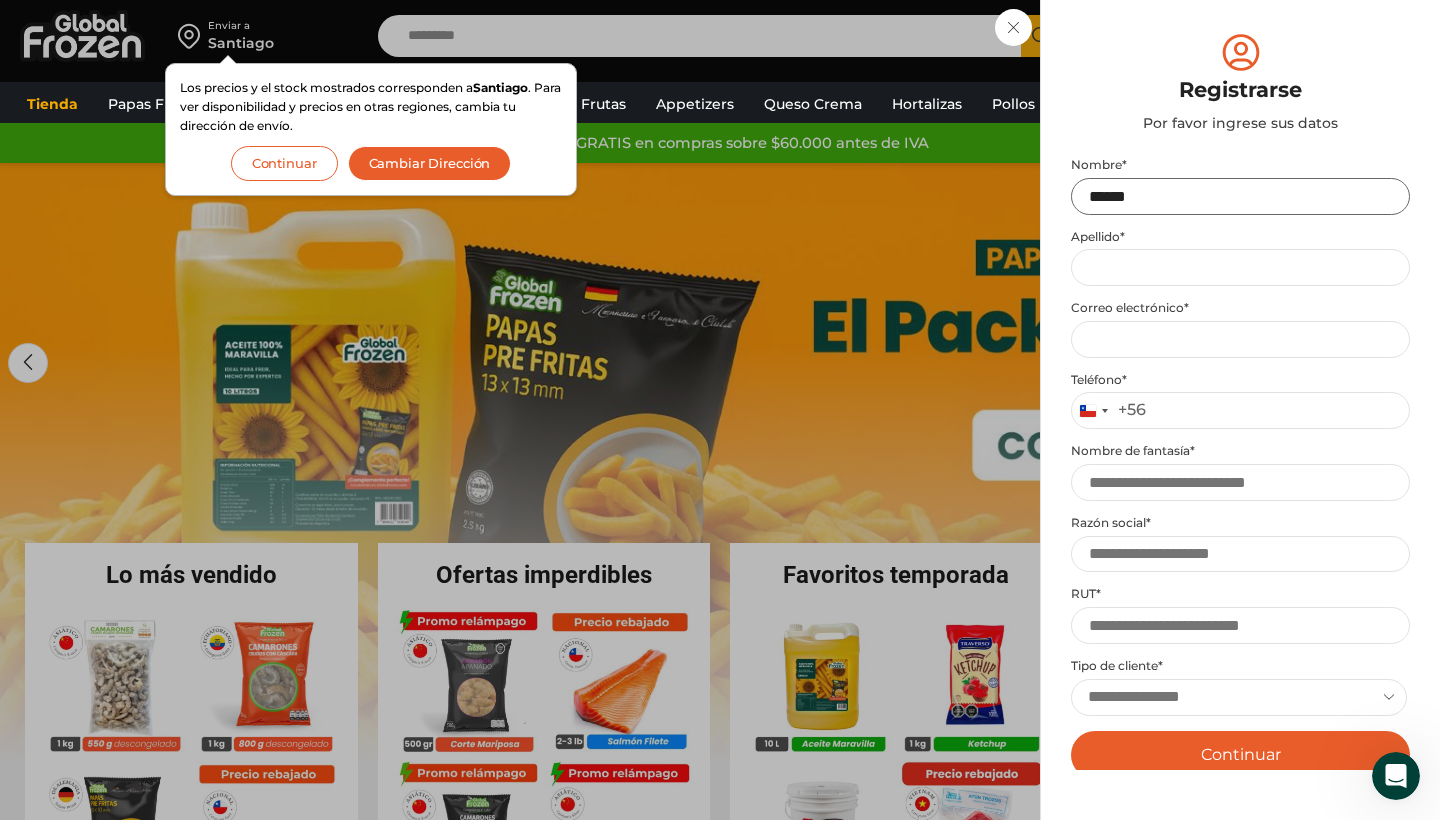 type on "******" 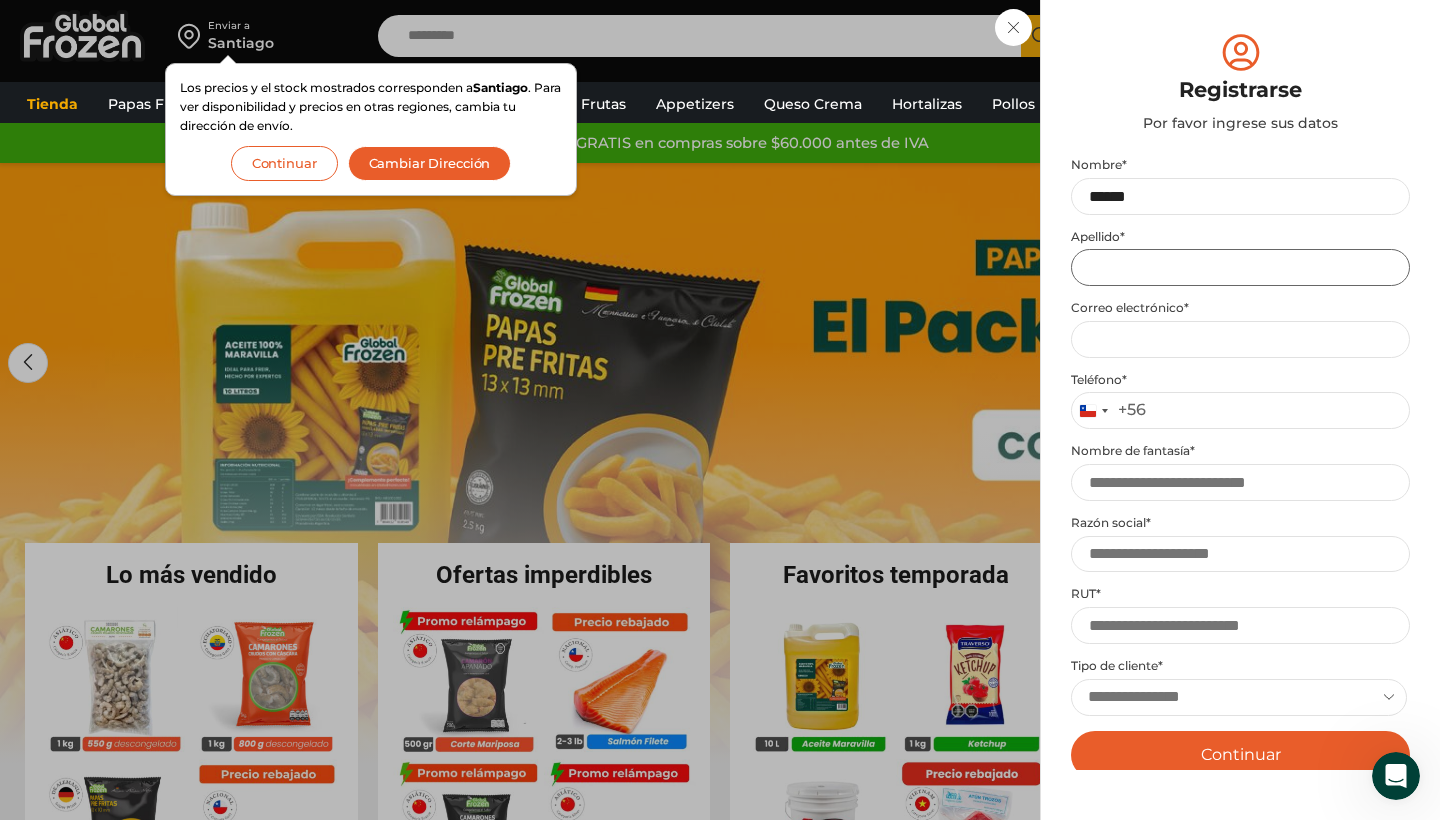 click on "Apellido  *" at bounding box center [1240, 267] 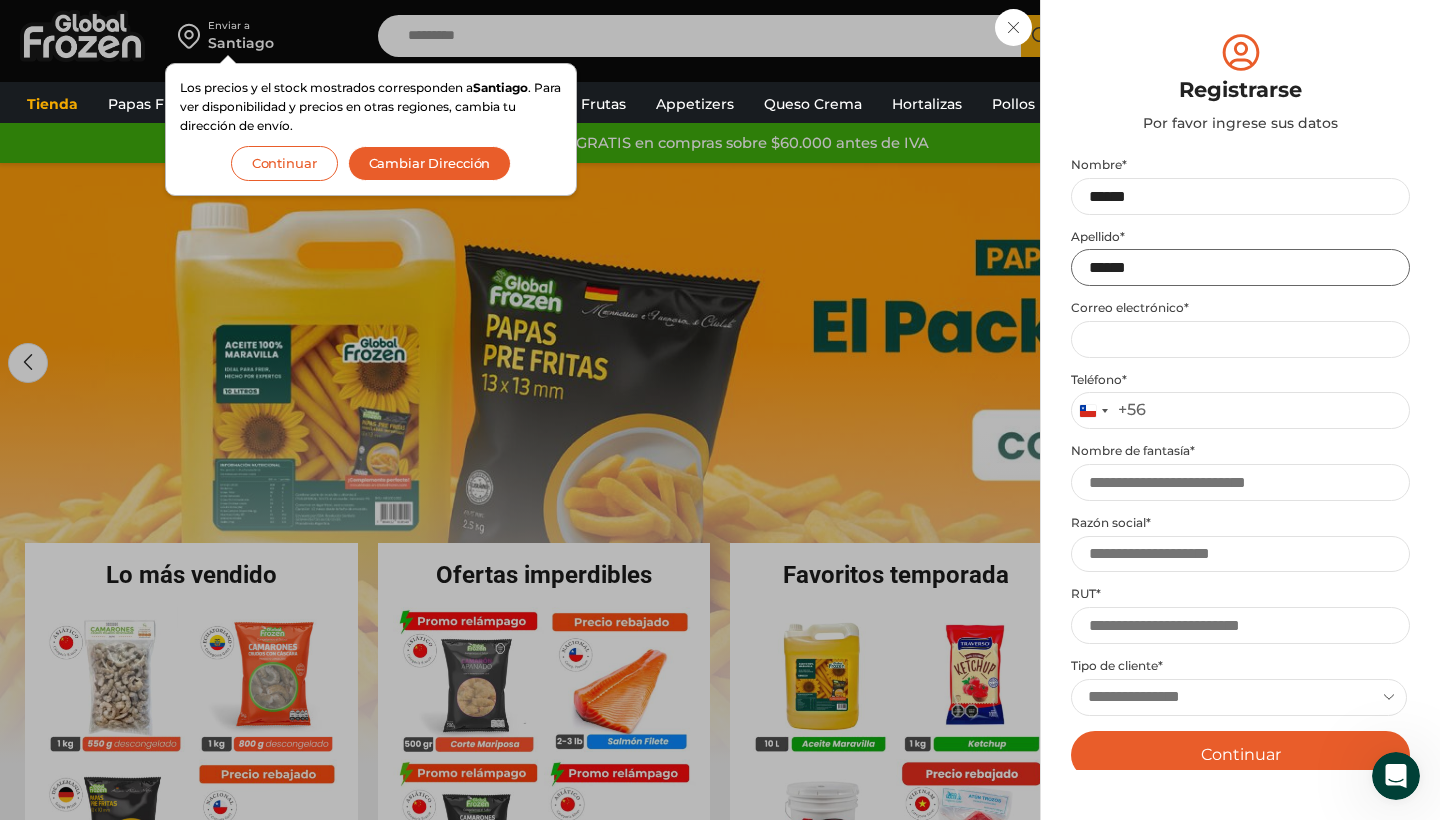 type on "******" 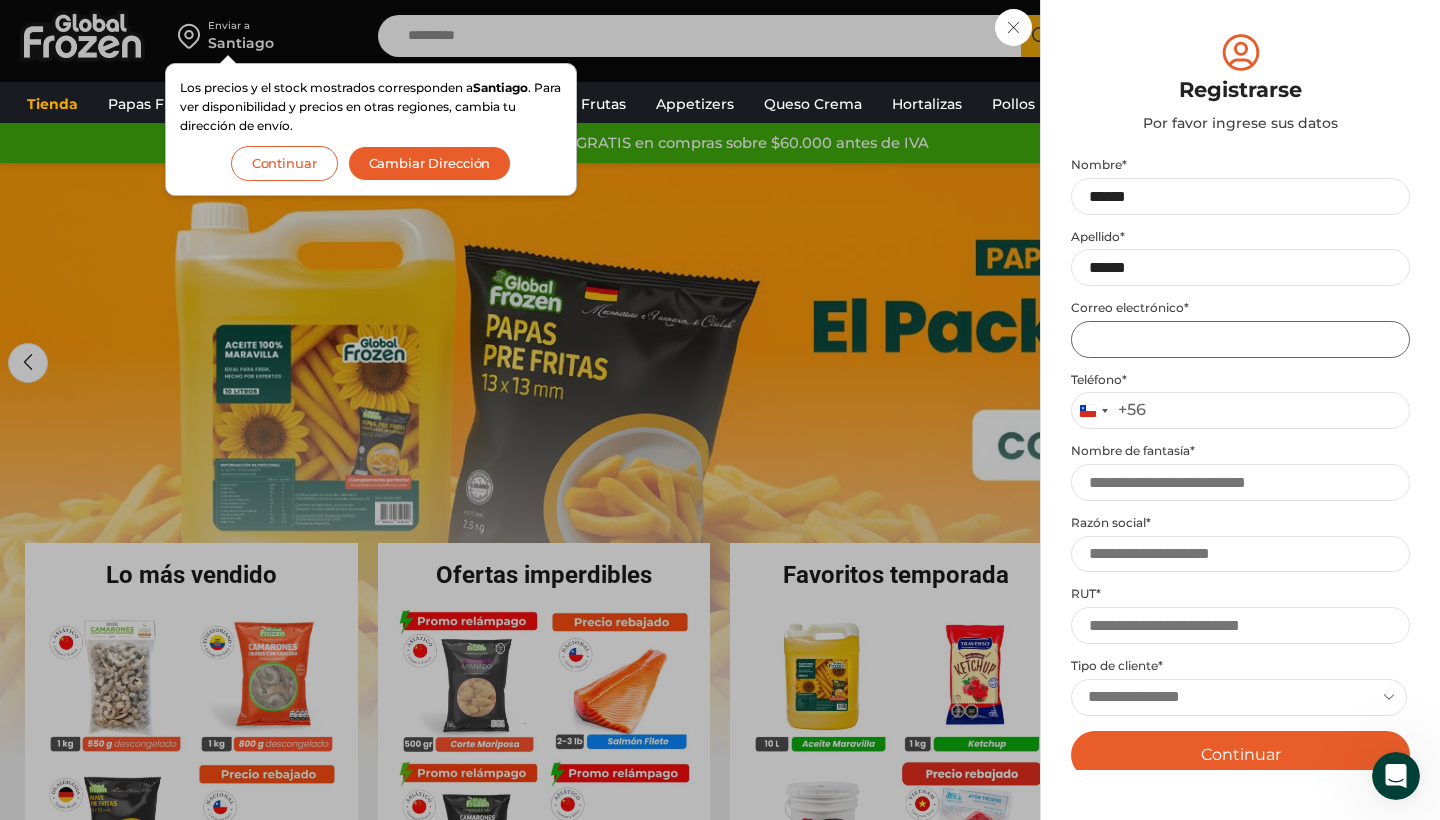 click on "Email address                                          *" at bounding box center (1240, 339) 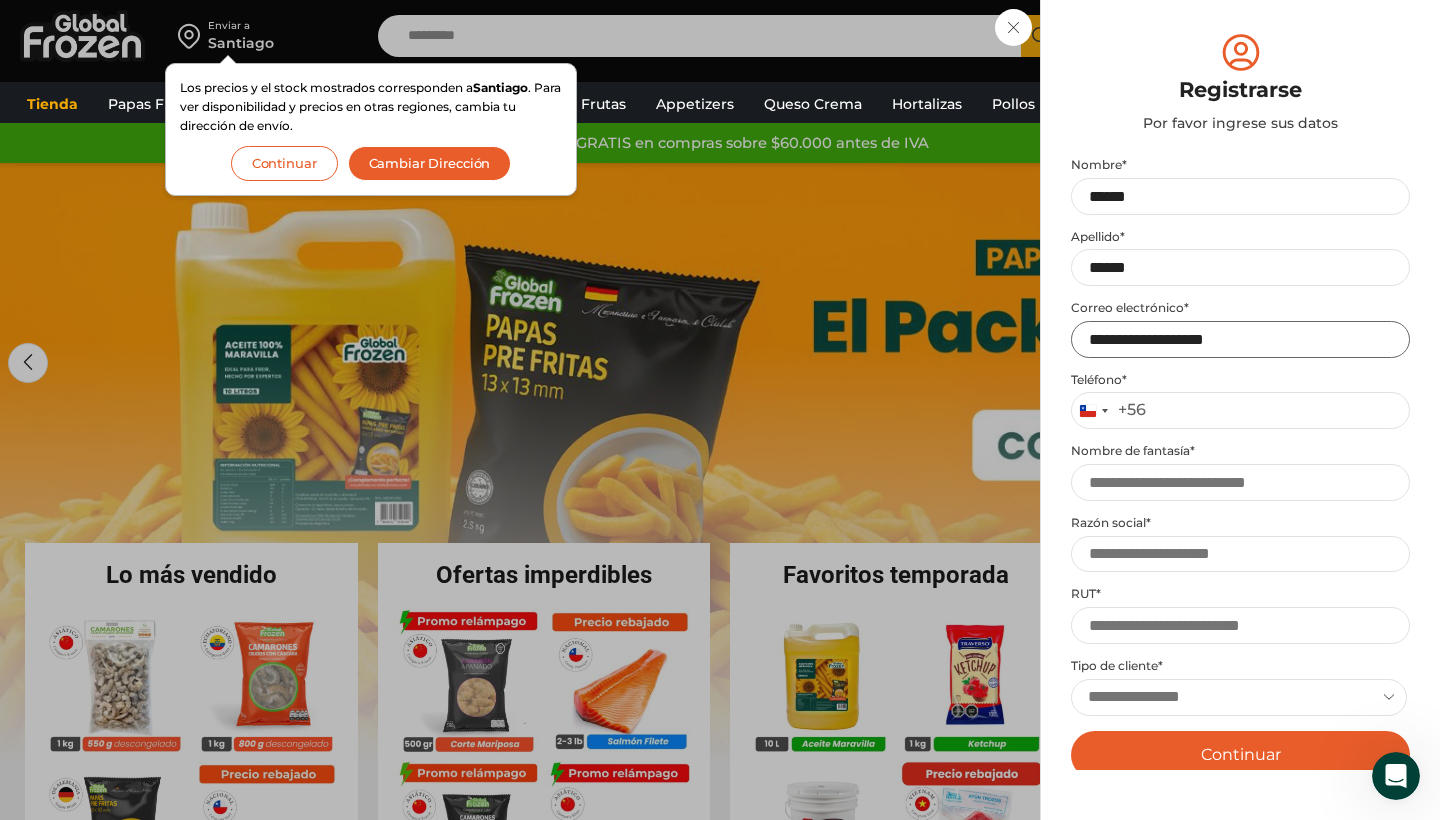 type on "**********" 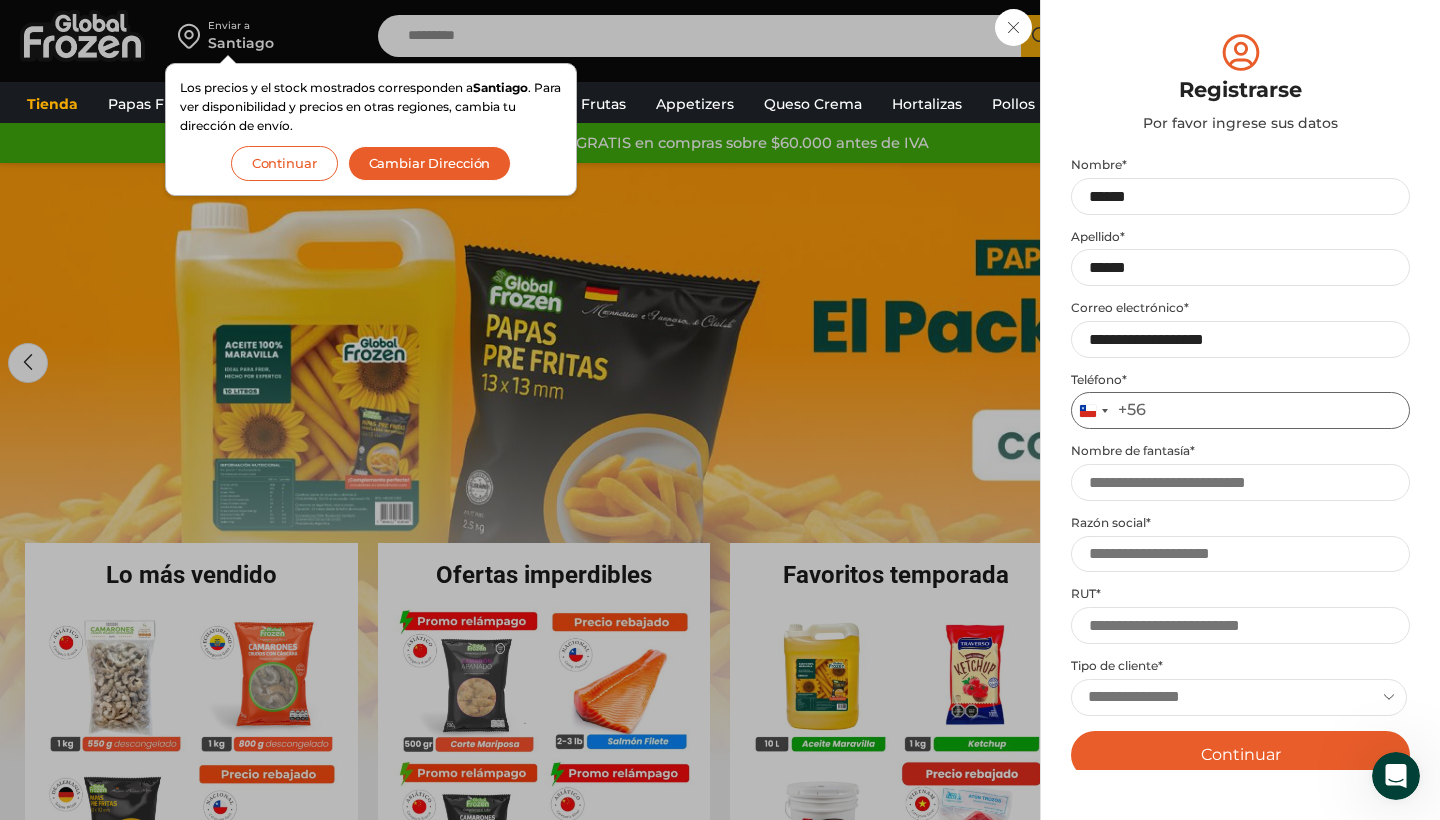 click on "Teléfono  *" at bounding box center [1240, 410] 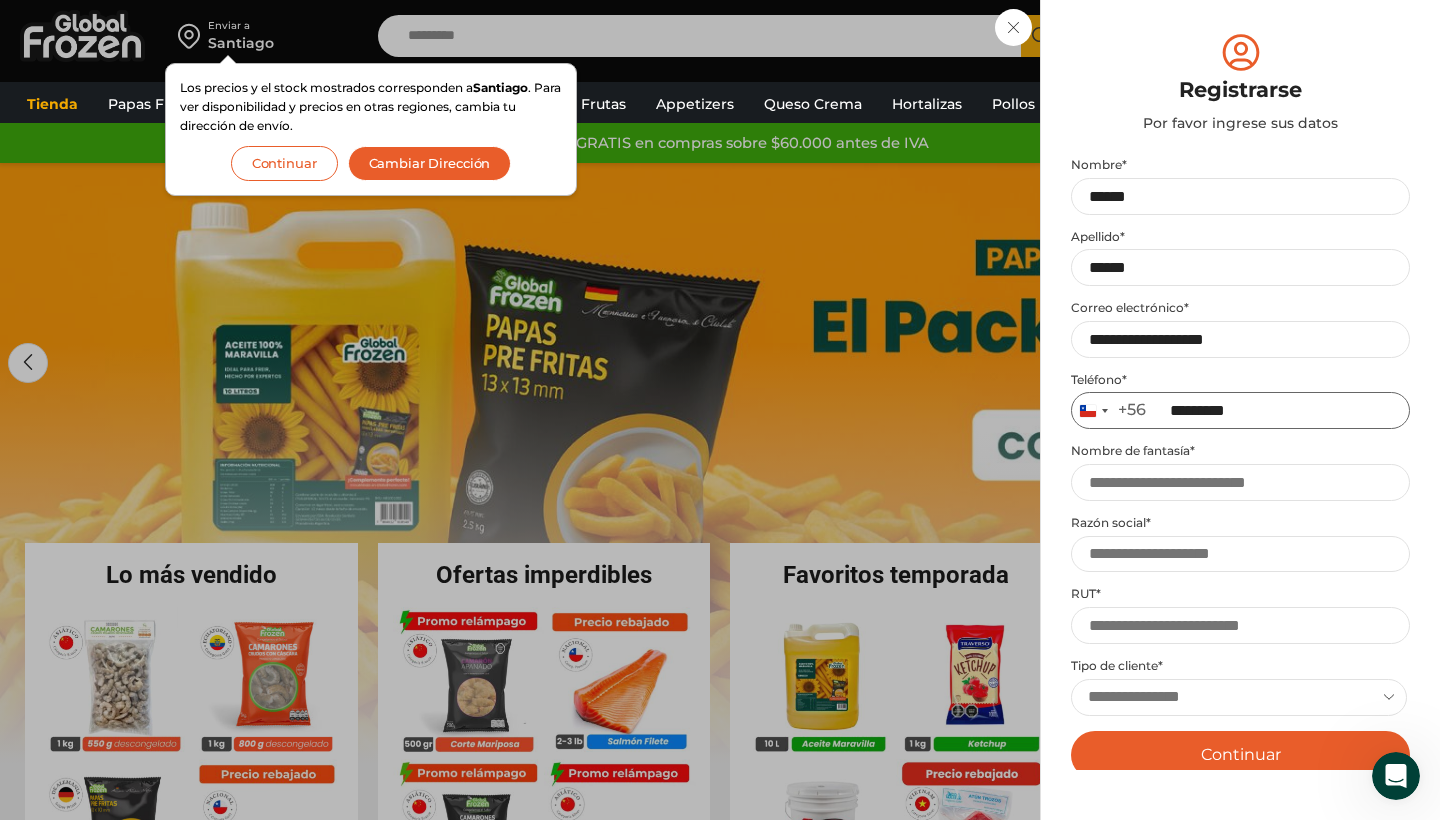 type on "*********" 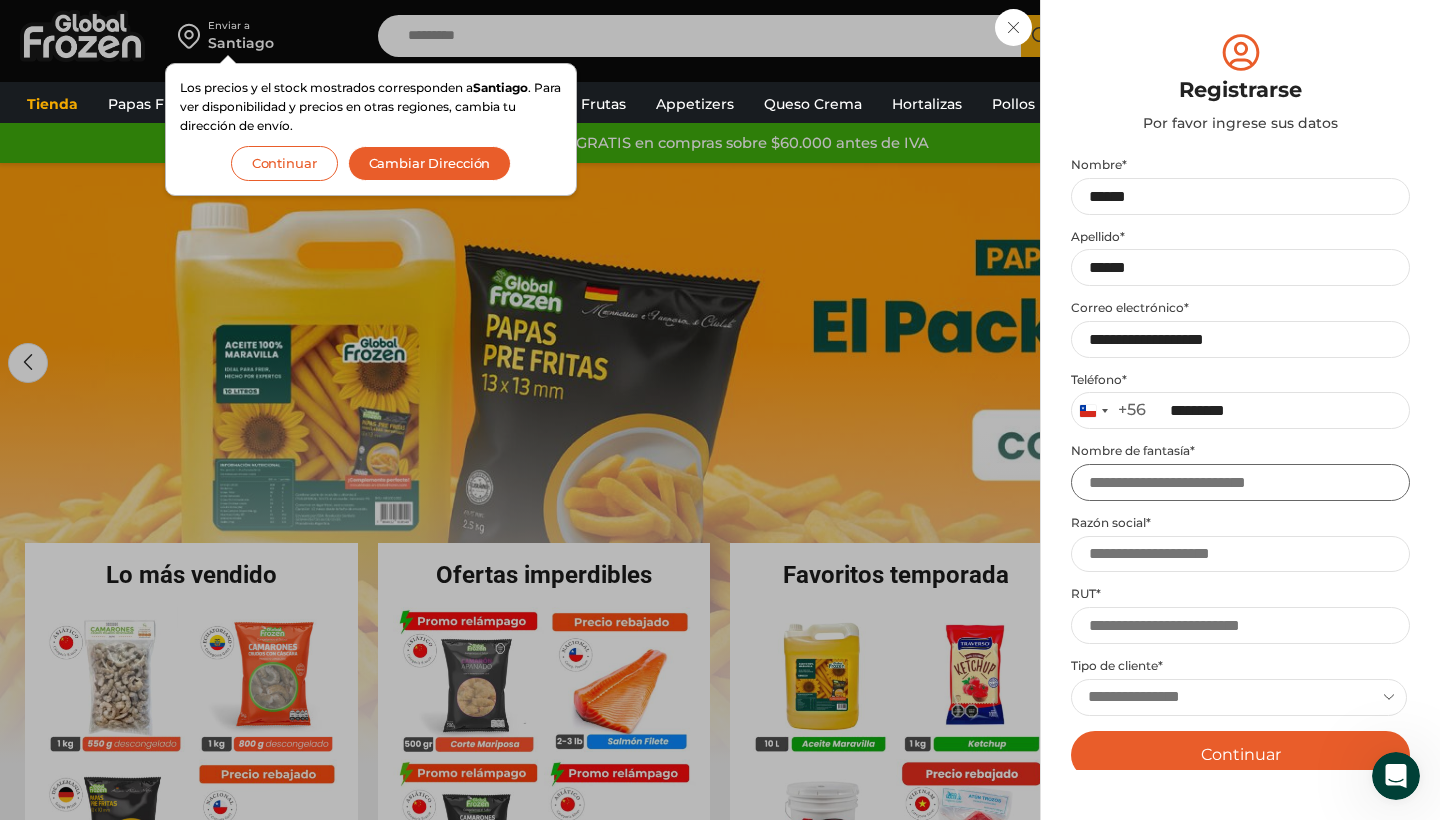 click on "Nombre de fantasía  *" at bounding box center (1240, 482) 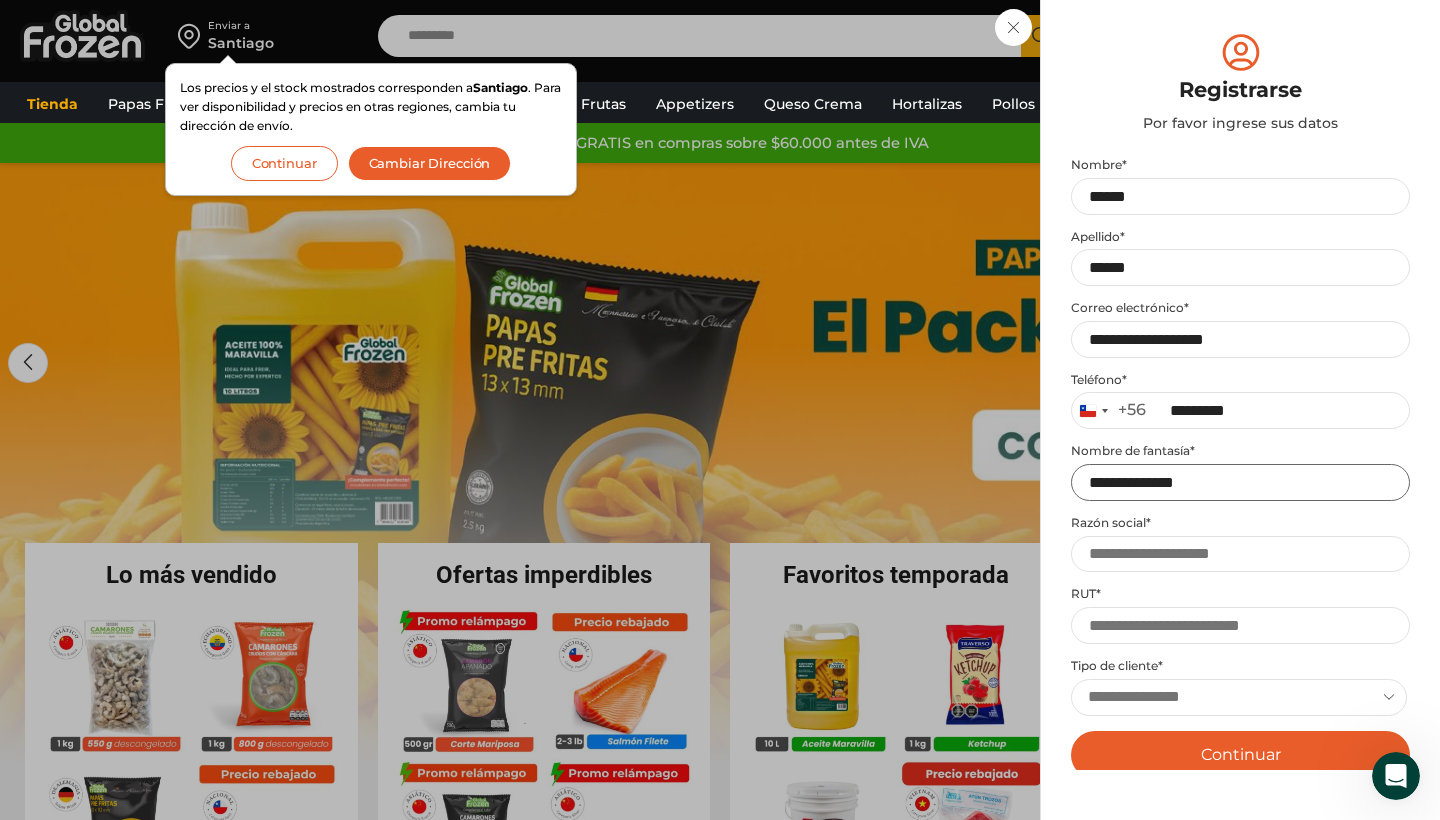 type on "**********" 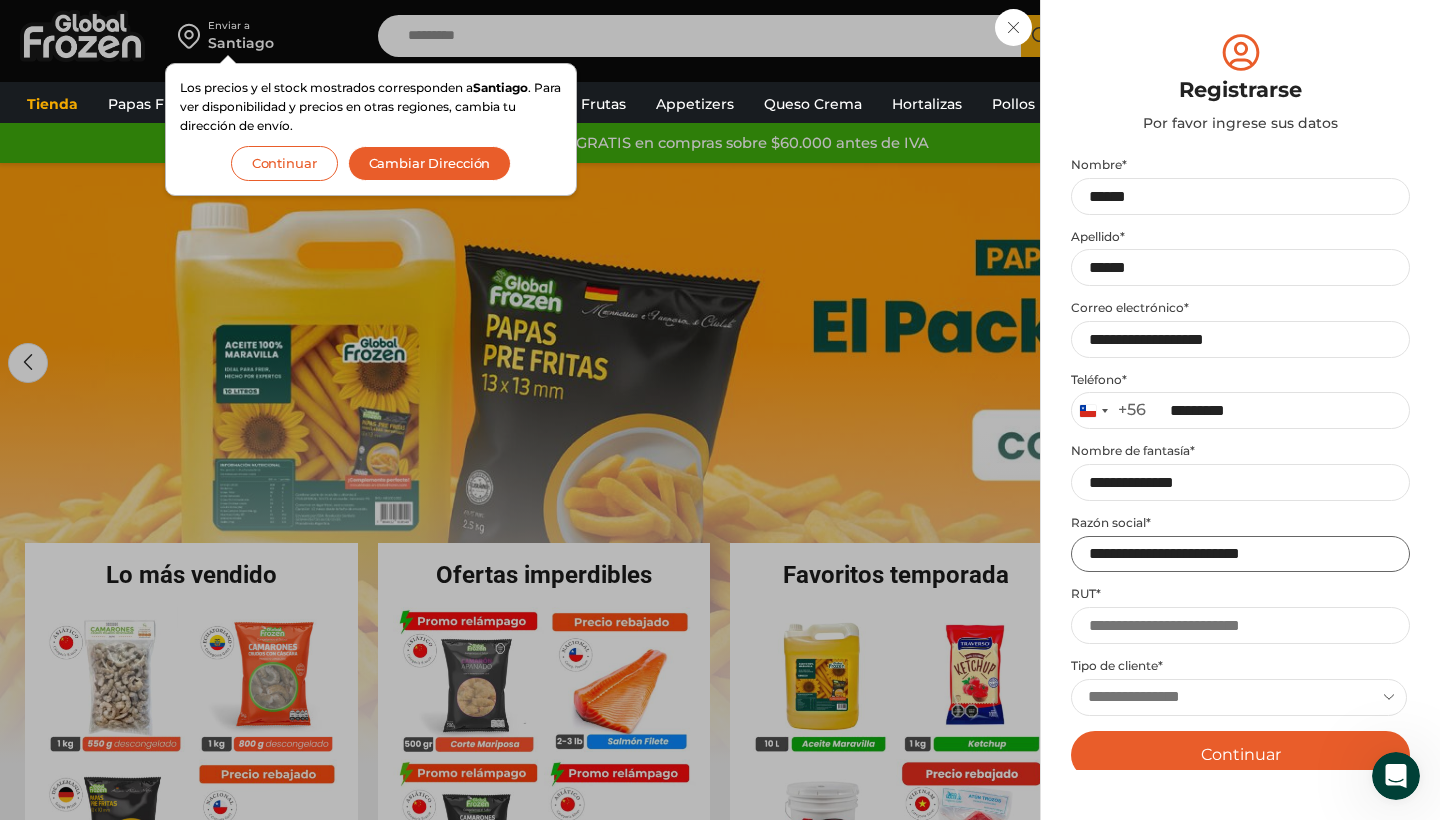 type on "**********" 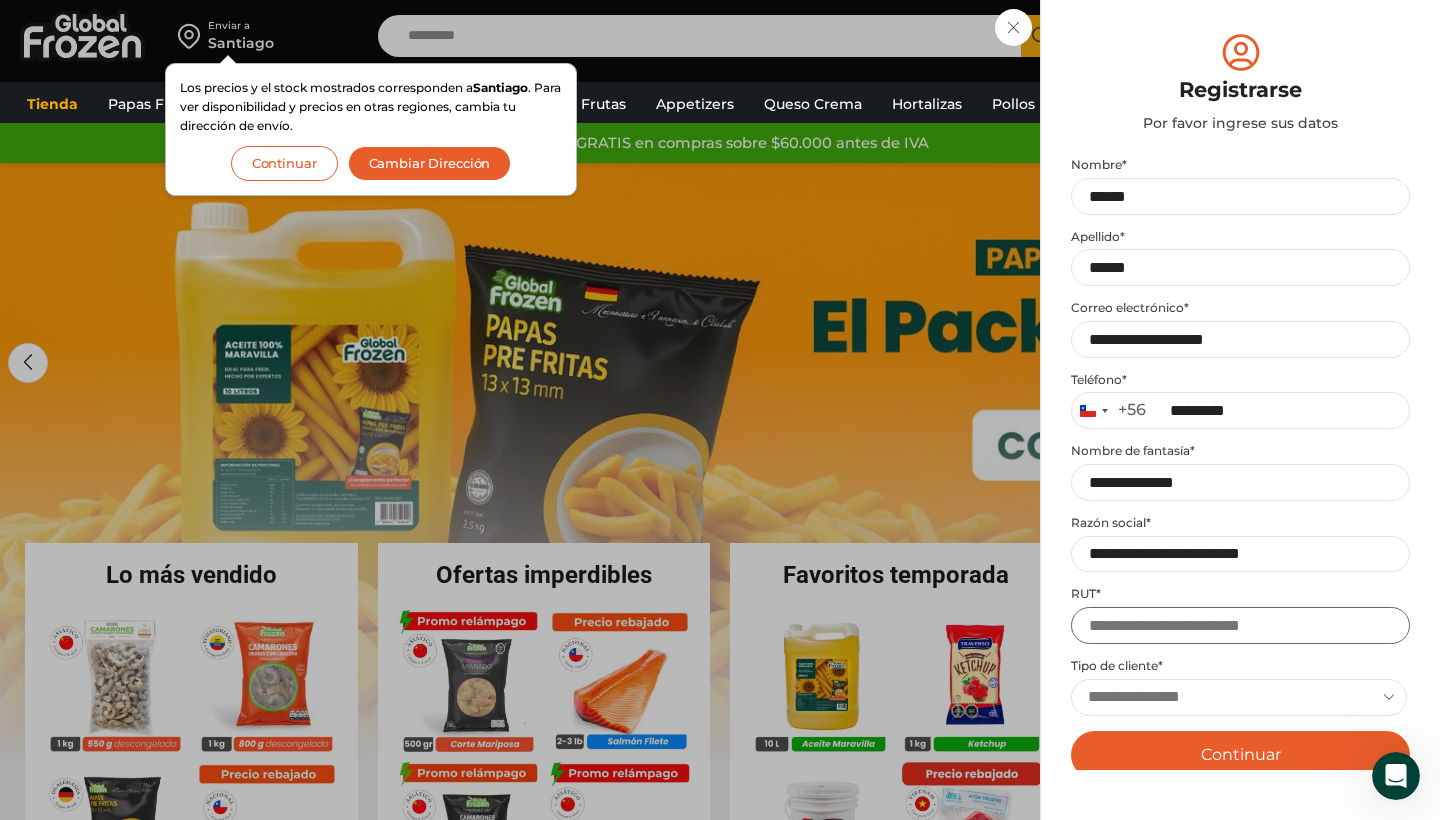 click on "RUT  *" at bounding box center (1240, 625) 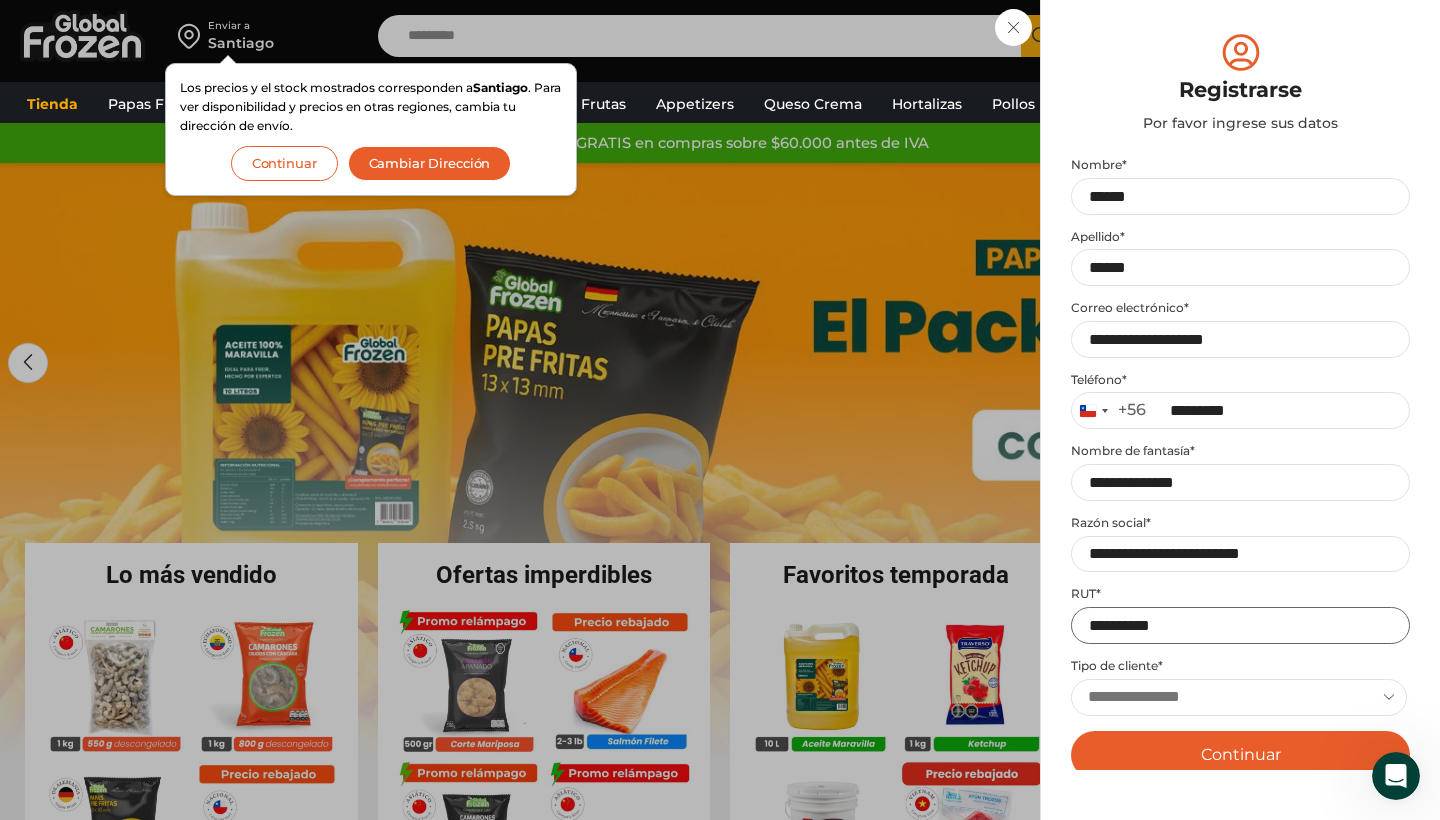 type on "**********" 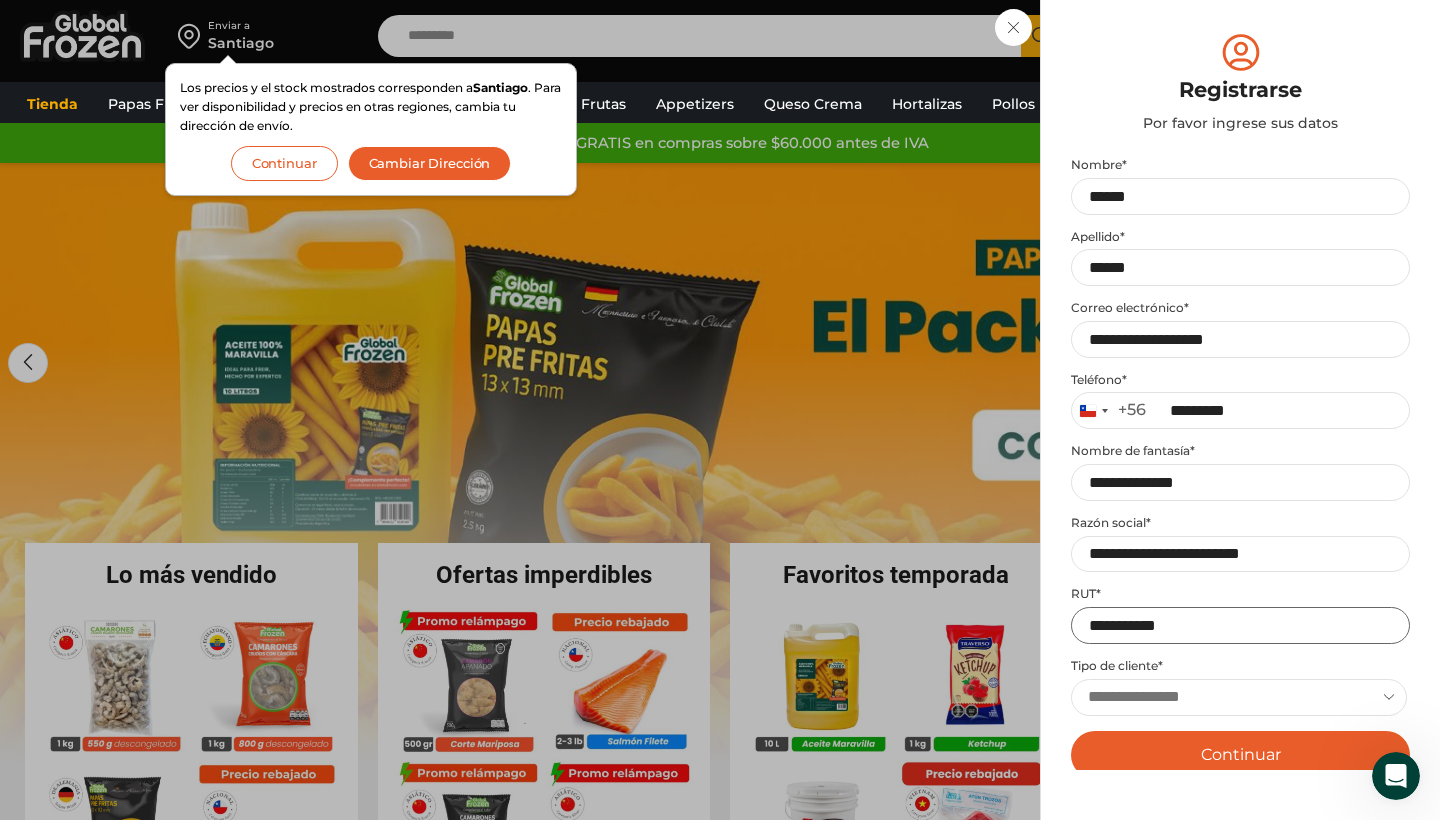 scroll, scrollTop: 101, scrollLeft: 0, axis: vertical 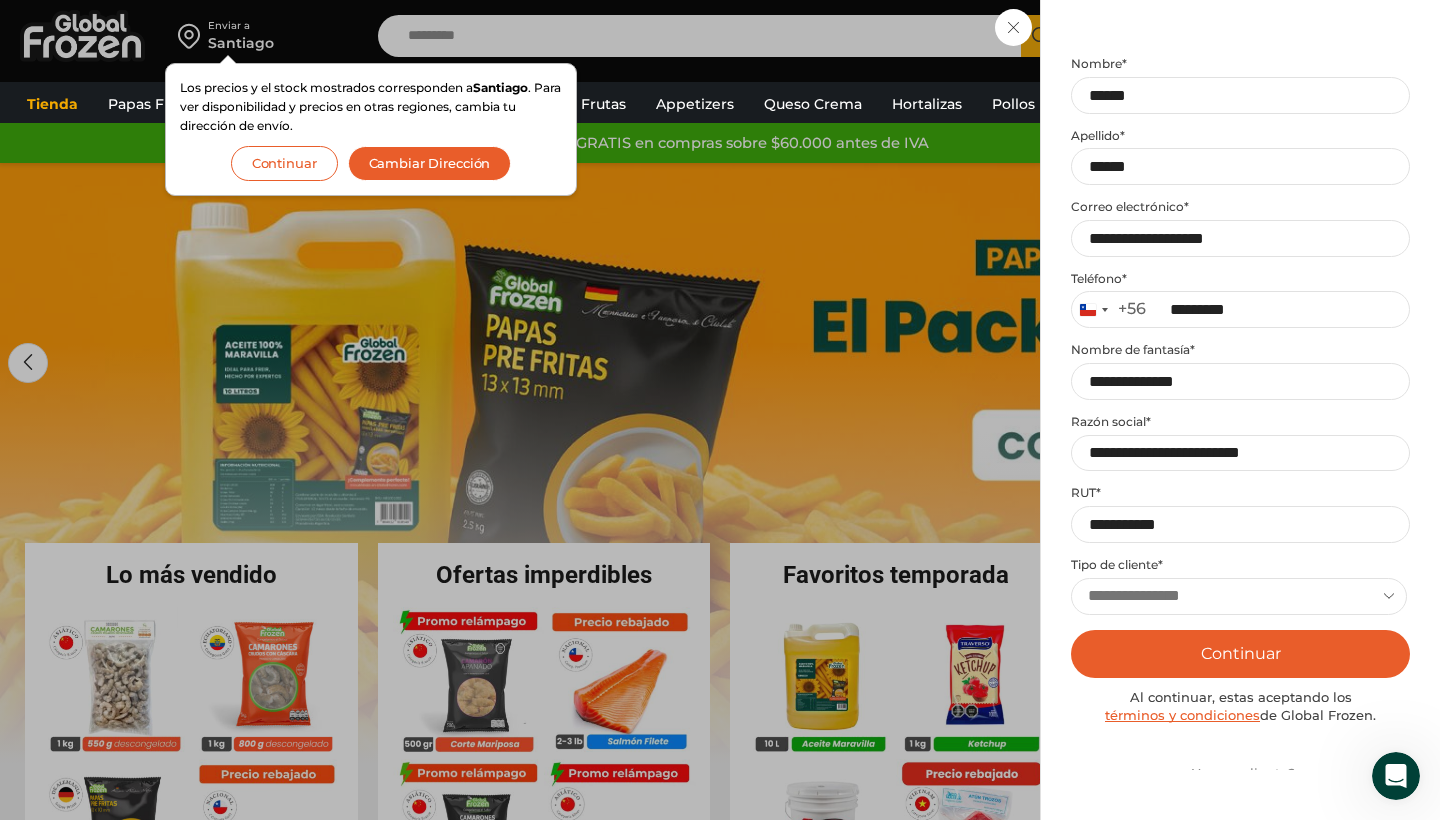 click on "**********" at bounding box center [1239, 596] 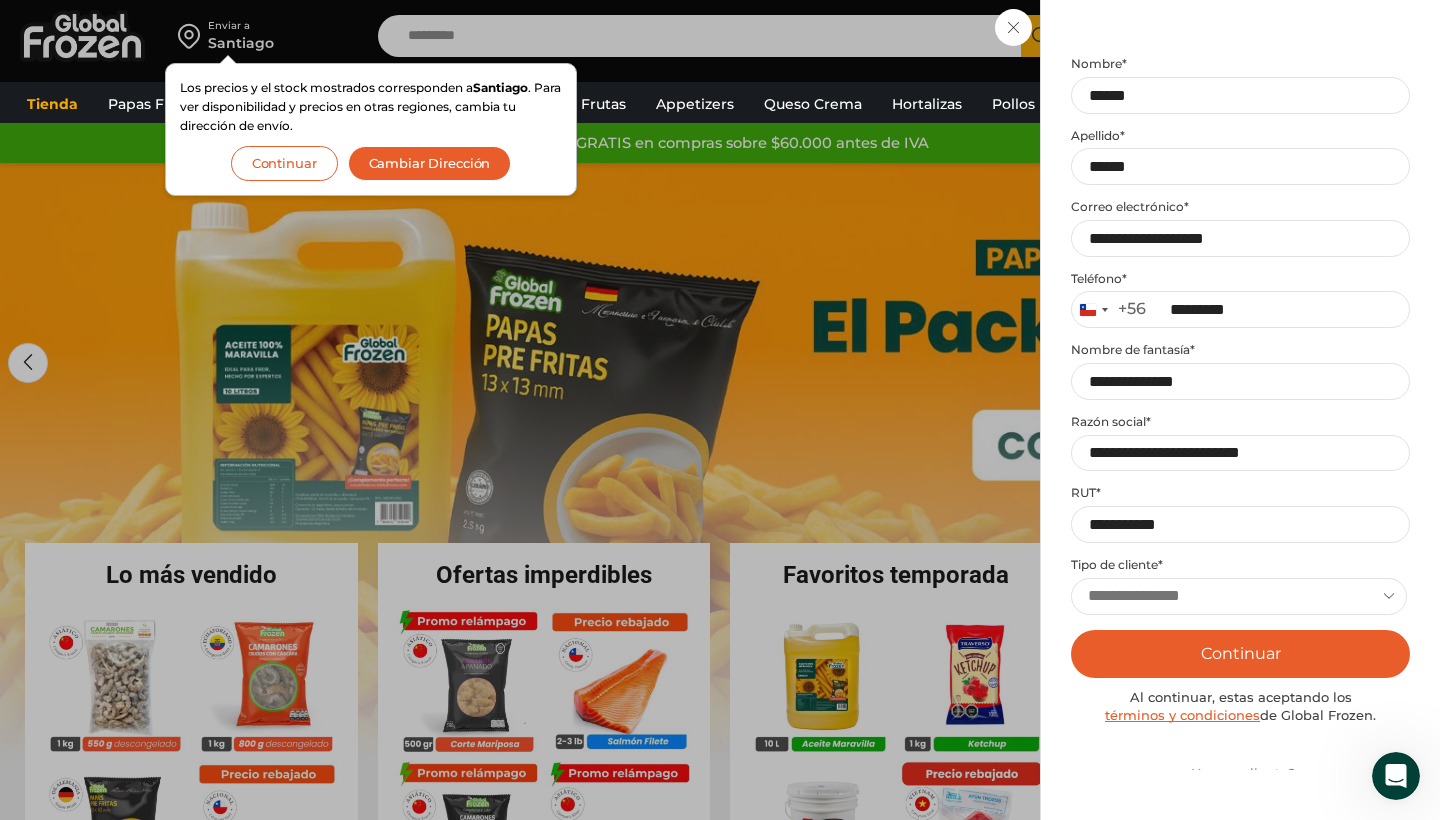 select on "**********" 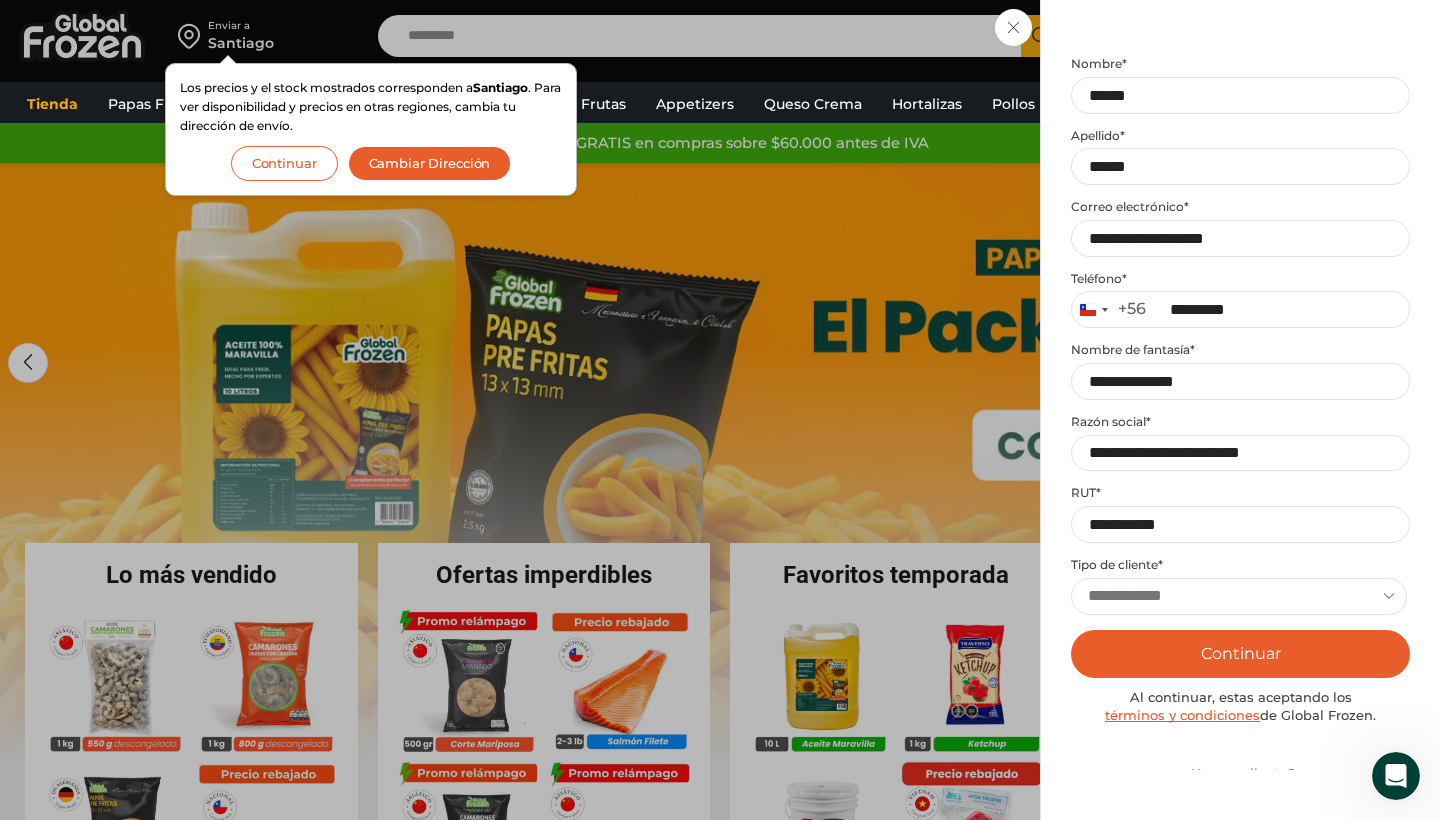 click on "Continuar" at bounding box center [1240, 654] 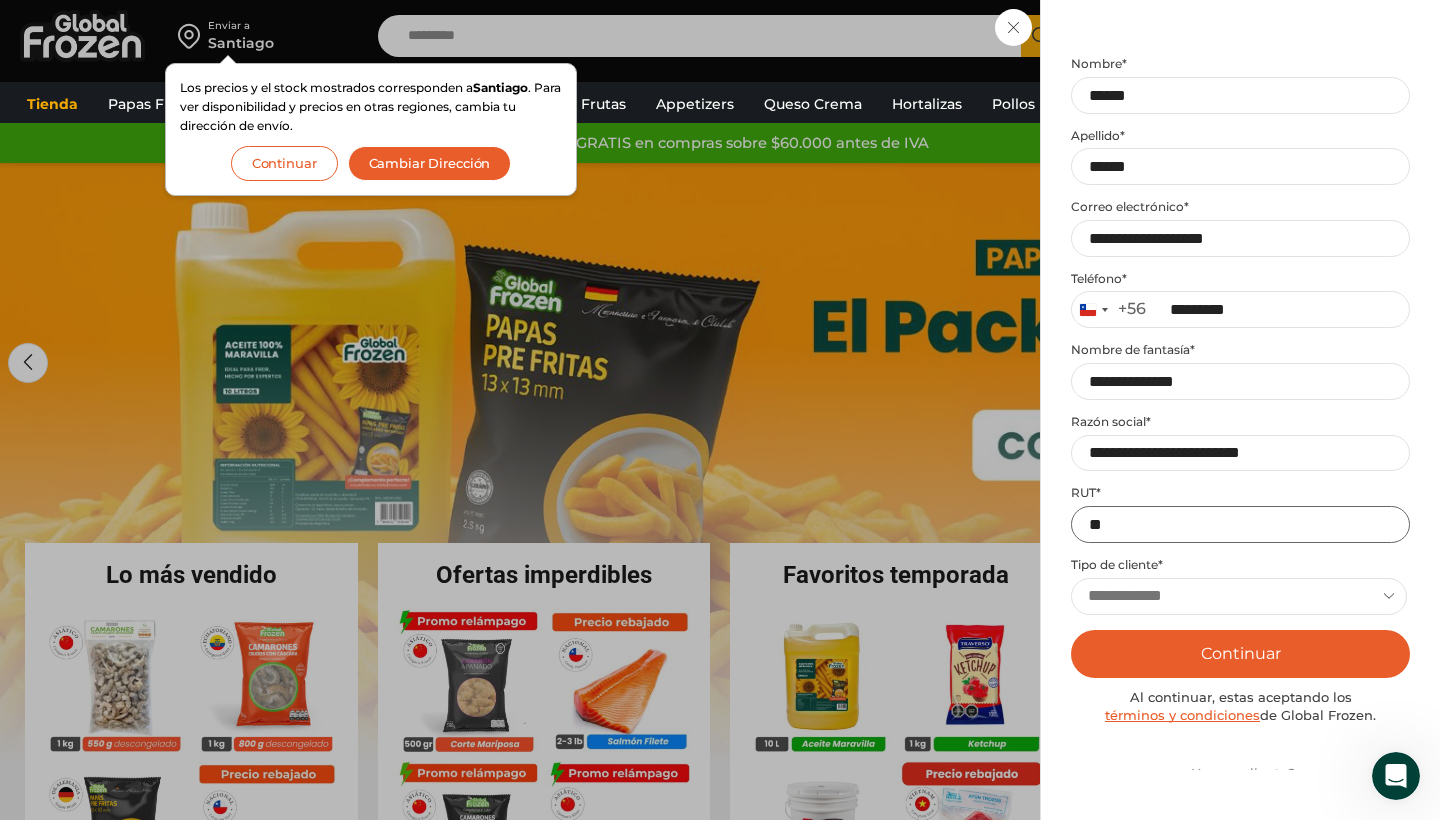 type on "*" 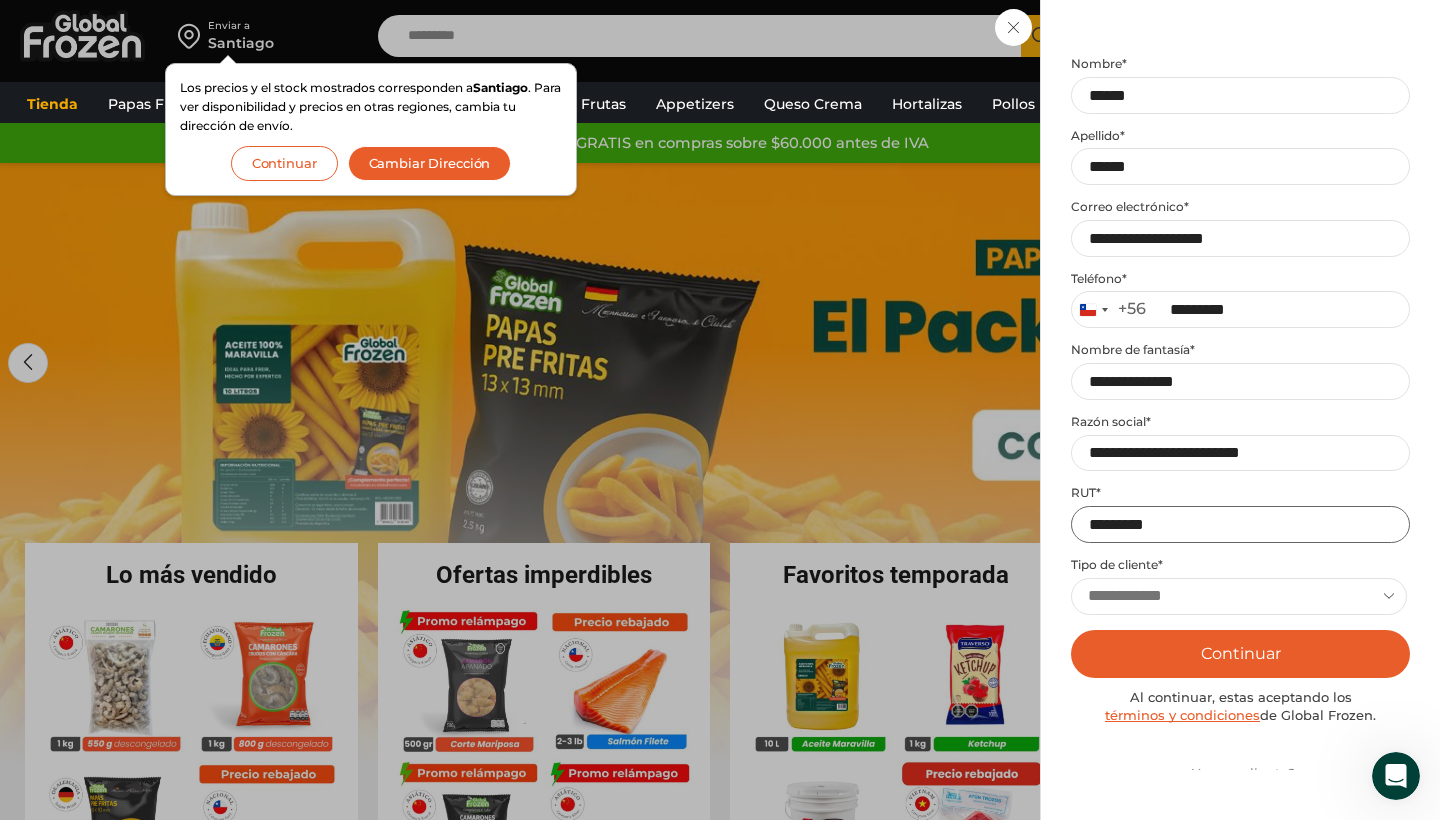 type on "**********" 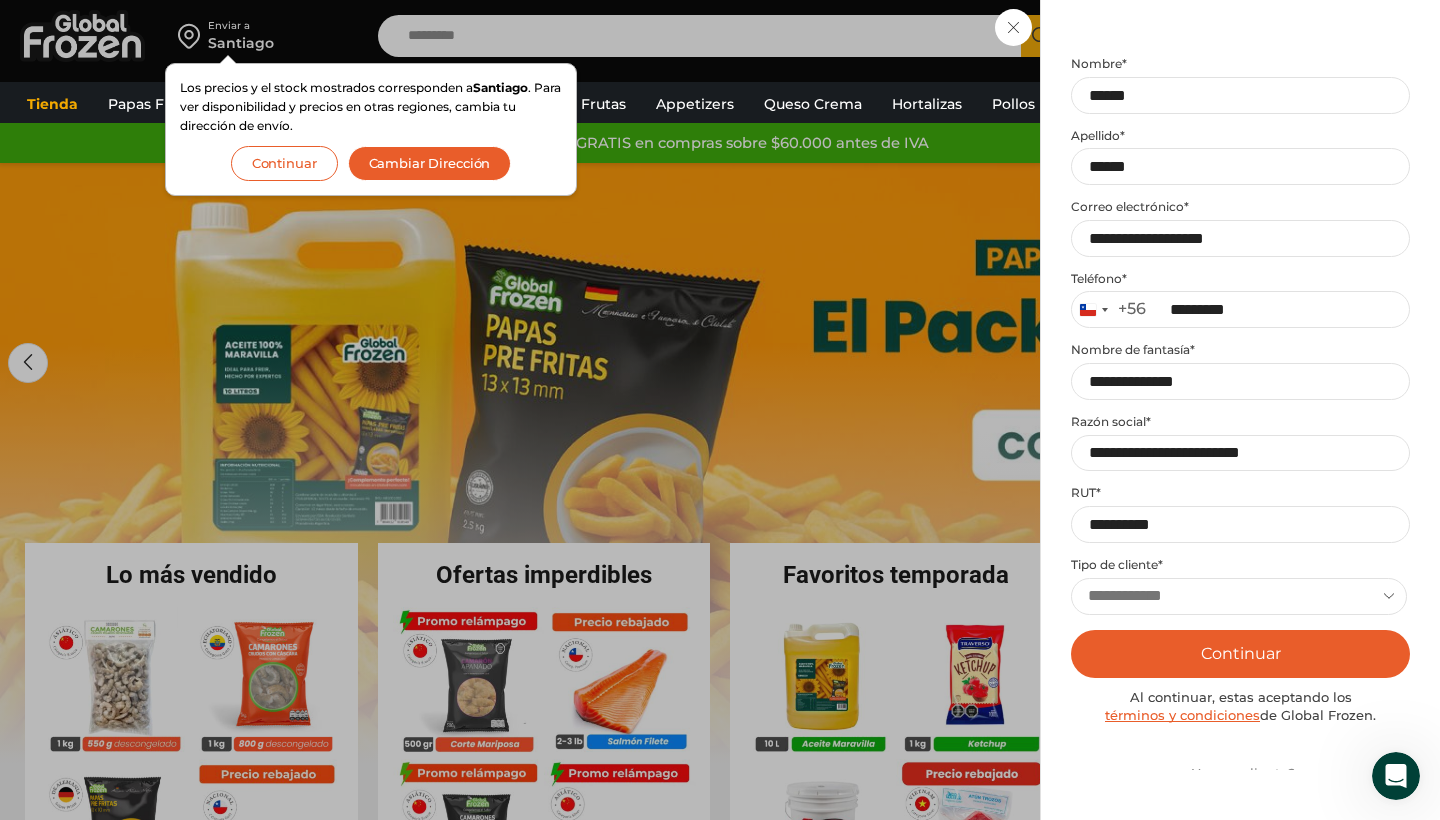click on "Continuar" at bounding box center (1240, 654) 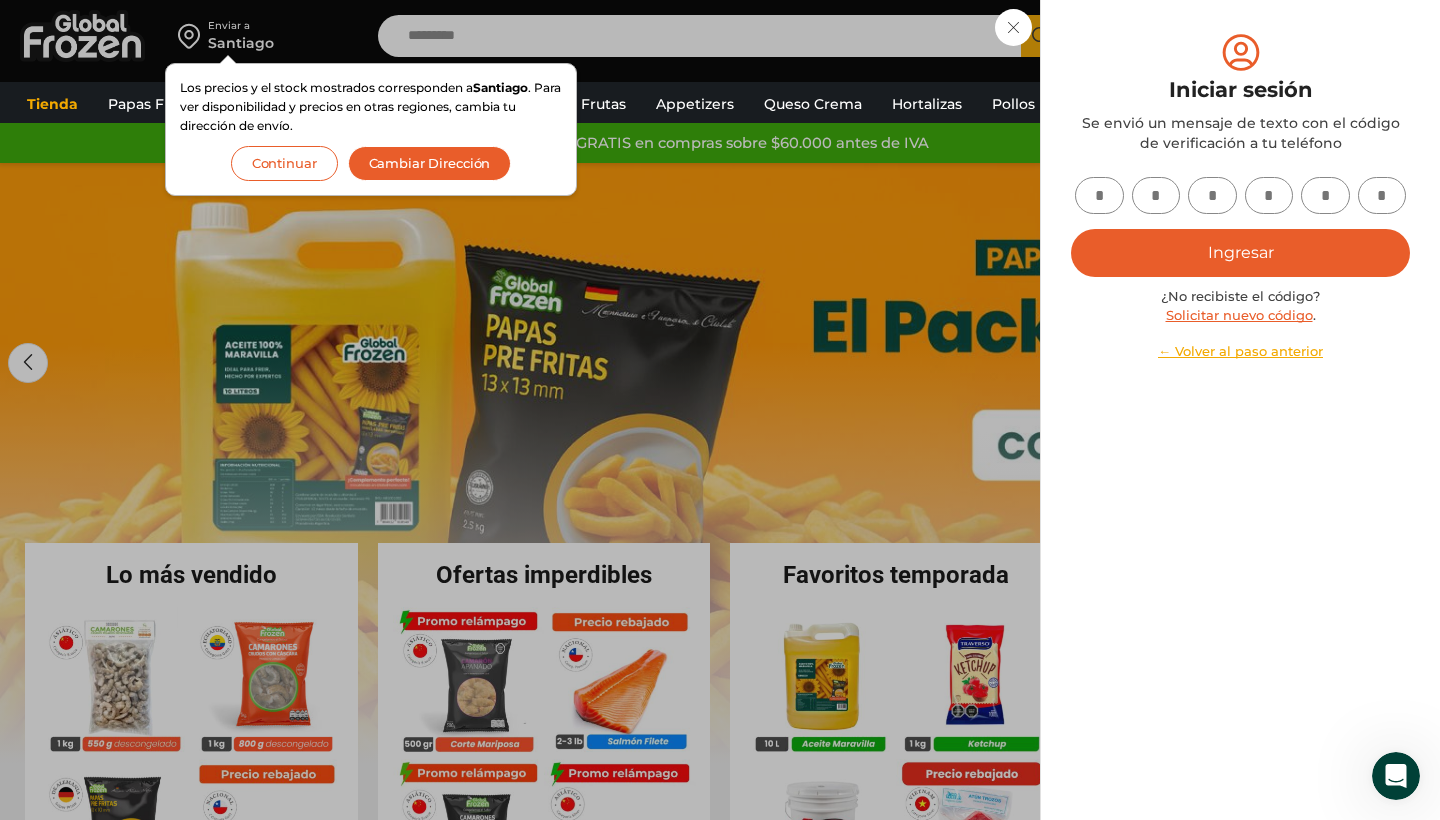 scroll, scrollTop: 0, scrollLeft: 0, axis: both 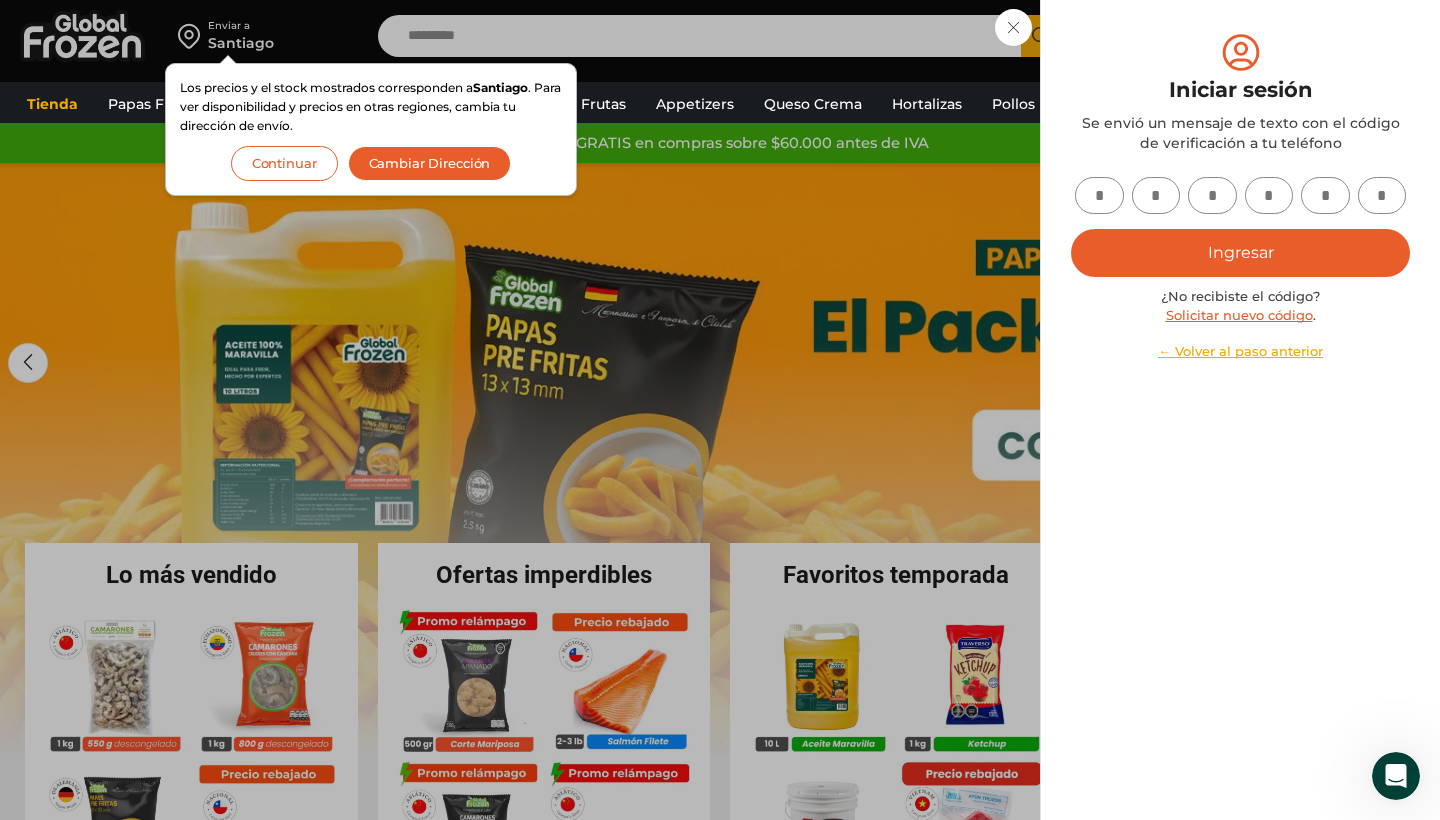 click at bounding box center [1099, 195] 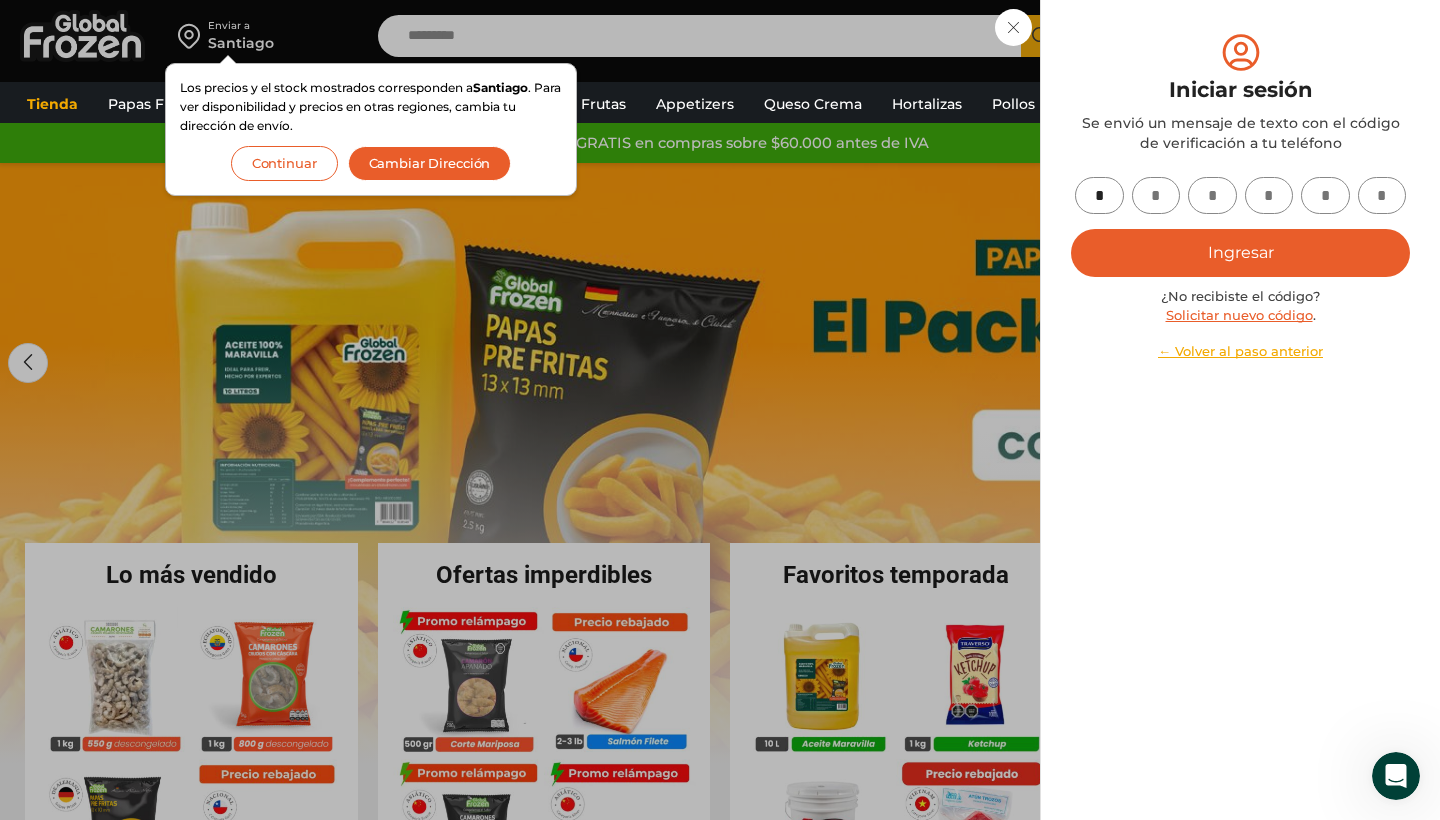 type on "*" 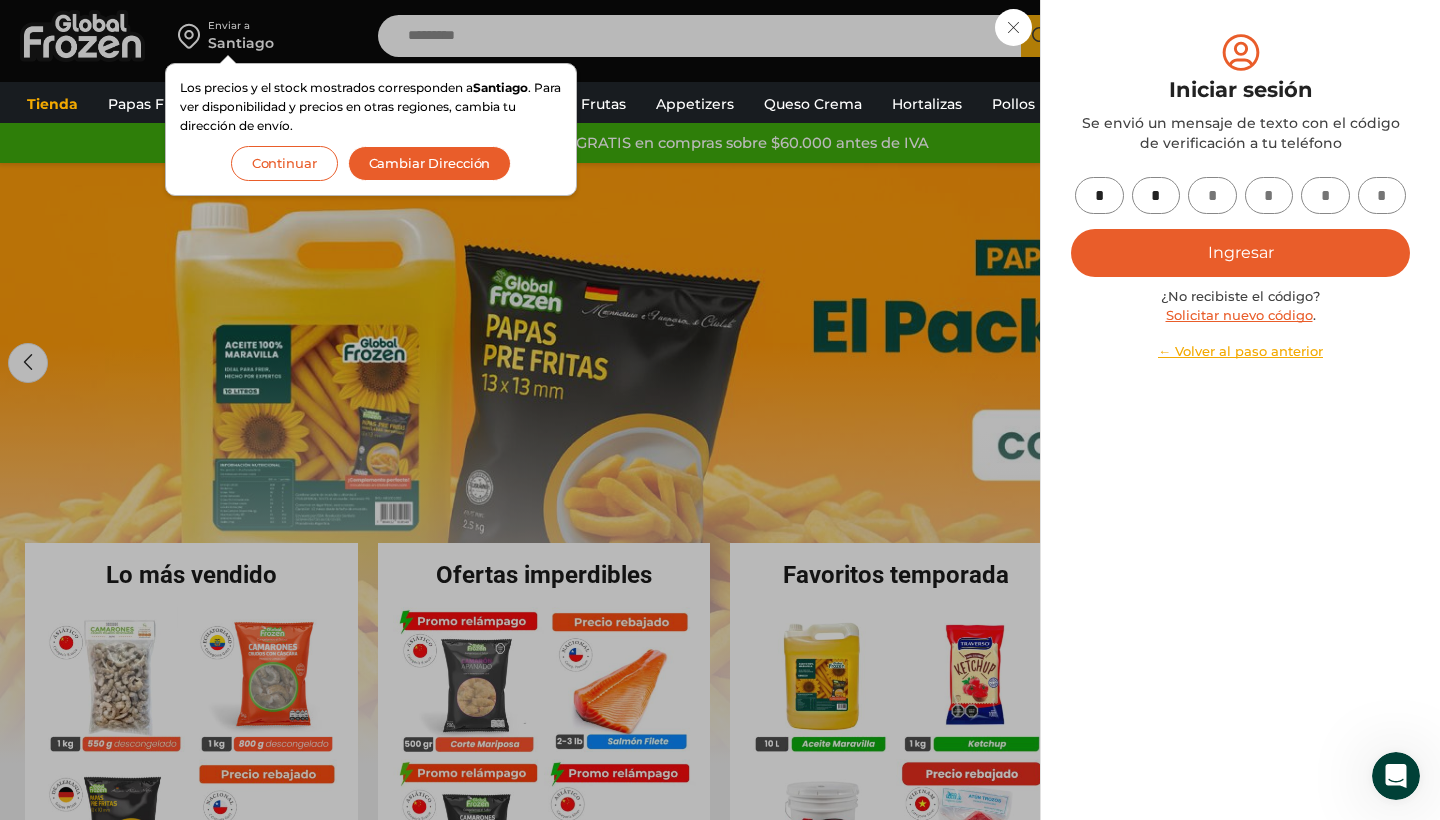 type on "*" 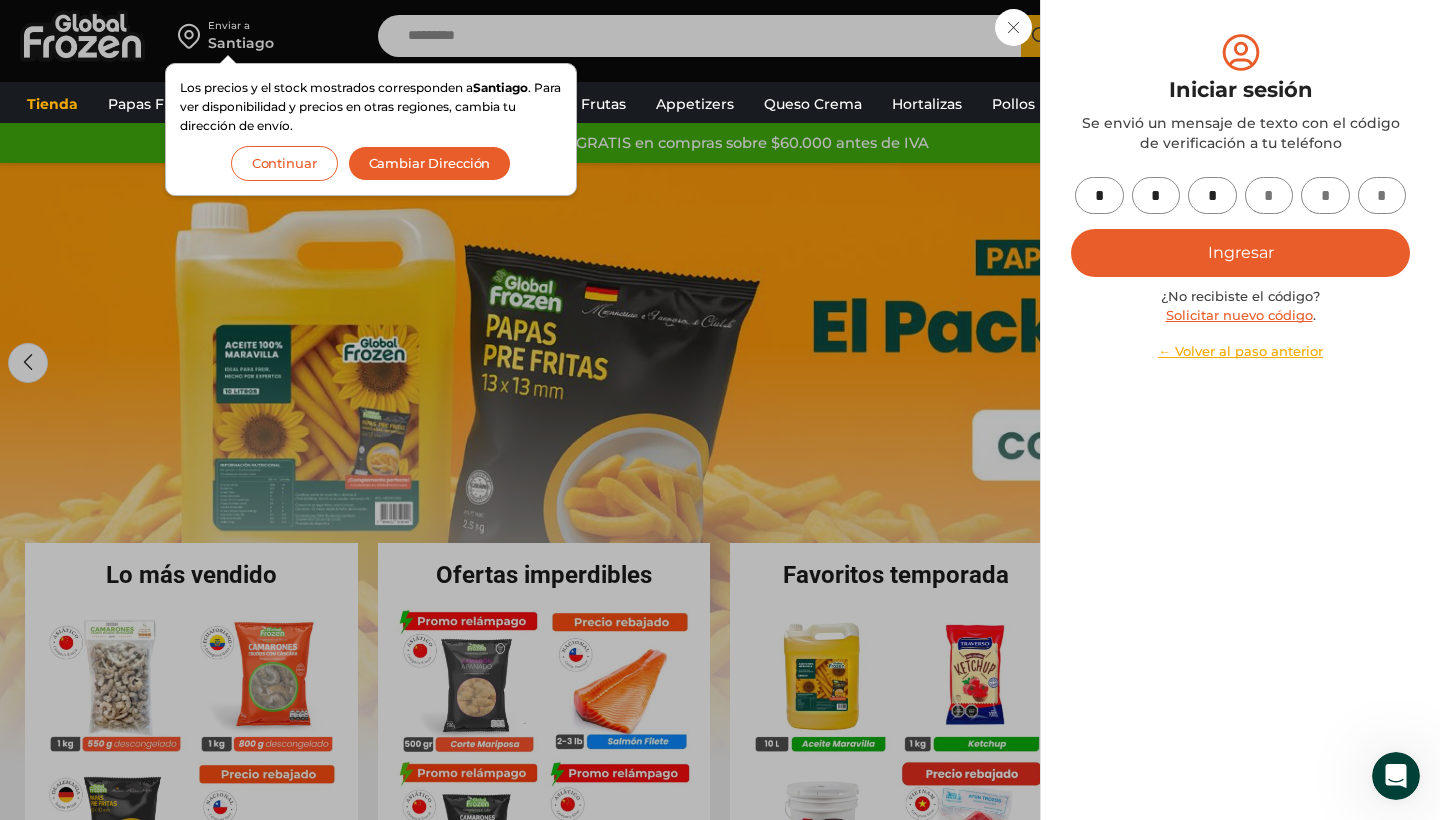 type on "*" 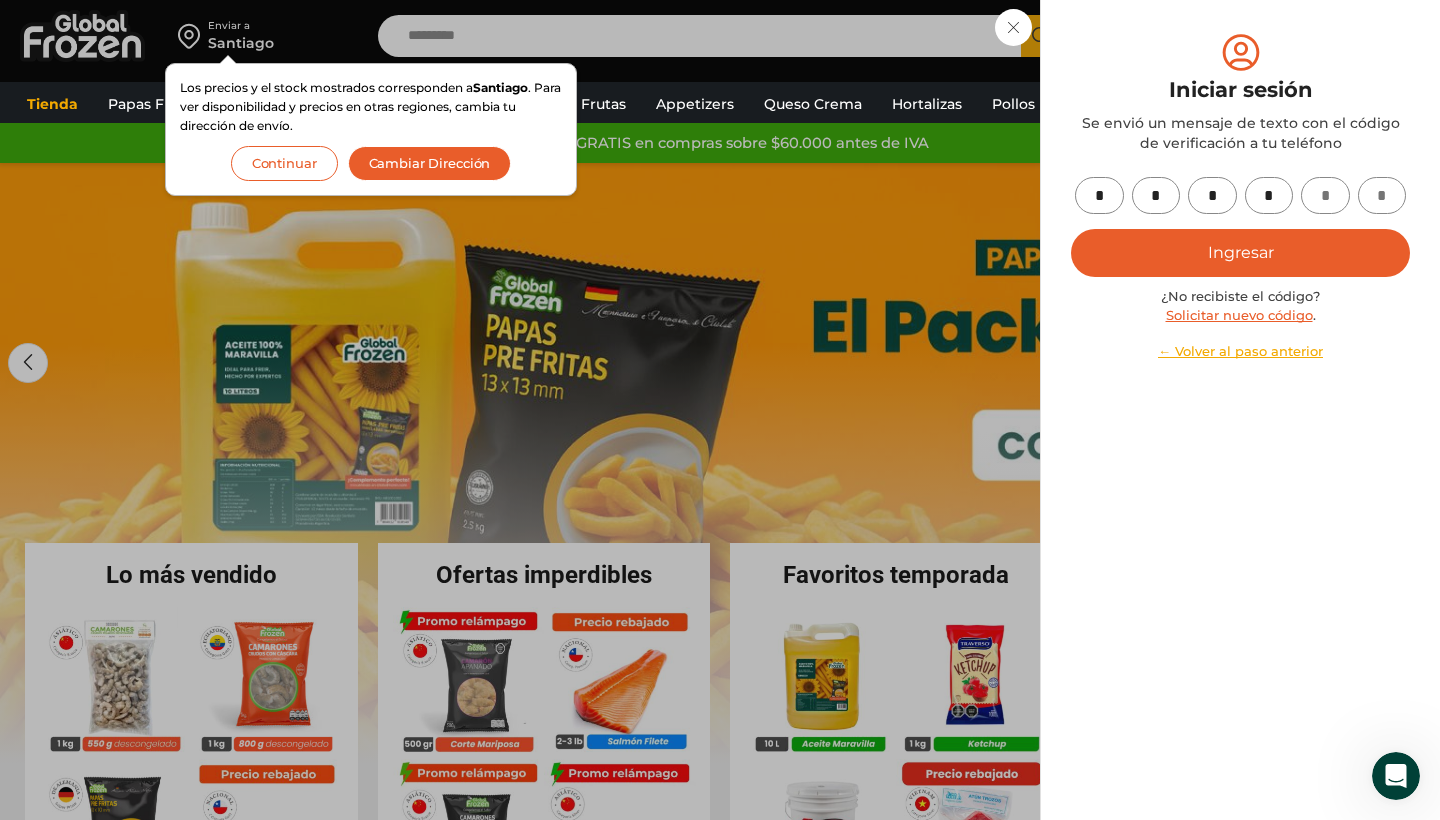 type on "*" 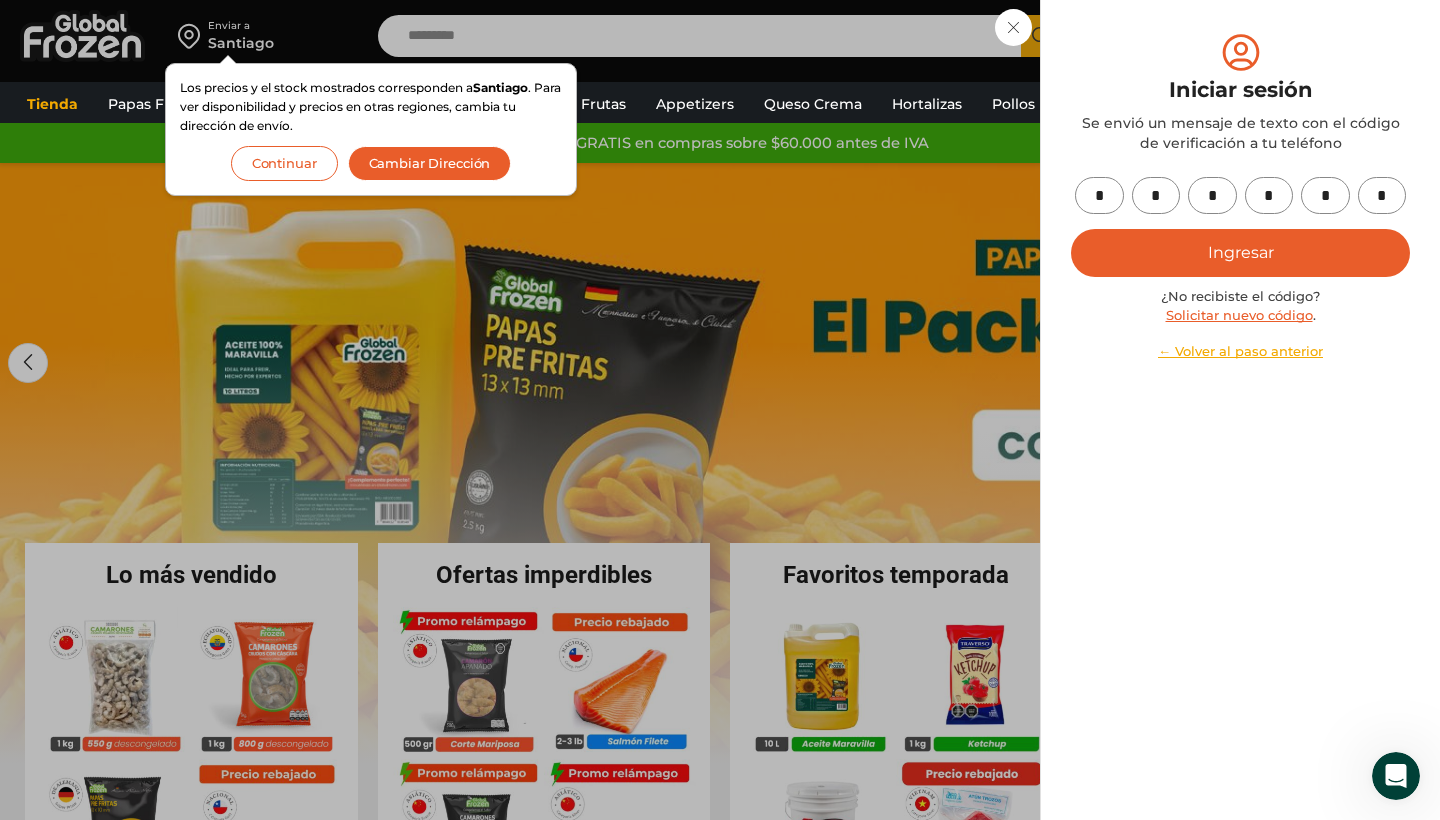 type on "*" 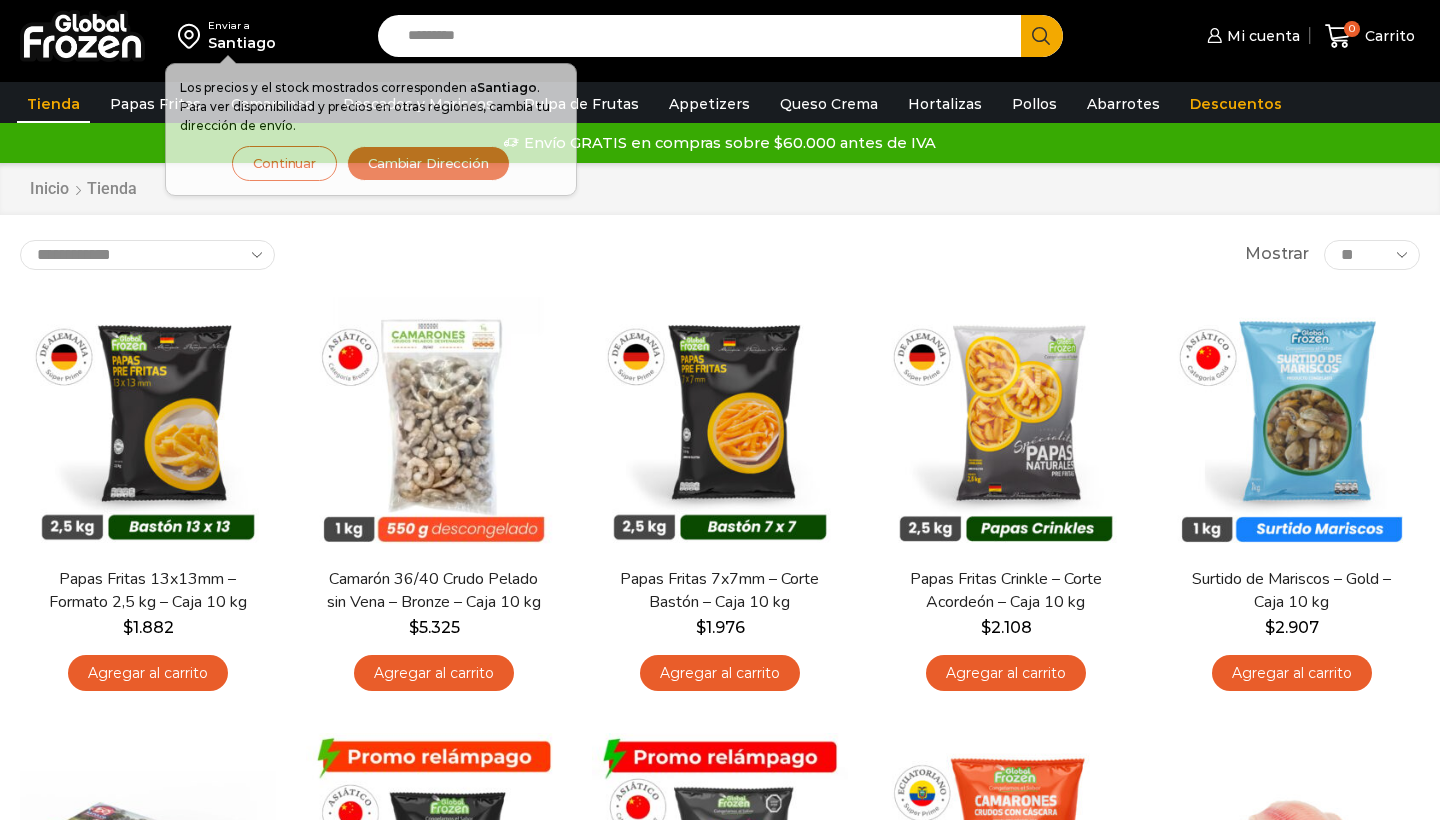 scroll, scrollTop: 0, scrollLeft: 0, axis: both 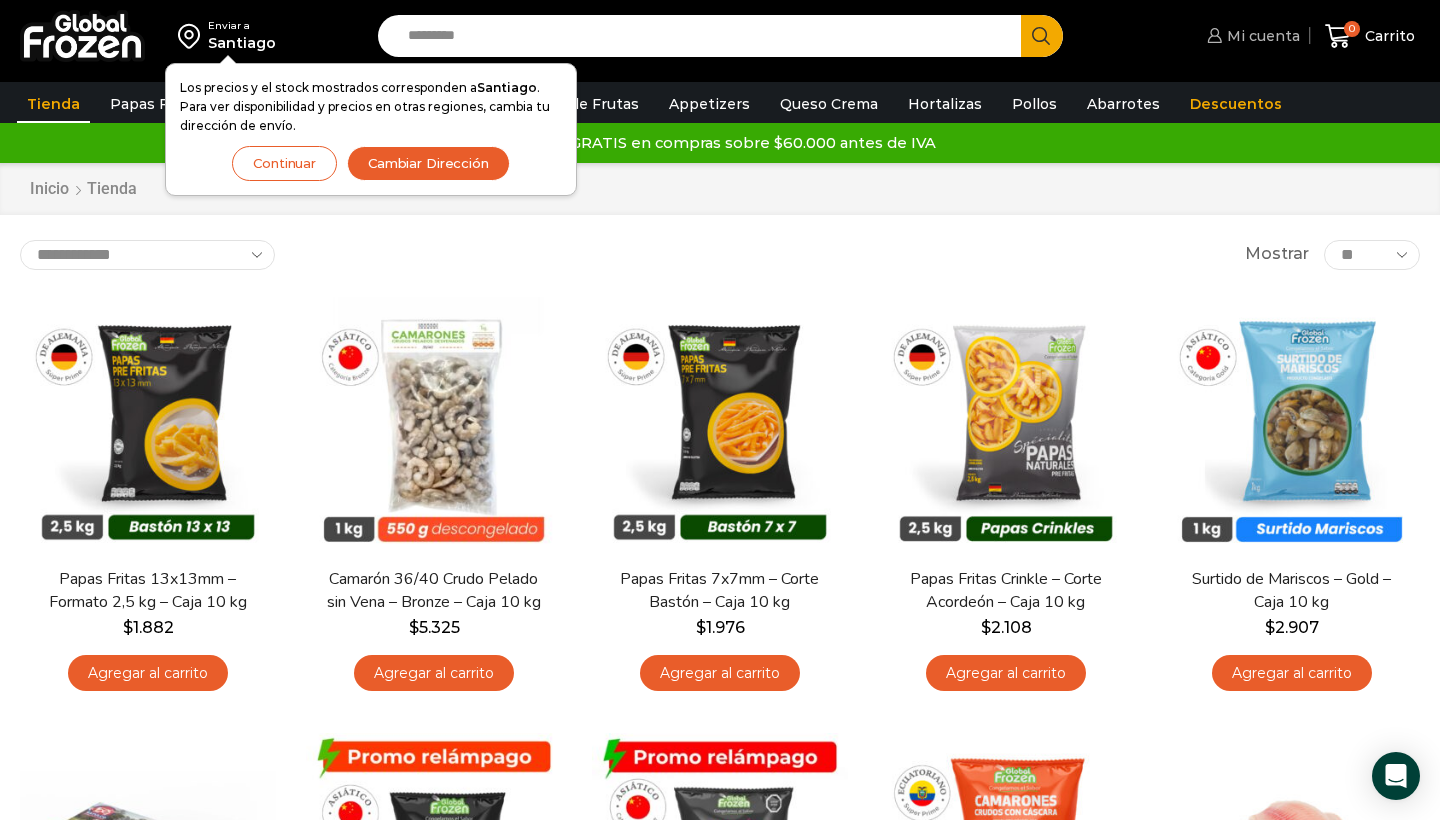 click on "Mi cuenta" at bounding box center [1261, 36] 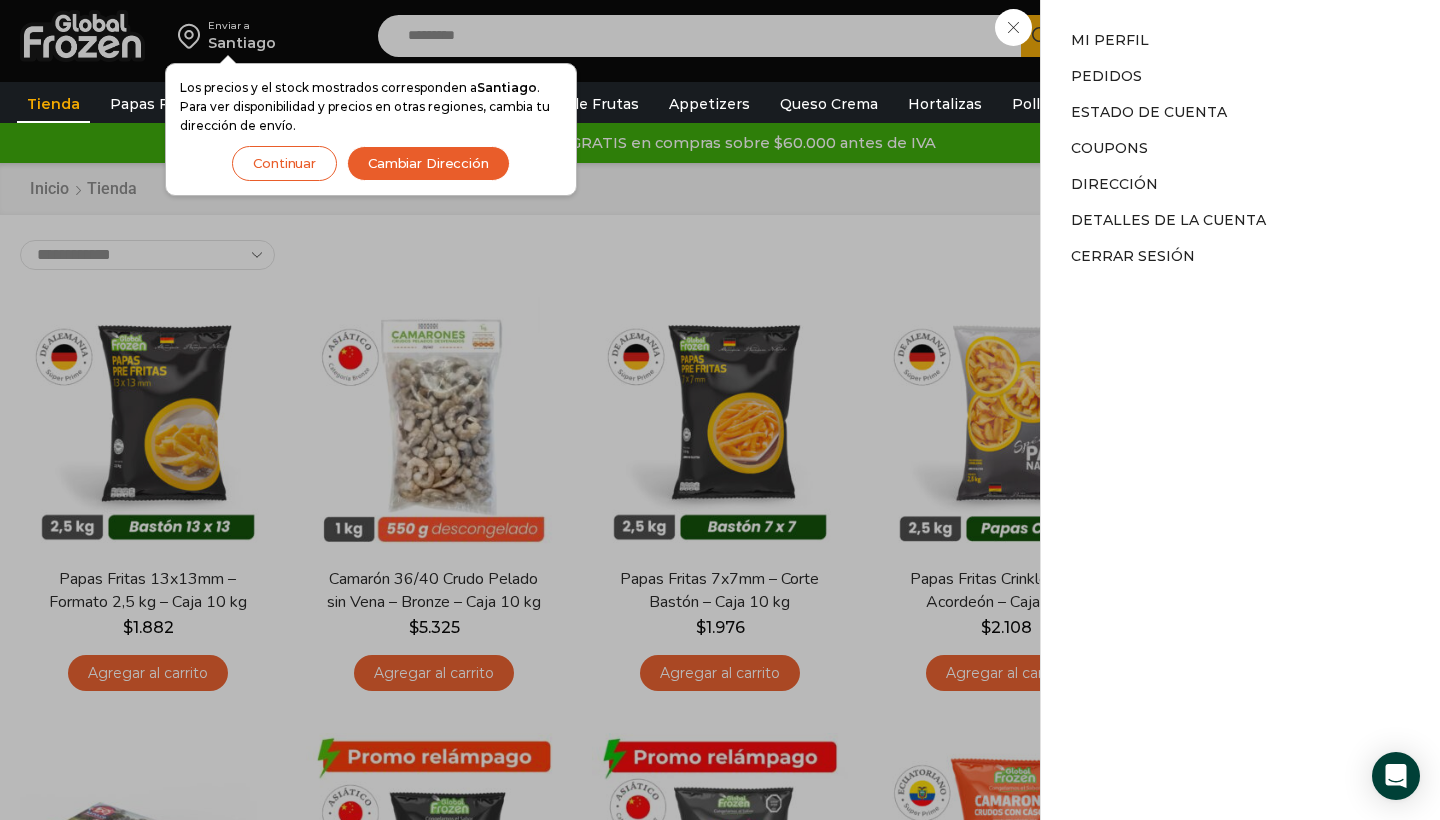 click on "Mi cuenta
Mi cuenta
Mi perfil
Pedidos
Descargas
Estado de Cuenta
Coupons
Dirección
Detalles de la cuenta" at bounding box center [1251, 36] 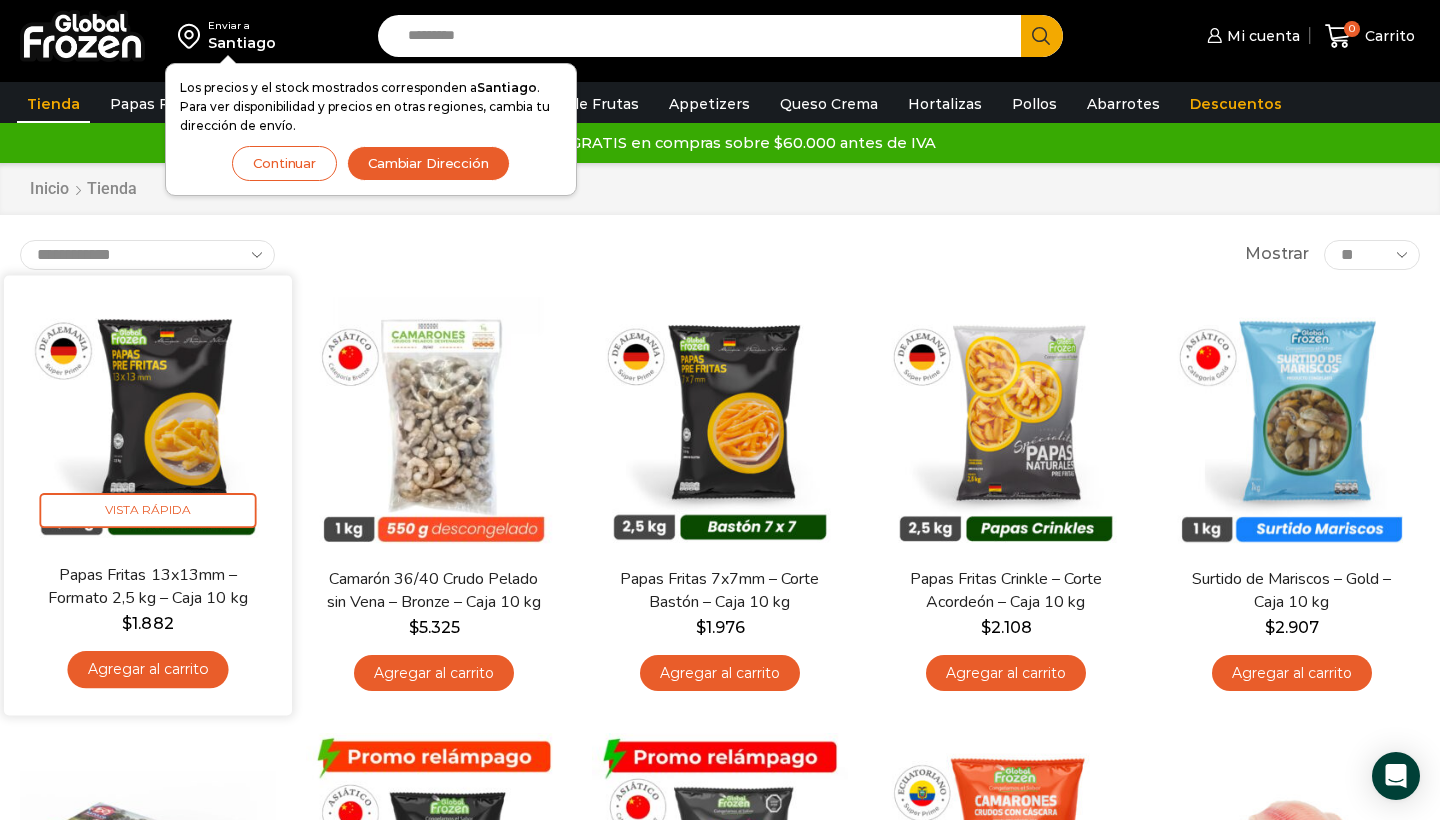click at bounding box center [148, 419] 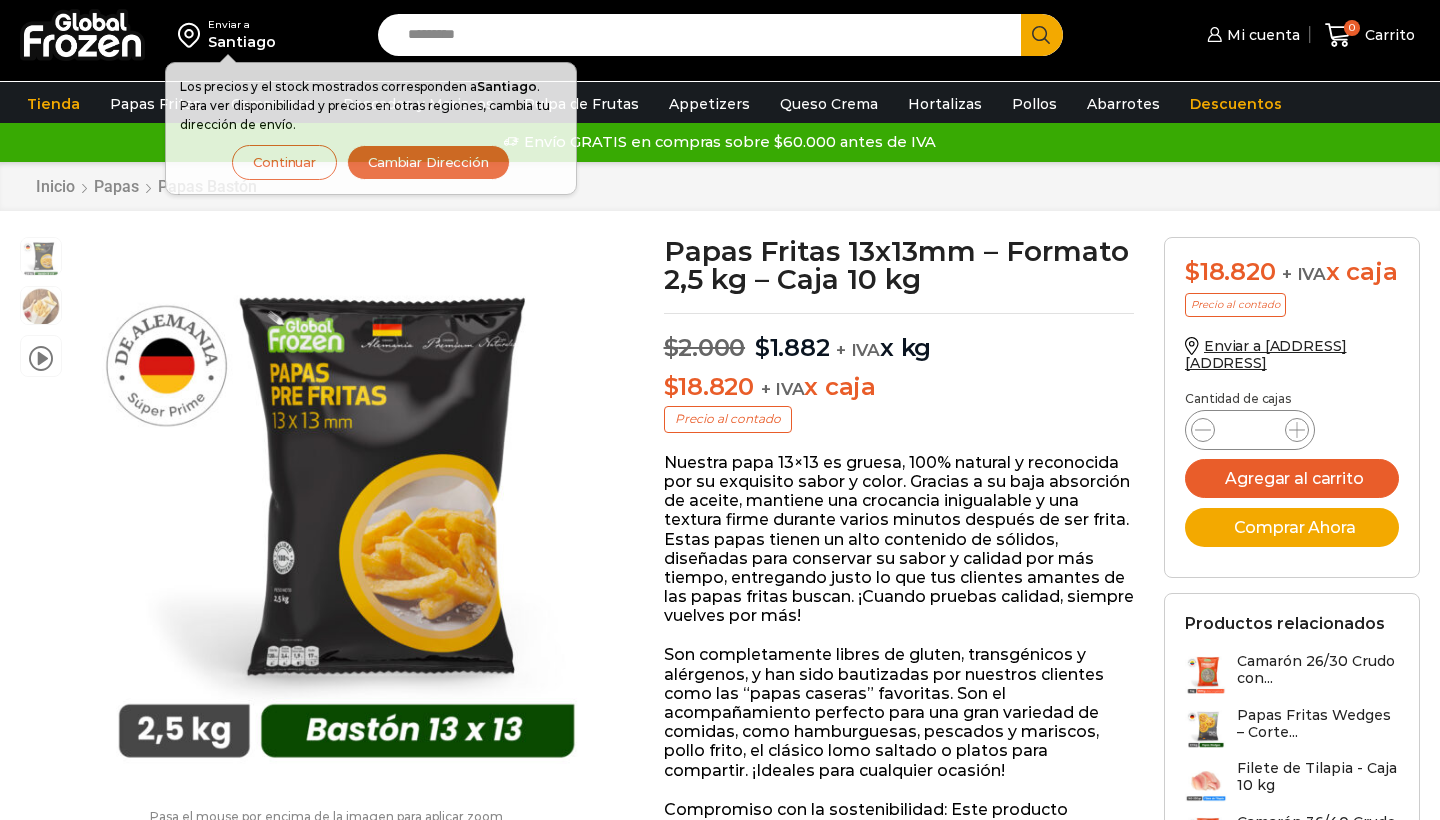 scroll, scrollTop: 1, scrollLeft: 0, axis: vertical 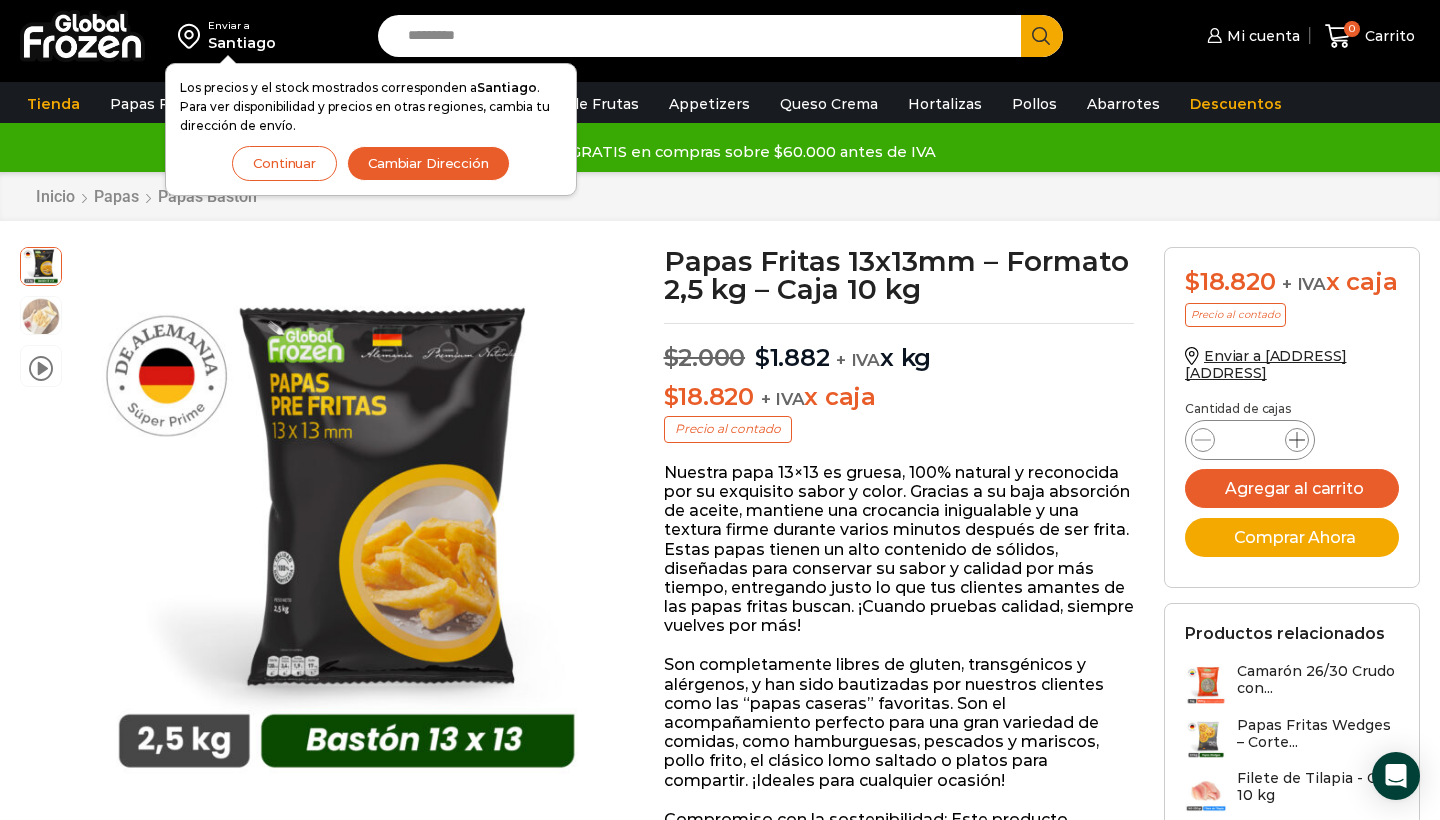 click 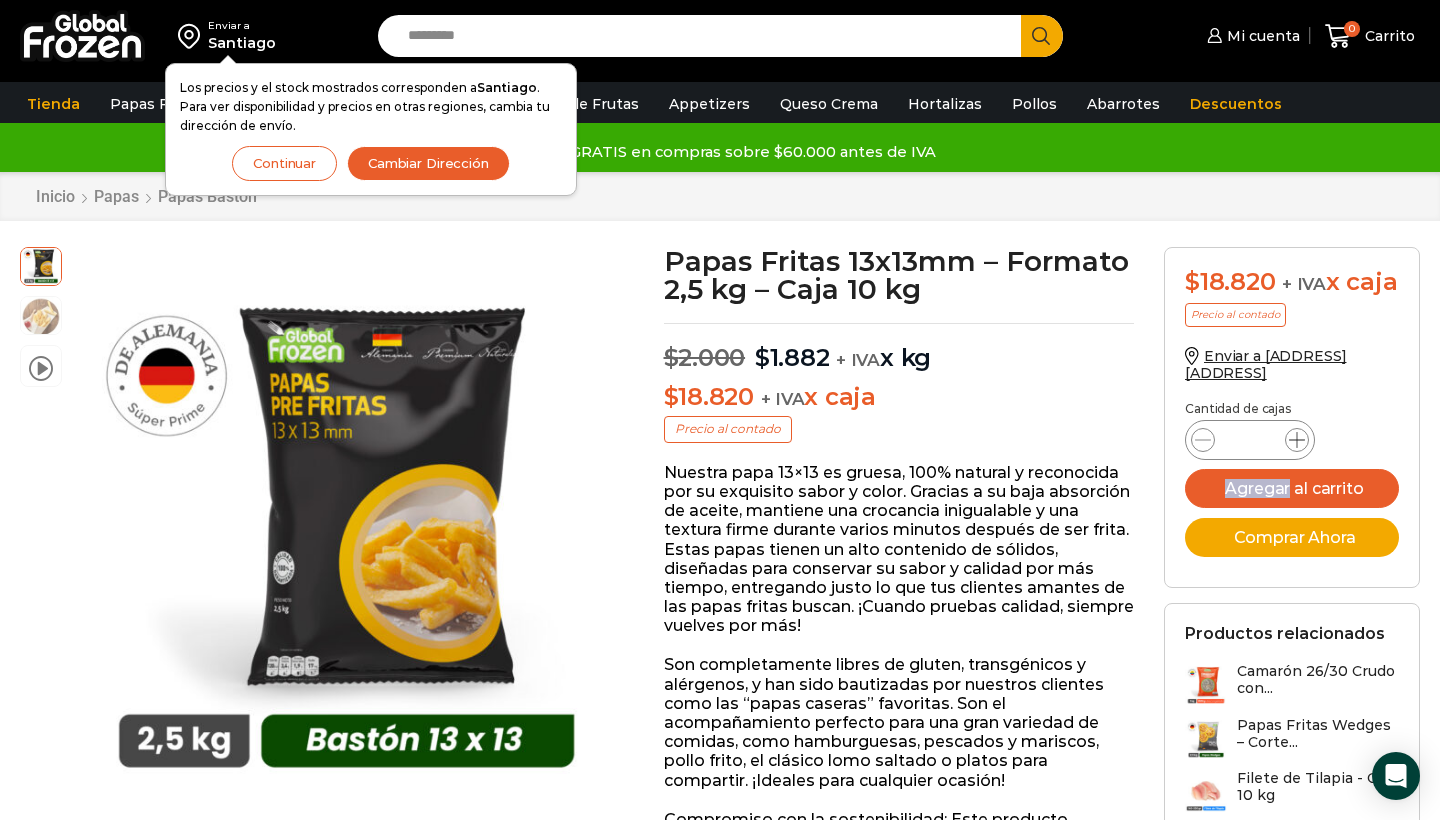 click 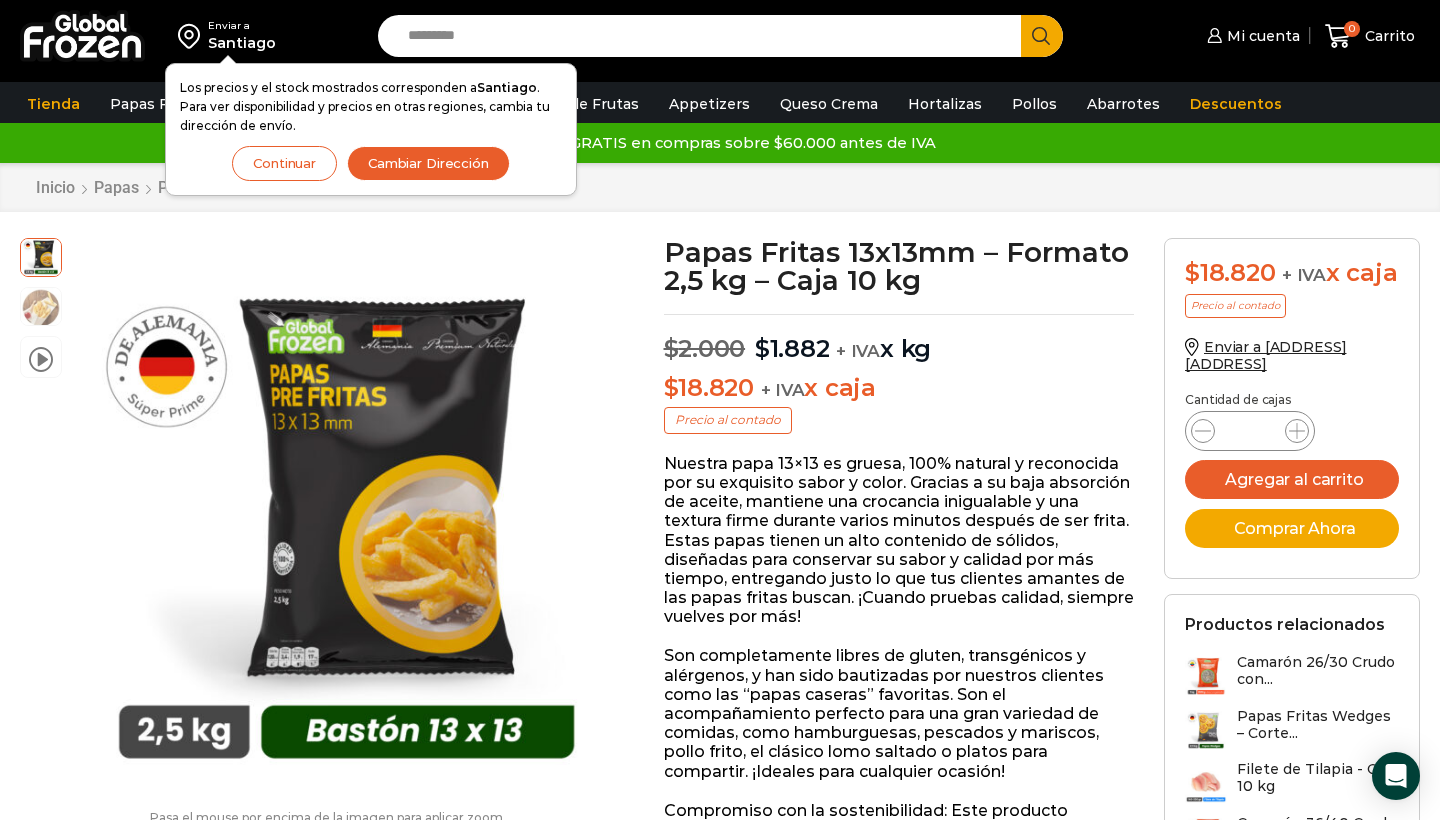 scroll, scrollTop: 0, scrollLeft: 0, axis: both 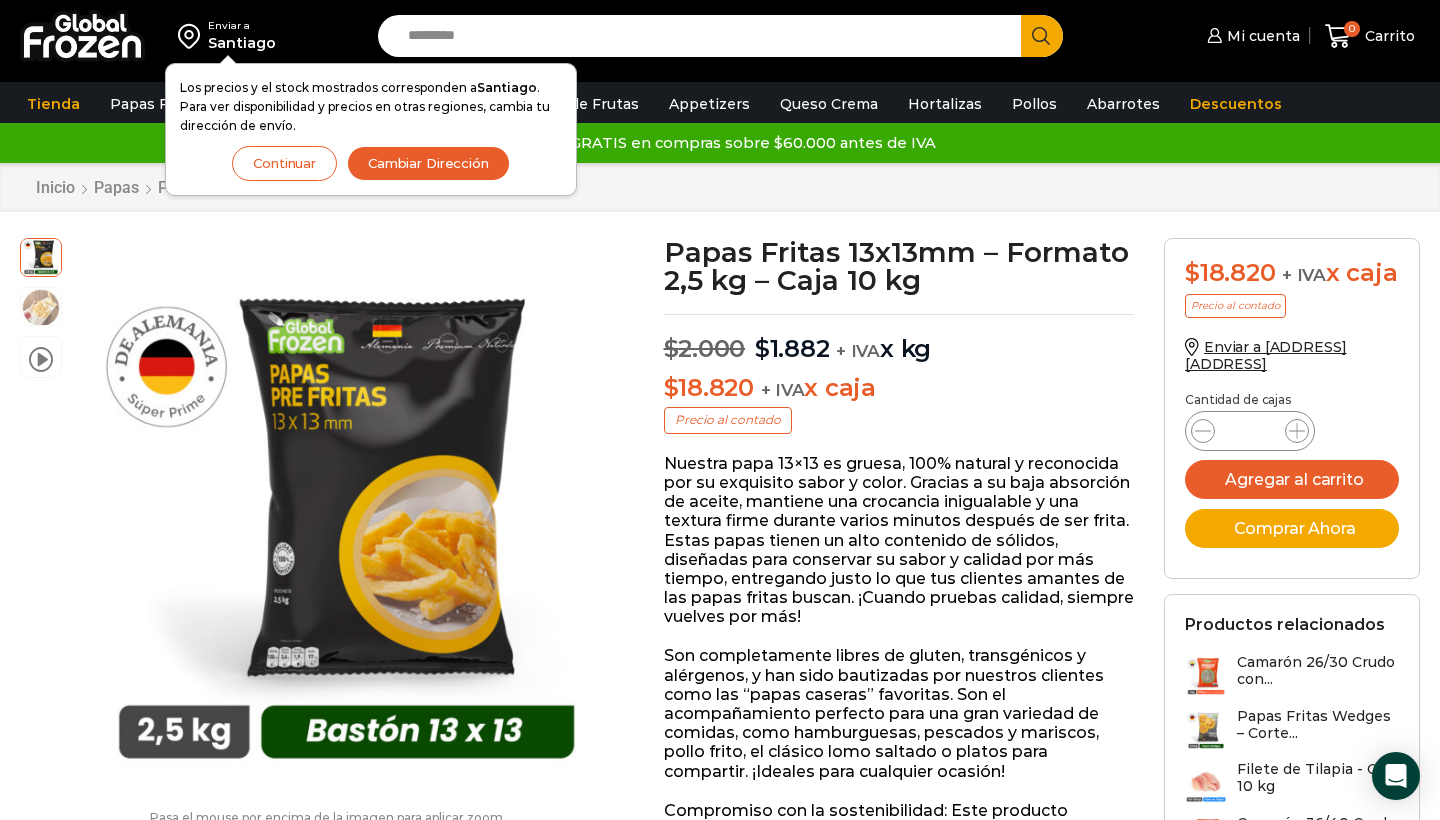 click on "Search input" at bounding box center (704, 36) 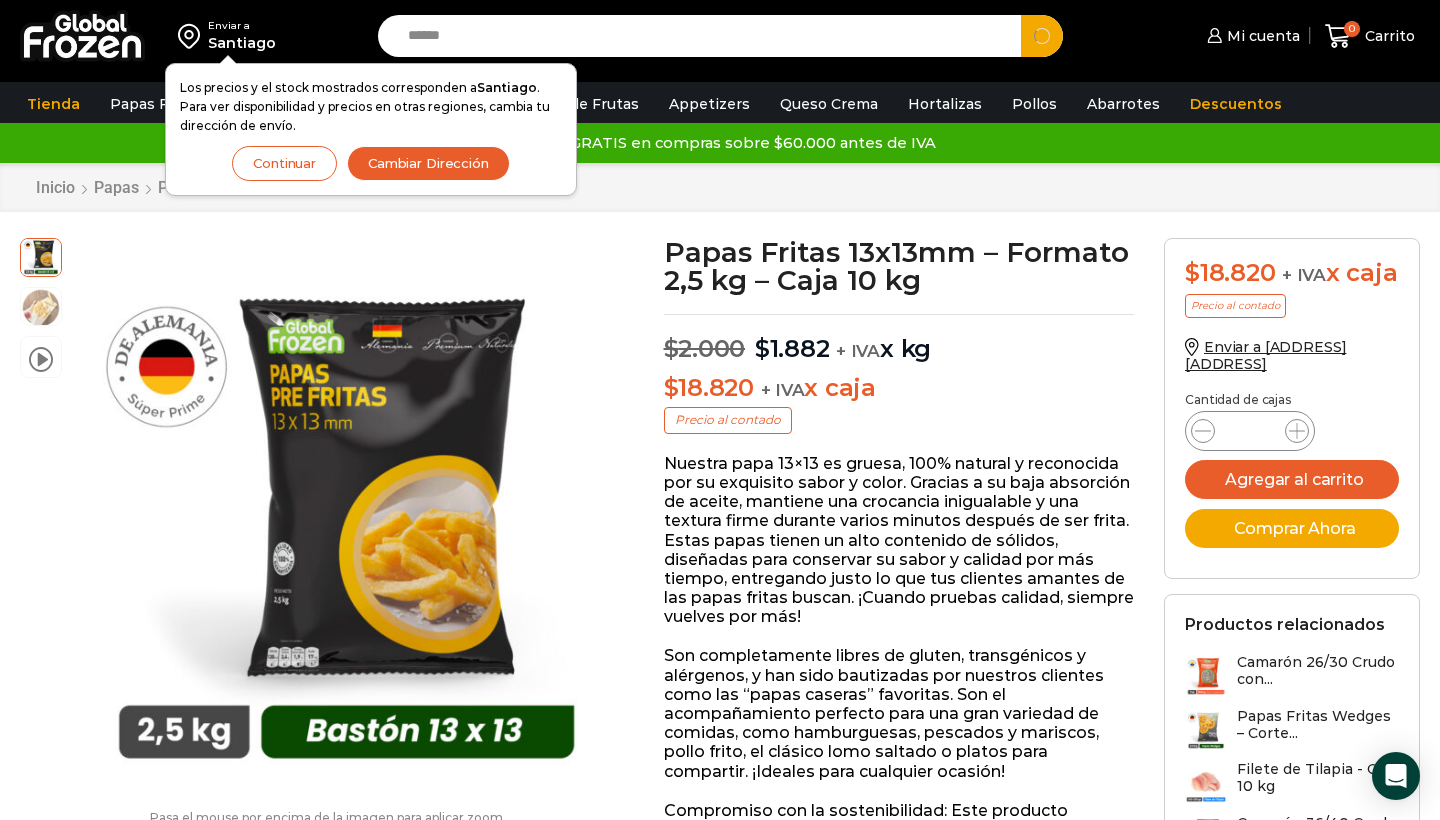type on "******" 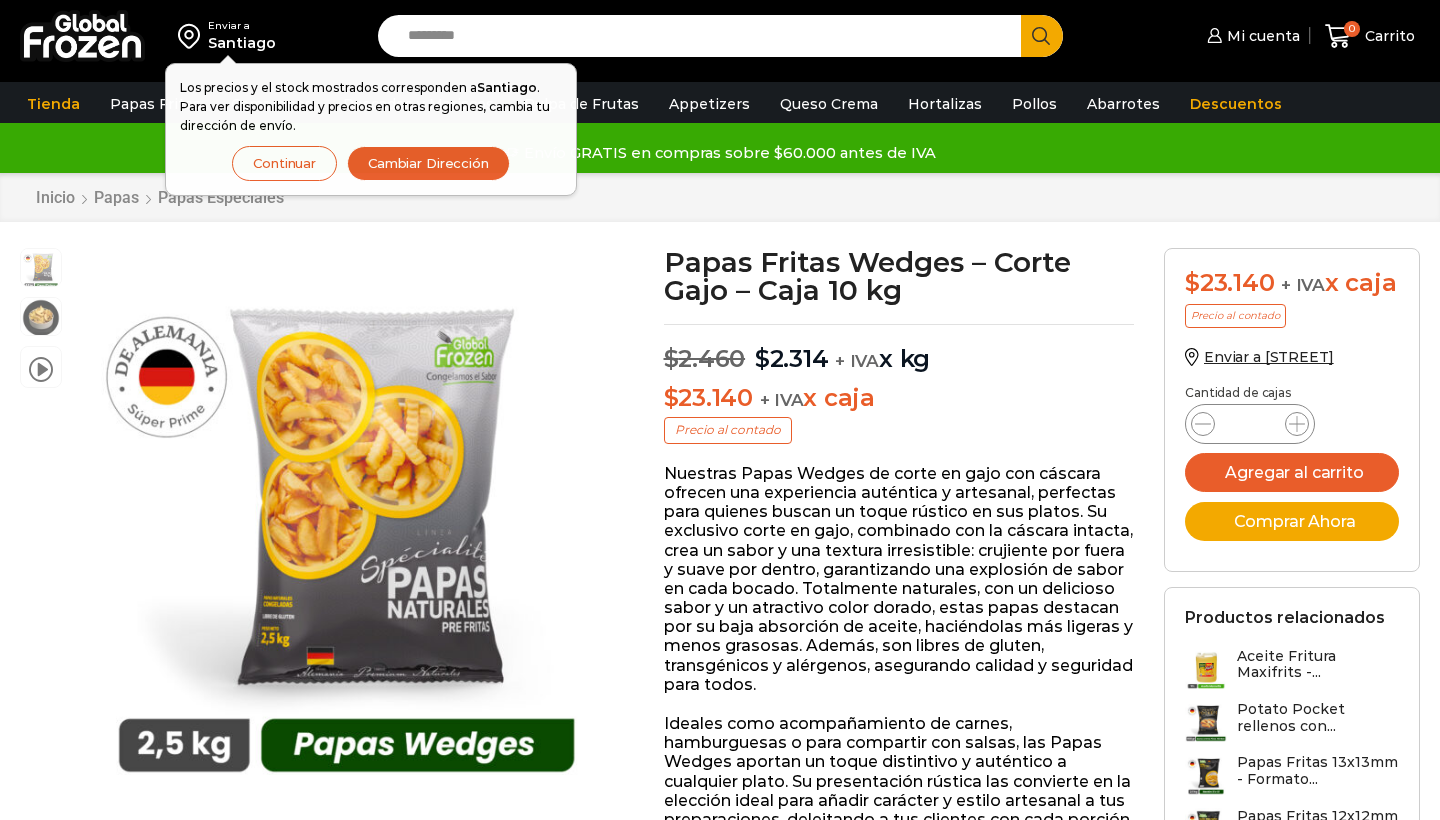 scroll, scrollTop: 1, scrollLeft: 0, axis: vertical 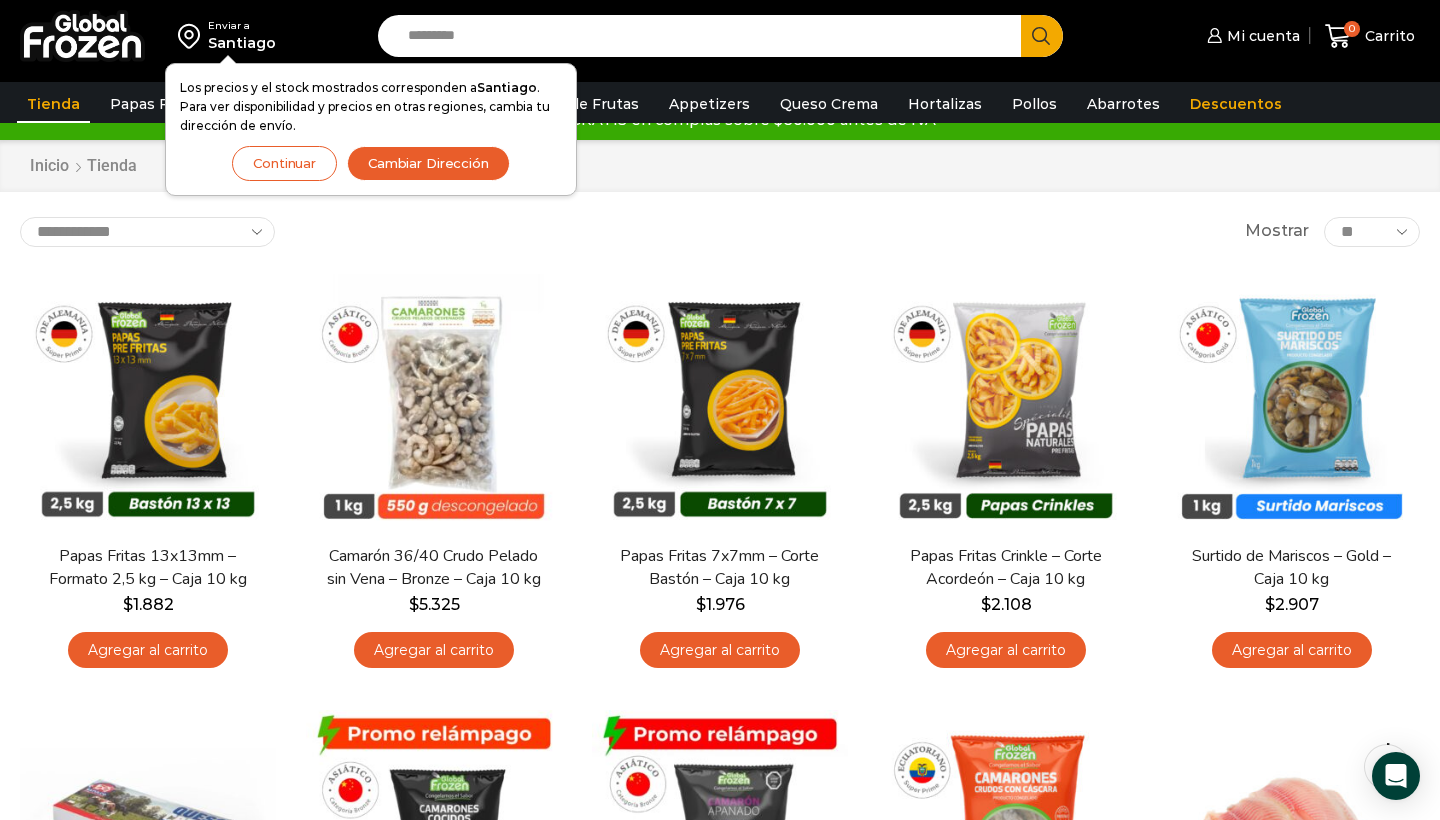 click on "Continuar" at bounding box center [284, 163] 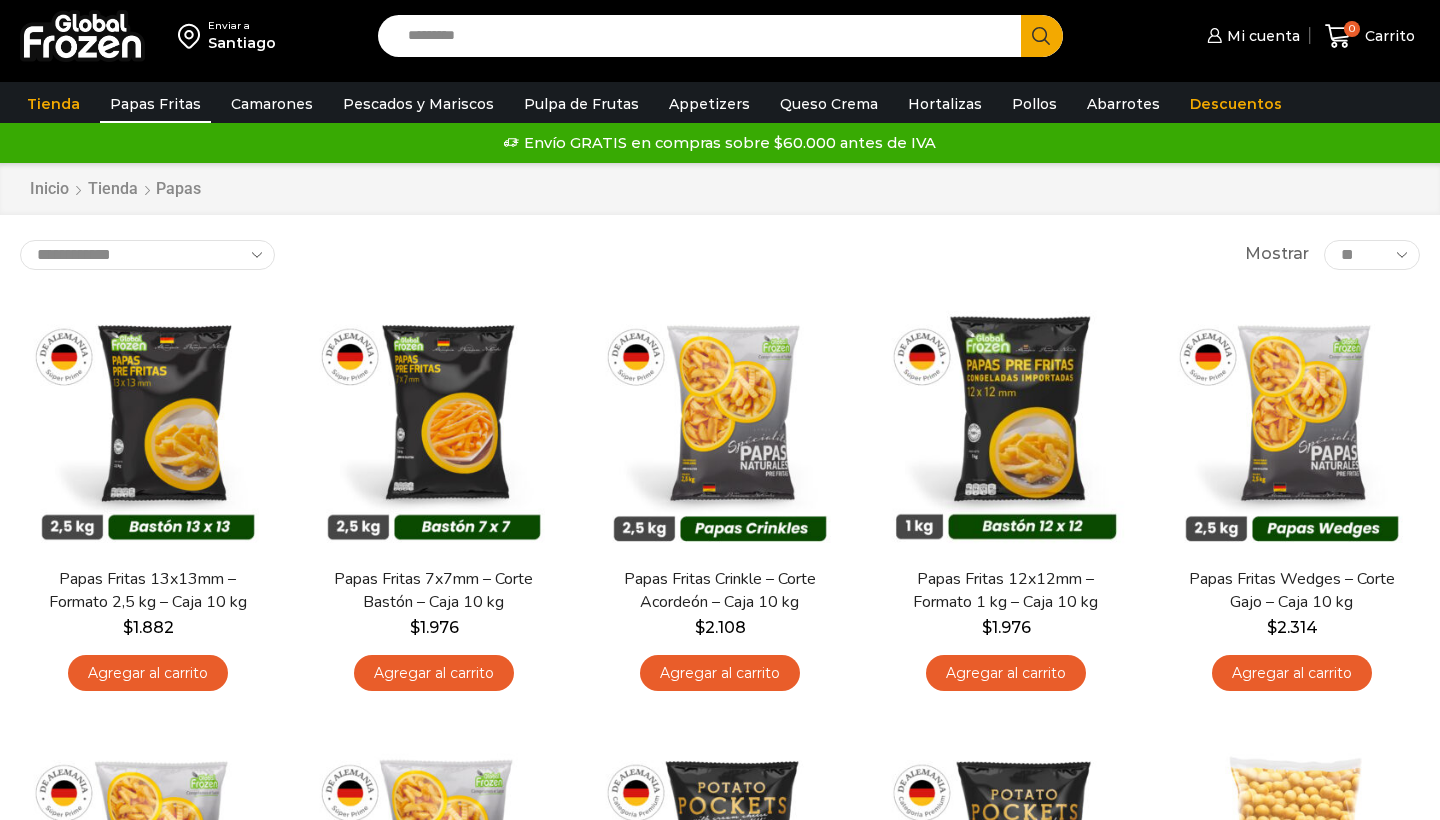 scroll, scrollTop: 0, scrollLeft: 0, axis: both 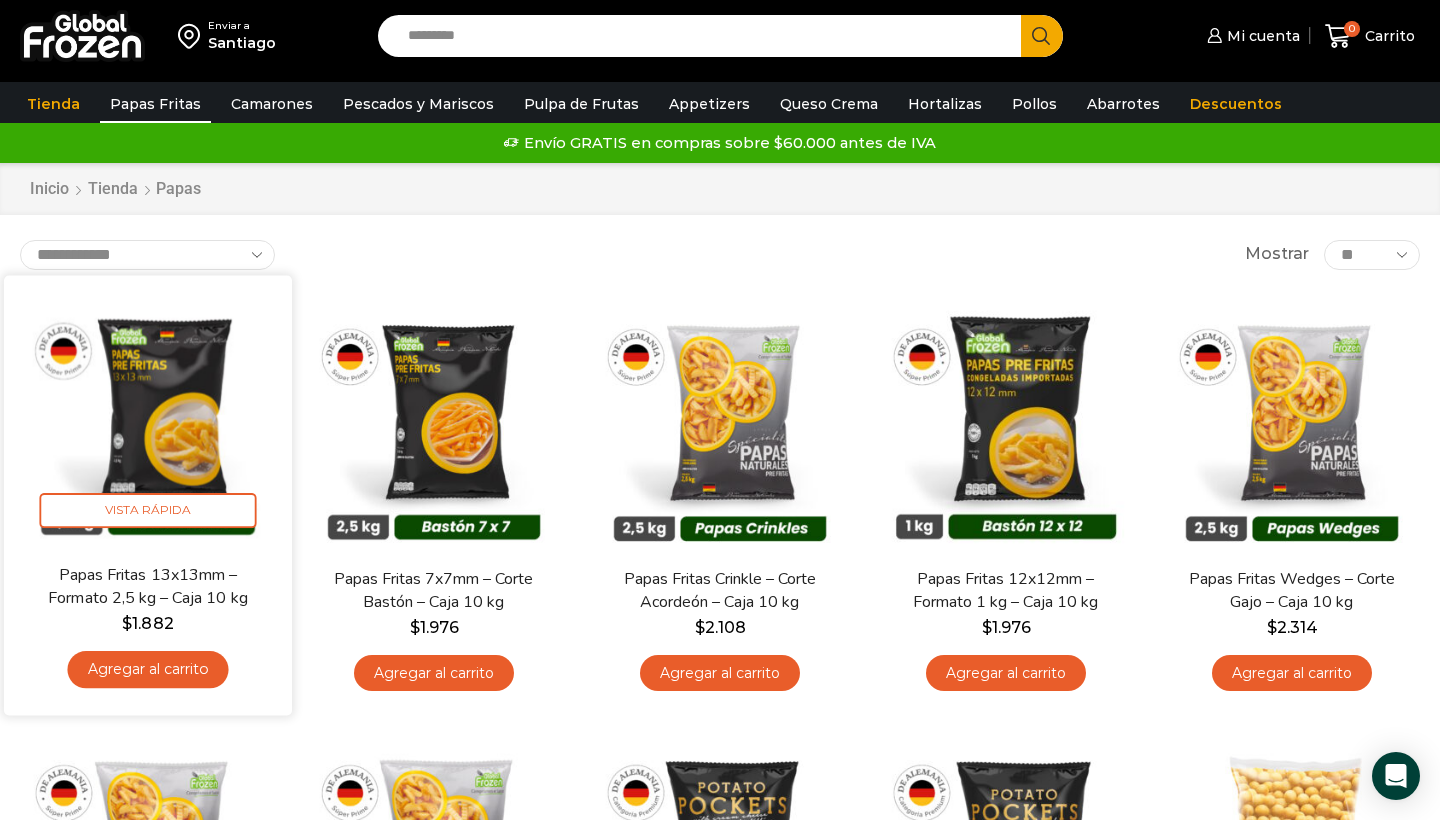 click at bounding box center (148, 419) 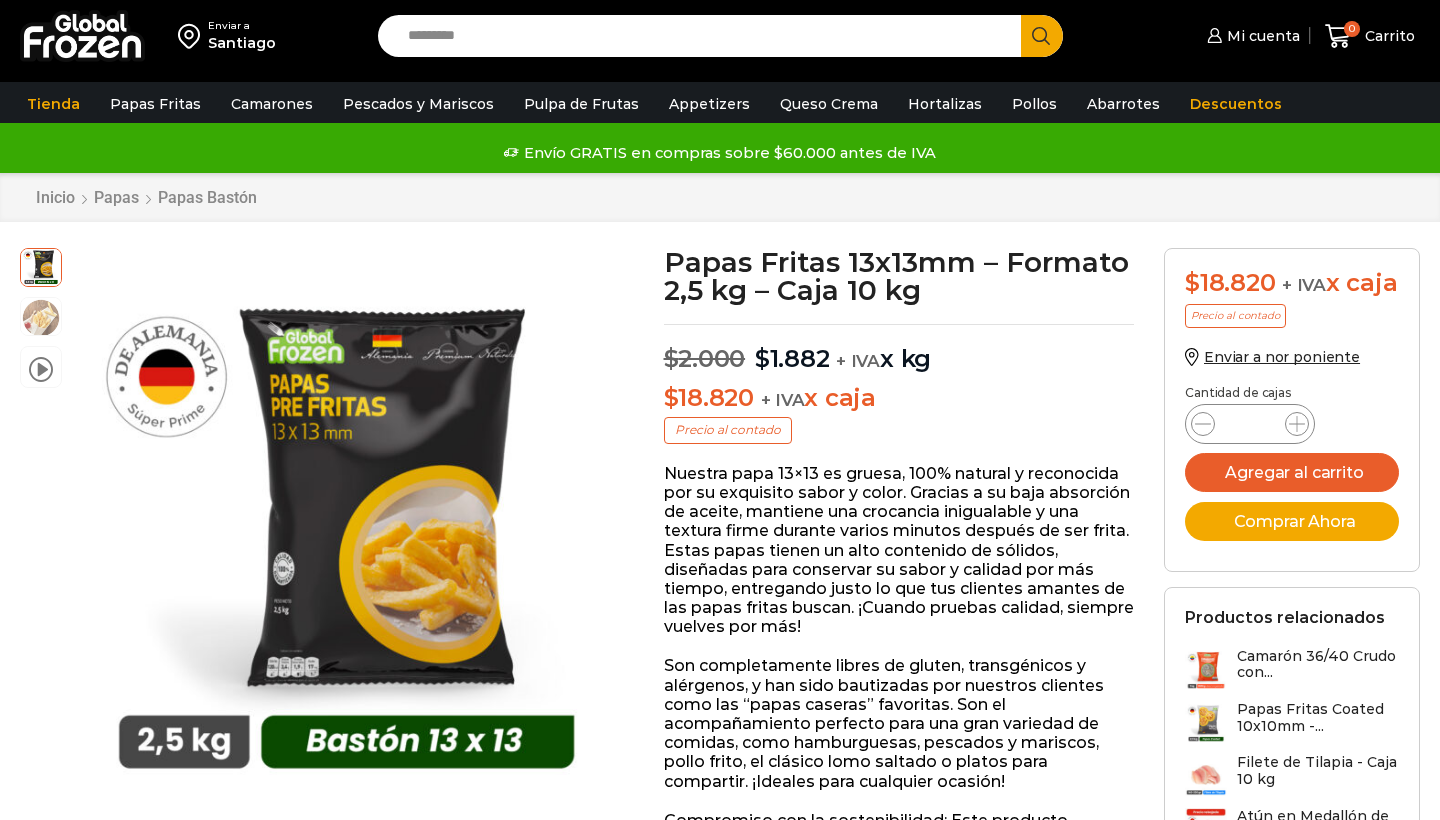 scroll, scrollTop: 1, scrollLeft: 0, axis: vertical 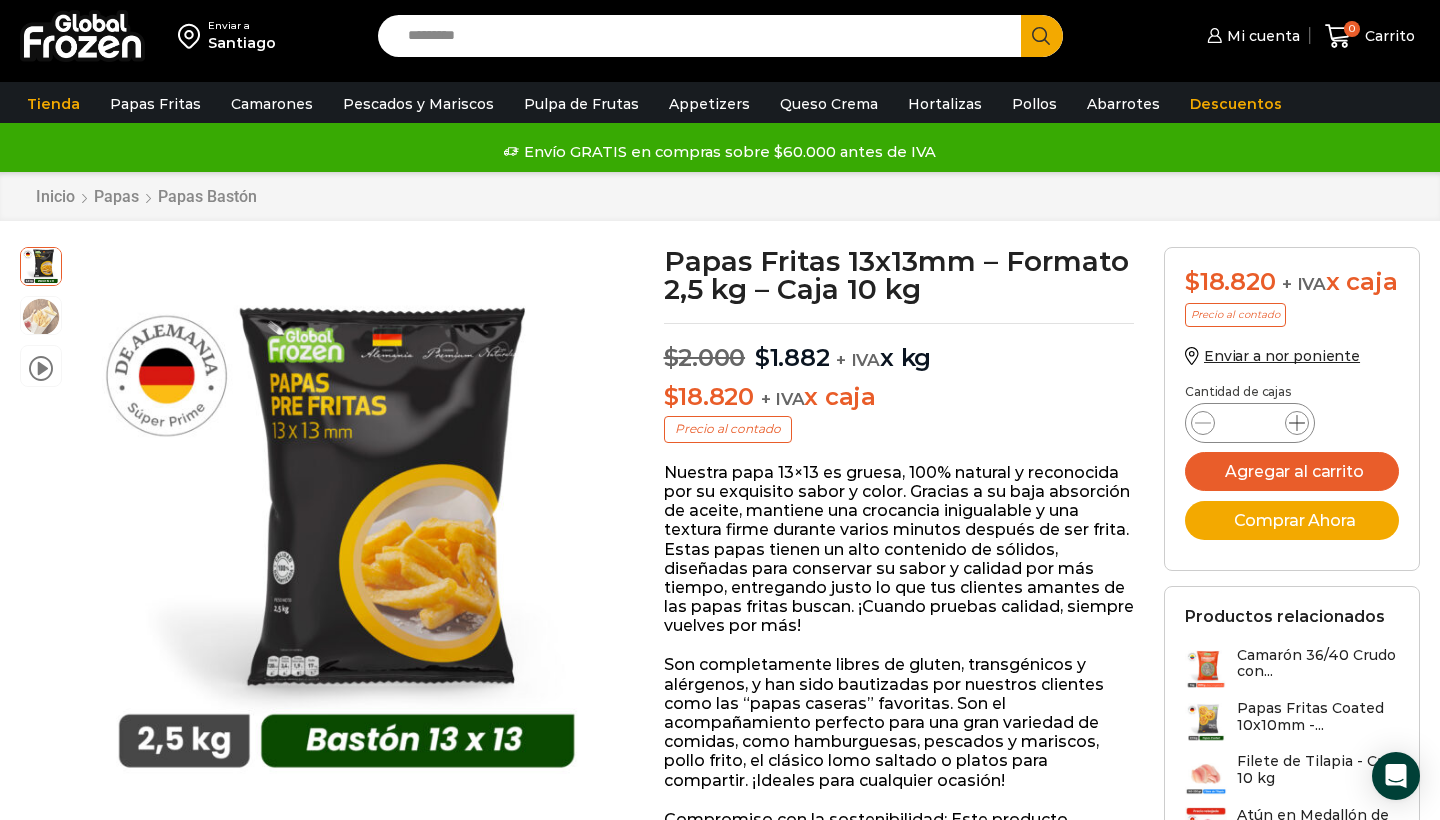click 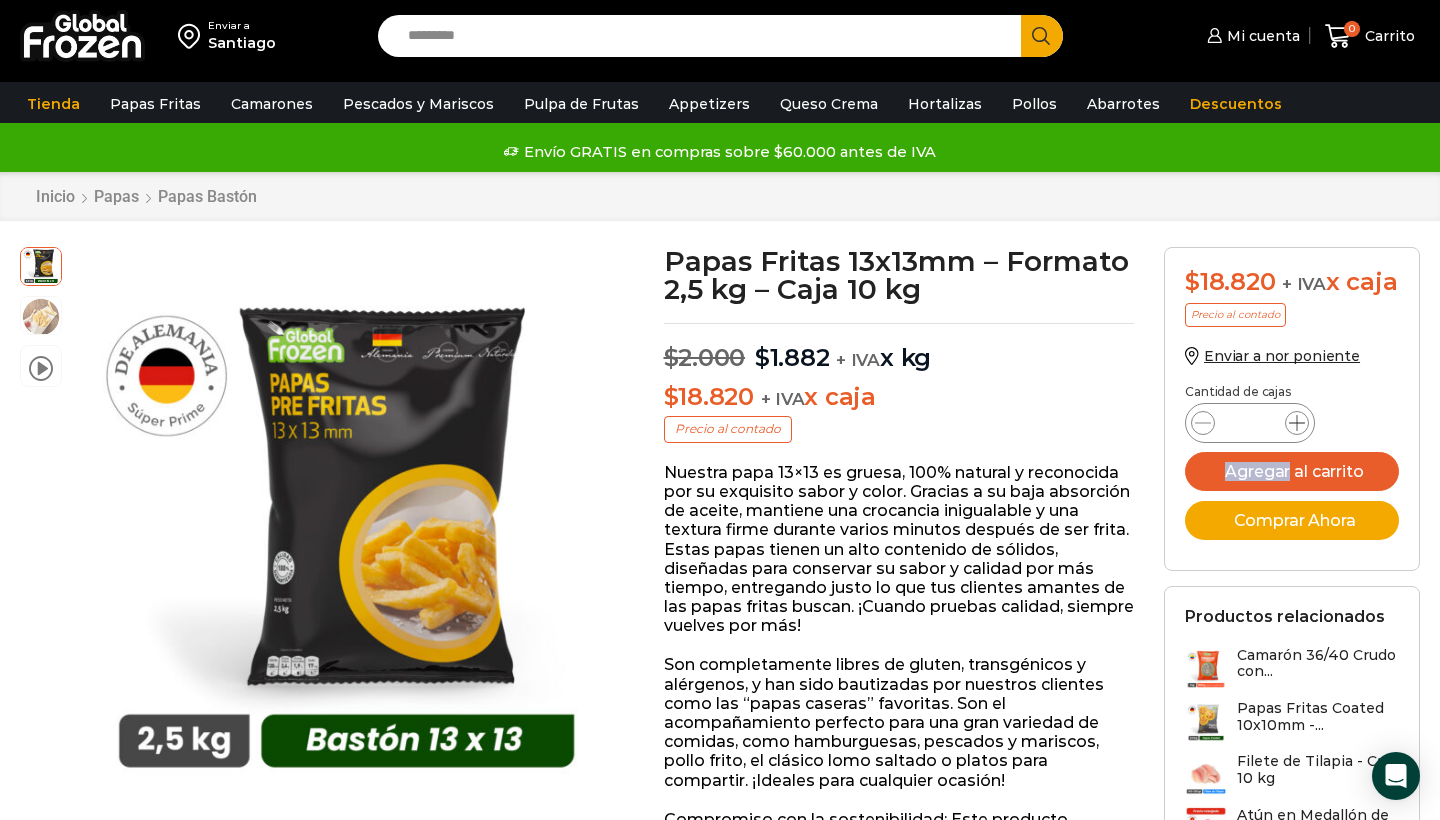 click 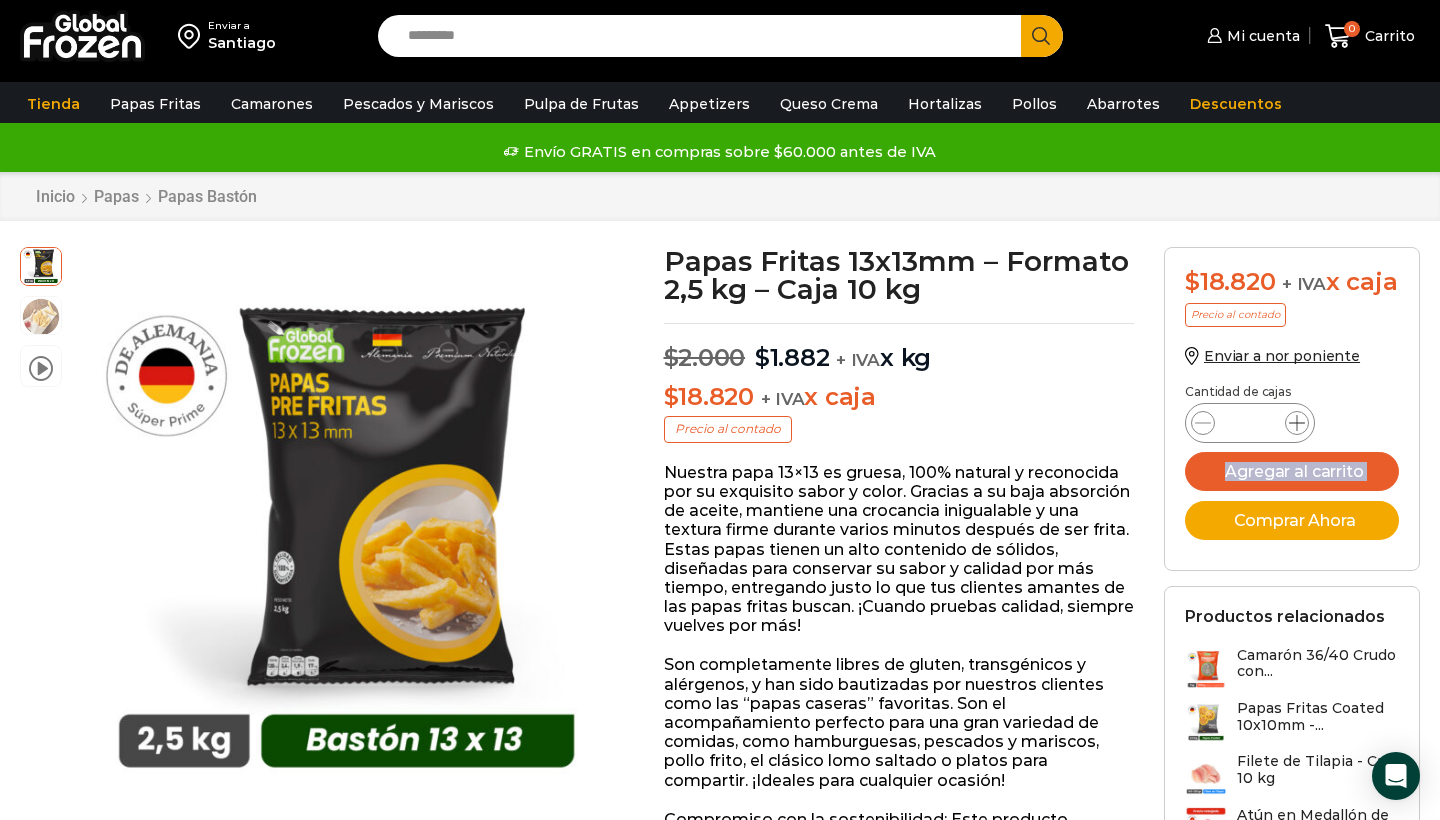 click 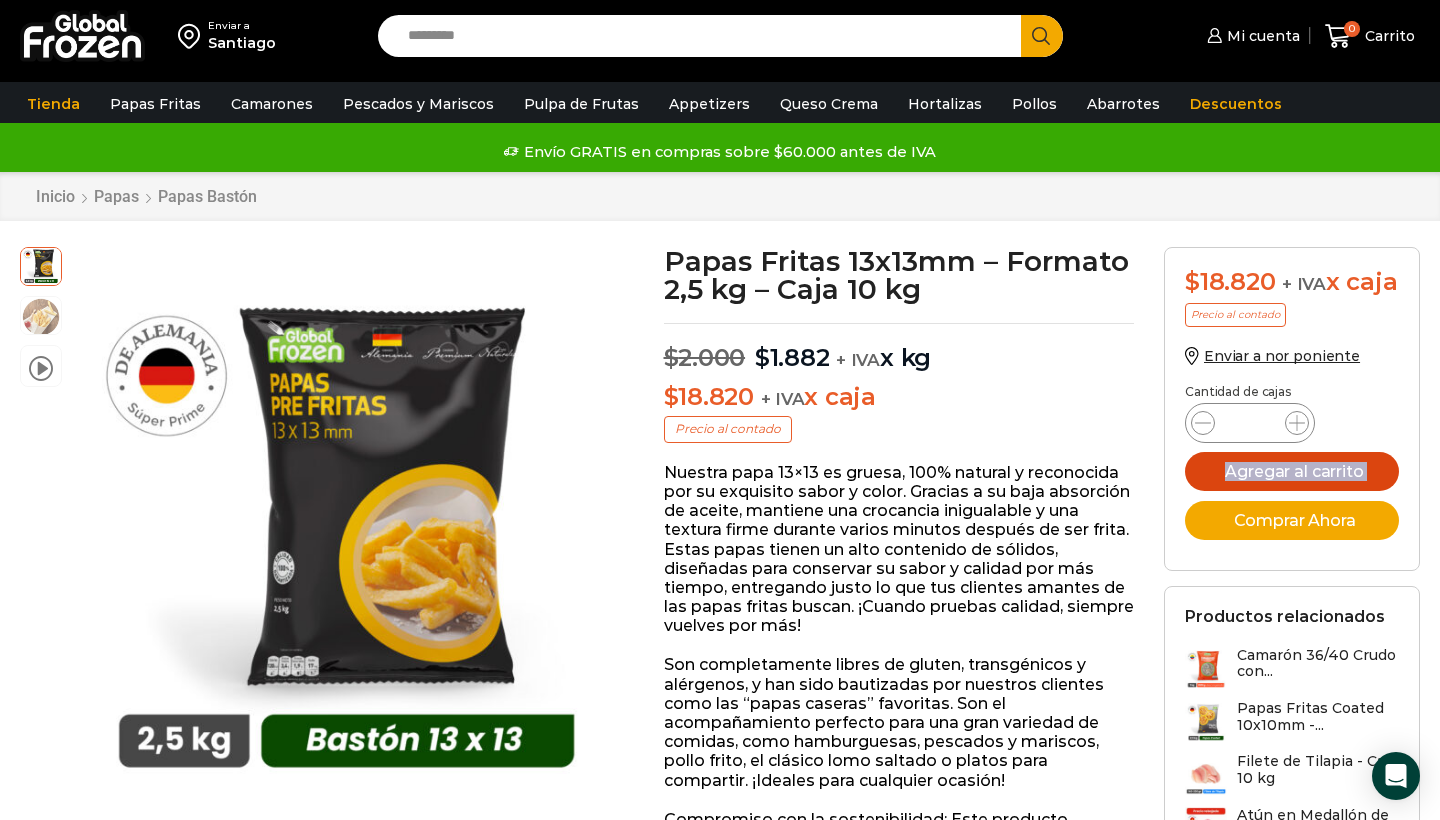 click on "Agregar al carrito" at bounding box center (1292, 471) 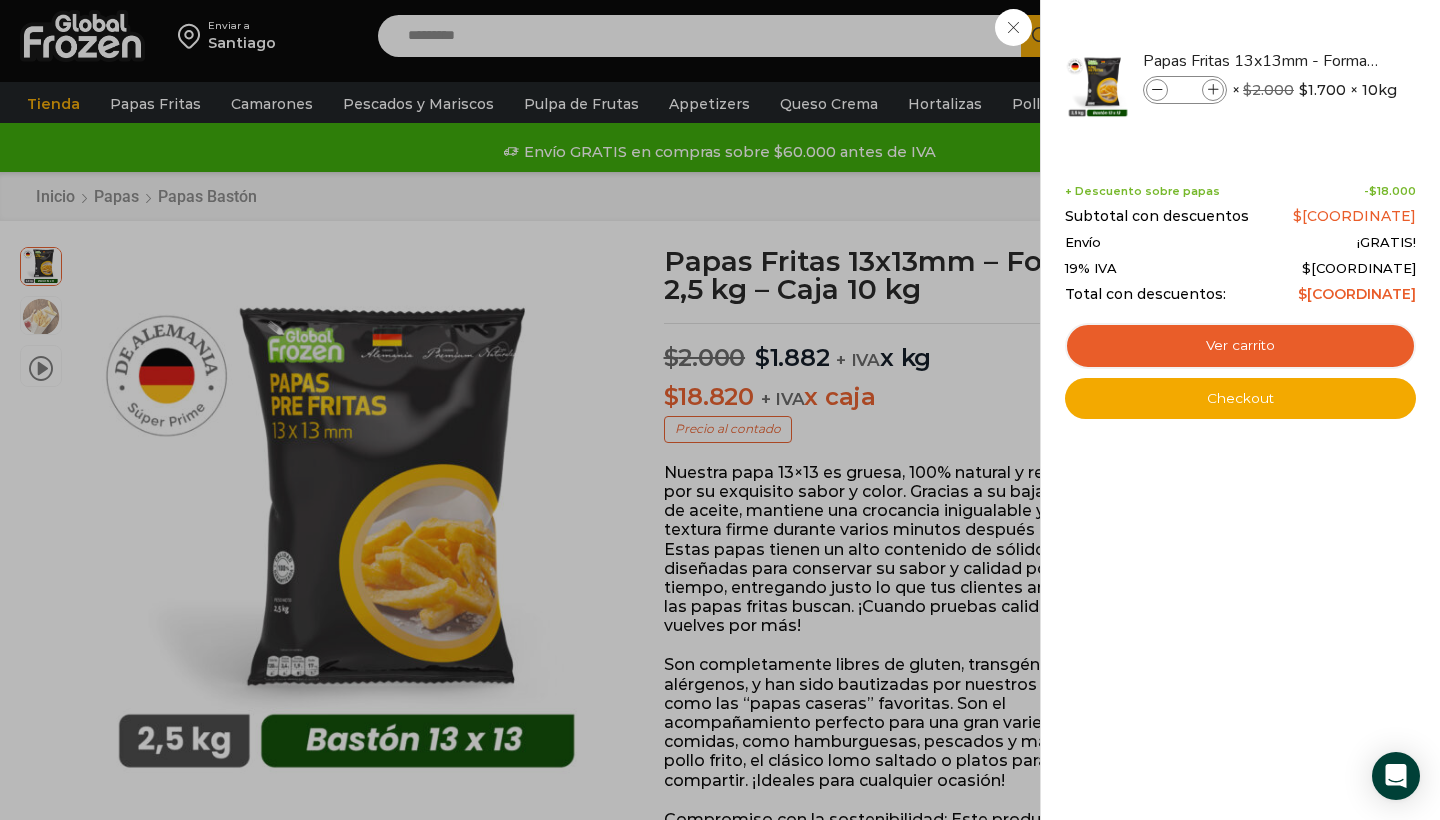 click on "6
Carrito
6
6
Shopping Cart
*" at bounding box center (1370, 36) 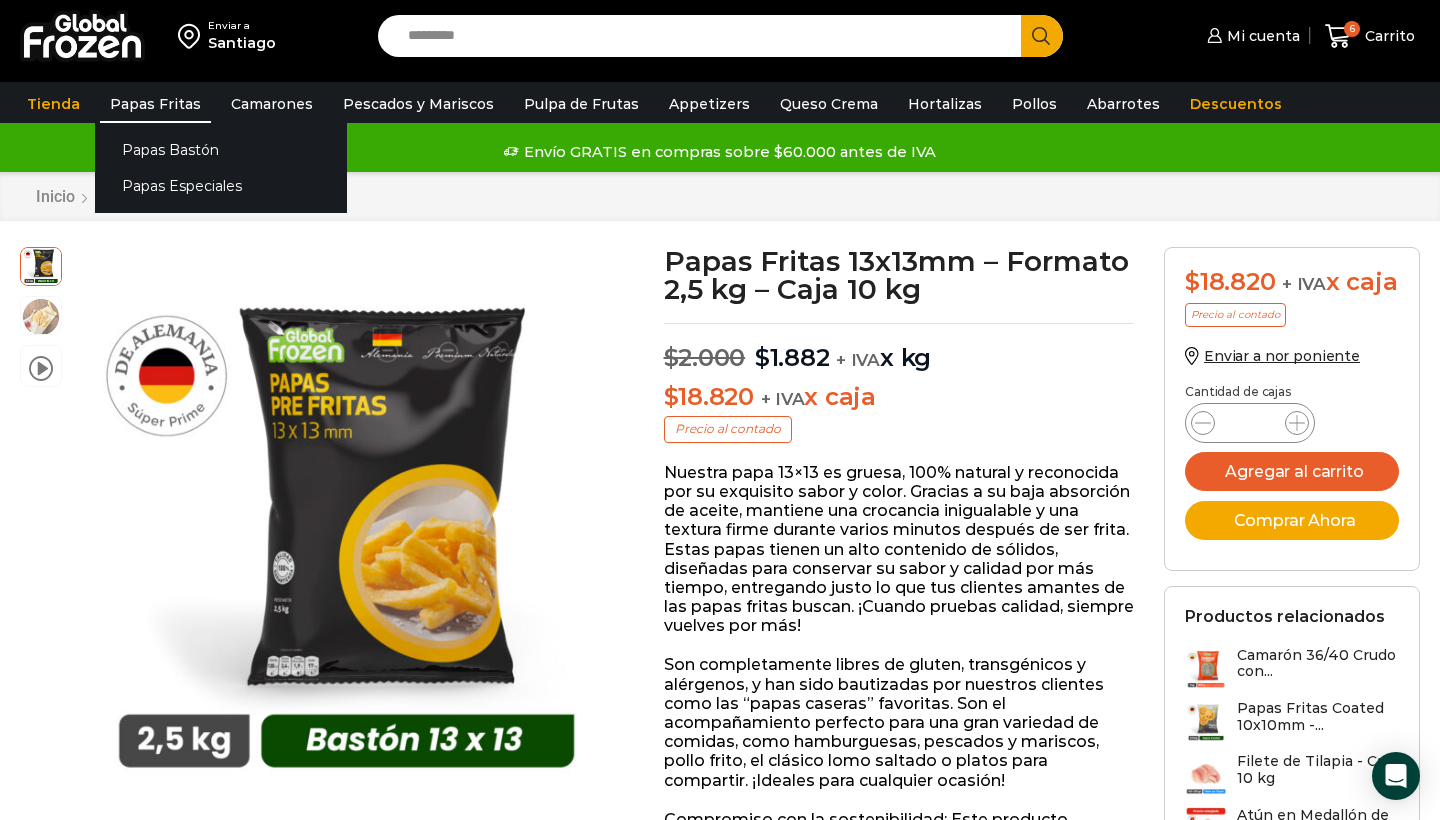 click on "Papas Fritas" at bounding box center [155, 104] 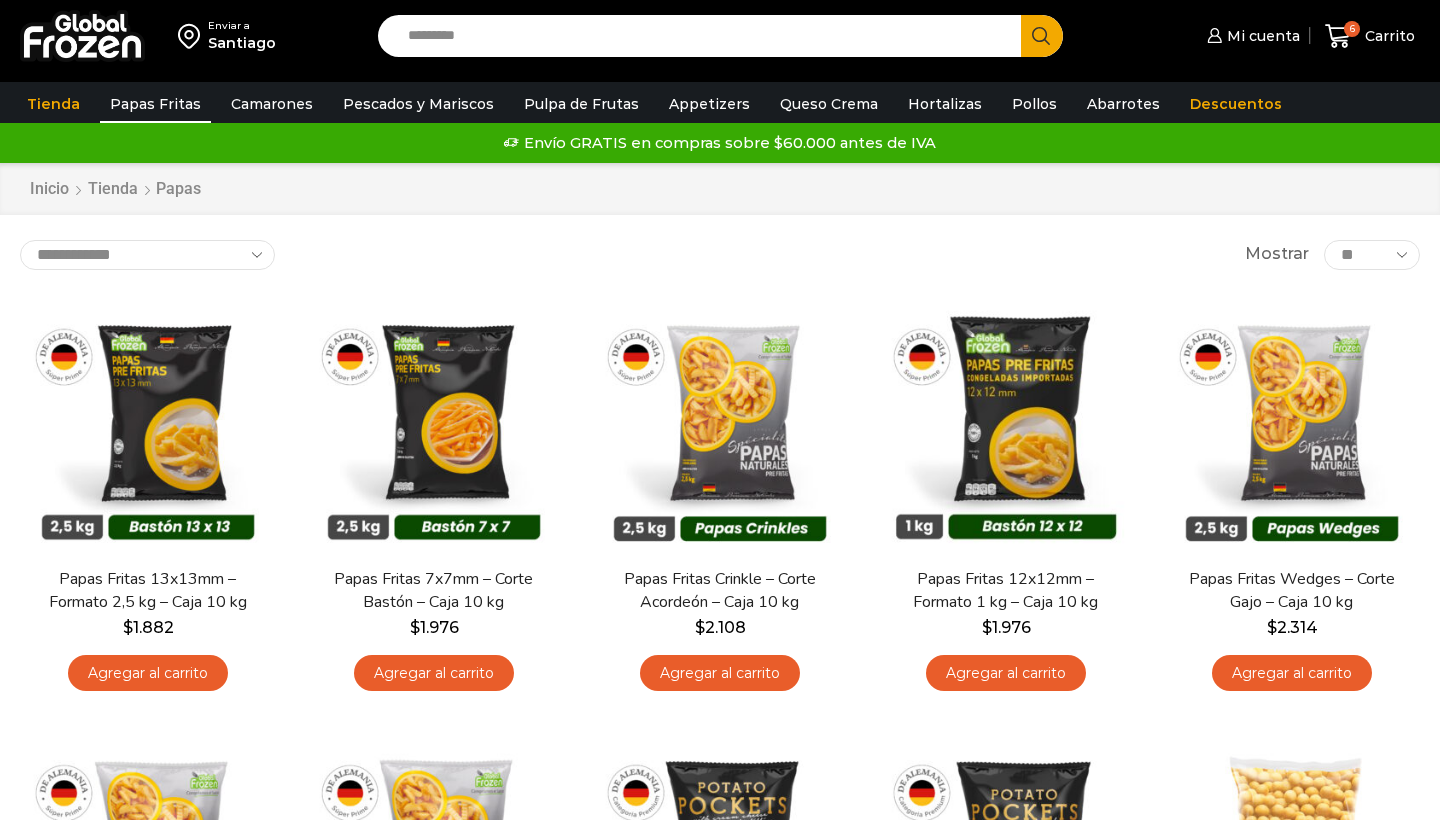 scroll, scrollTop: 0, scrollLeft: 0, axis: both 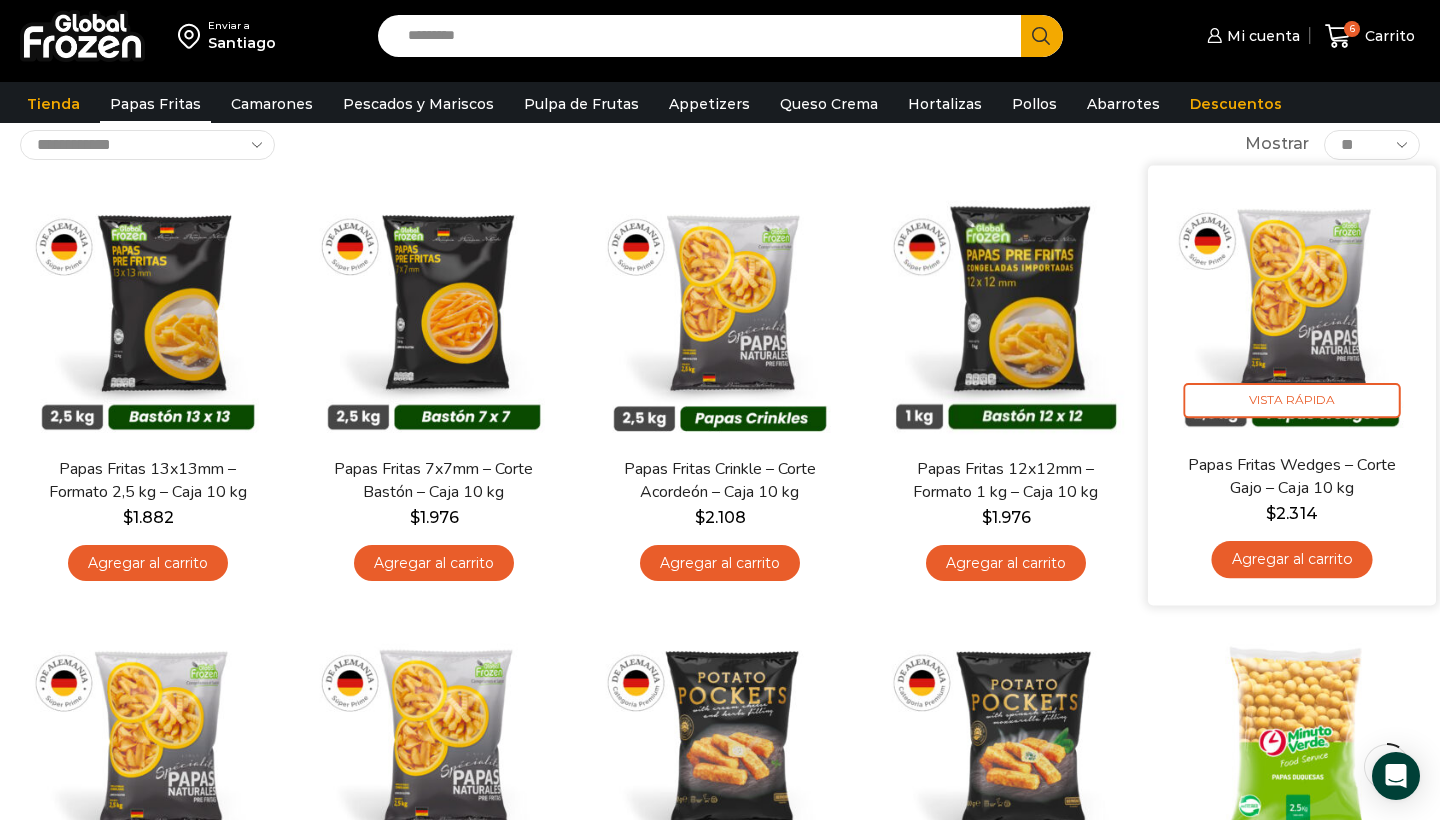 click at bounding box center [1292, 309] 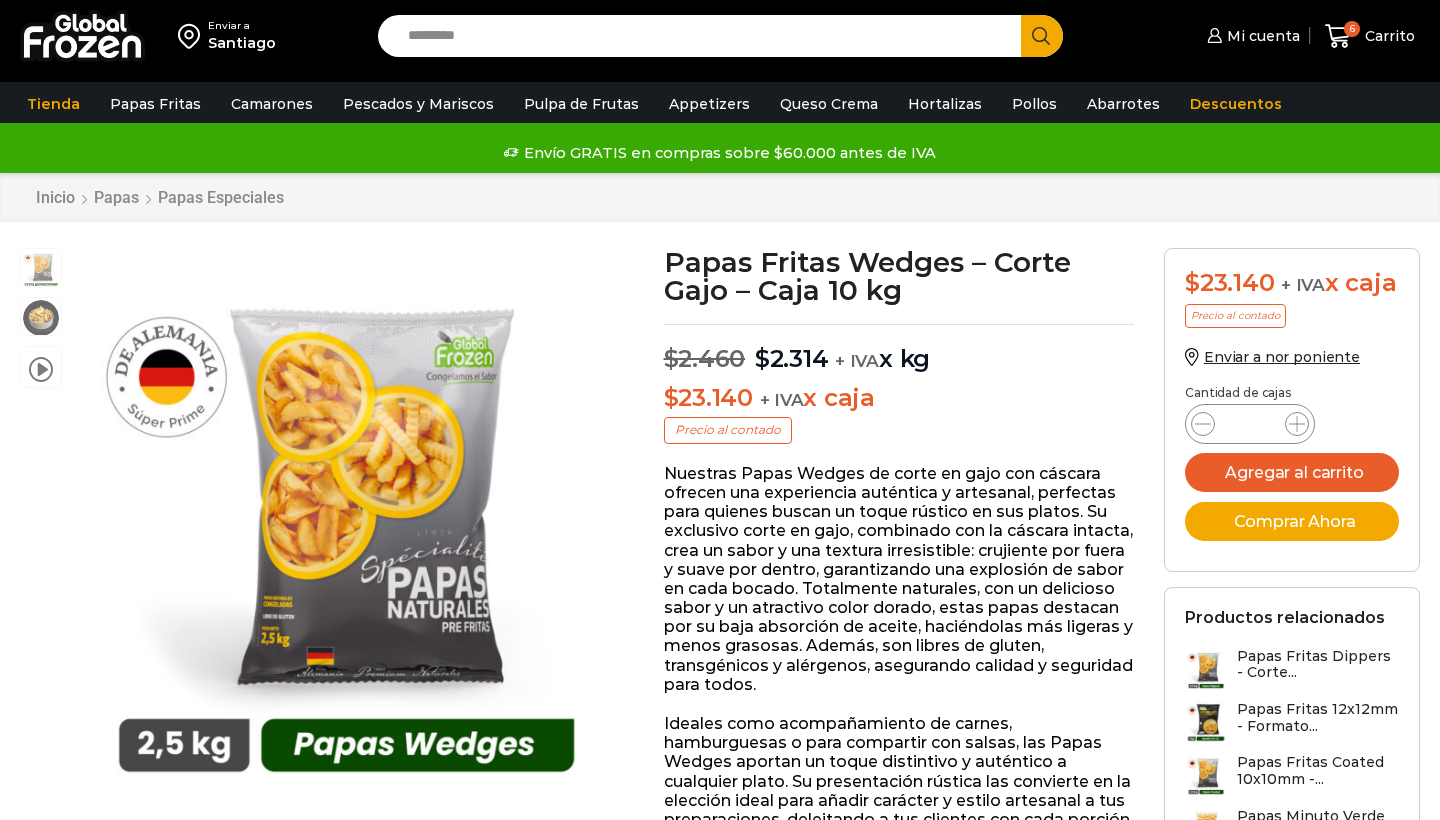 scroll, scrollTop: 1, scrollLeft: 0, axis: vertical 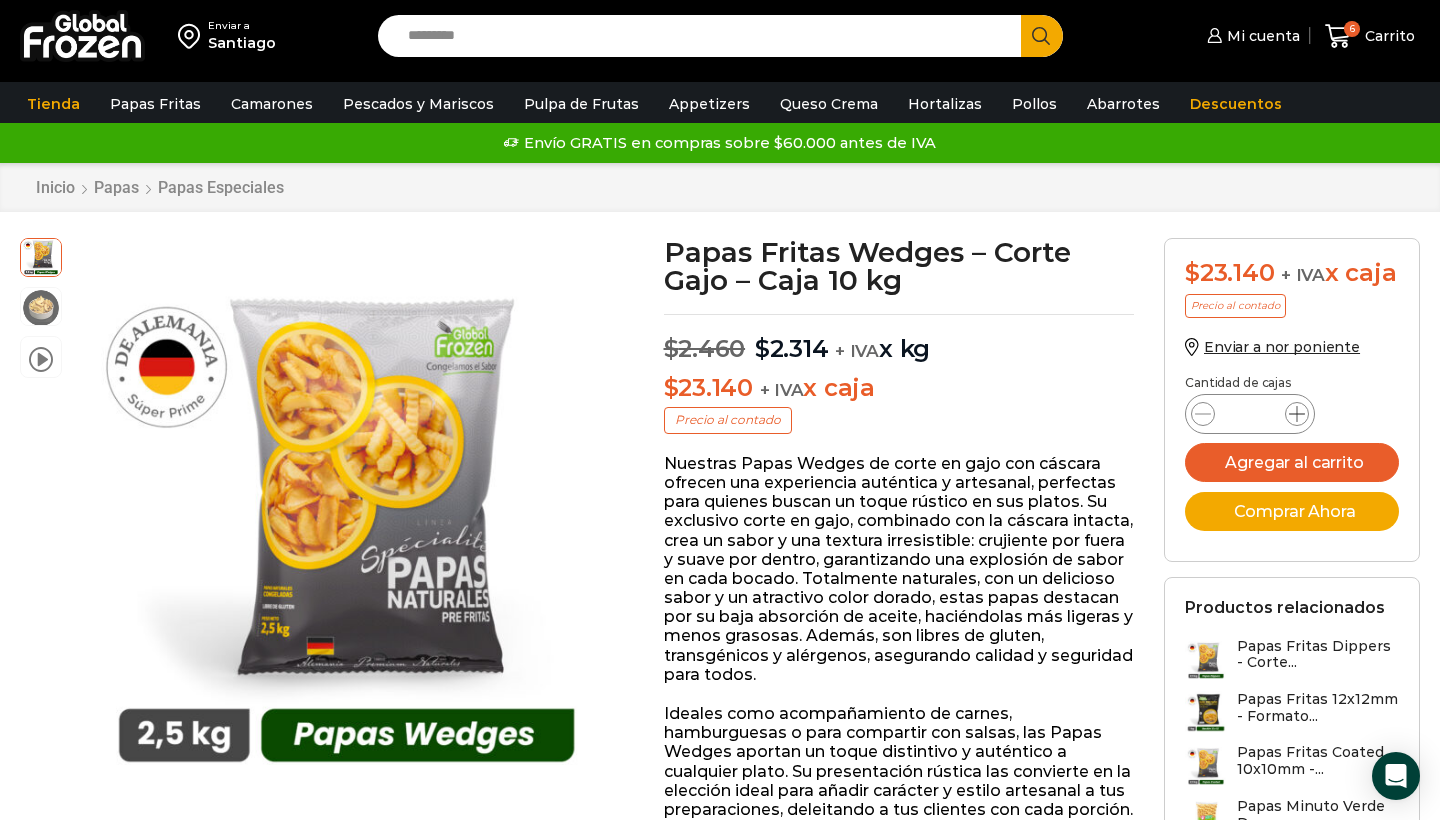 click 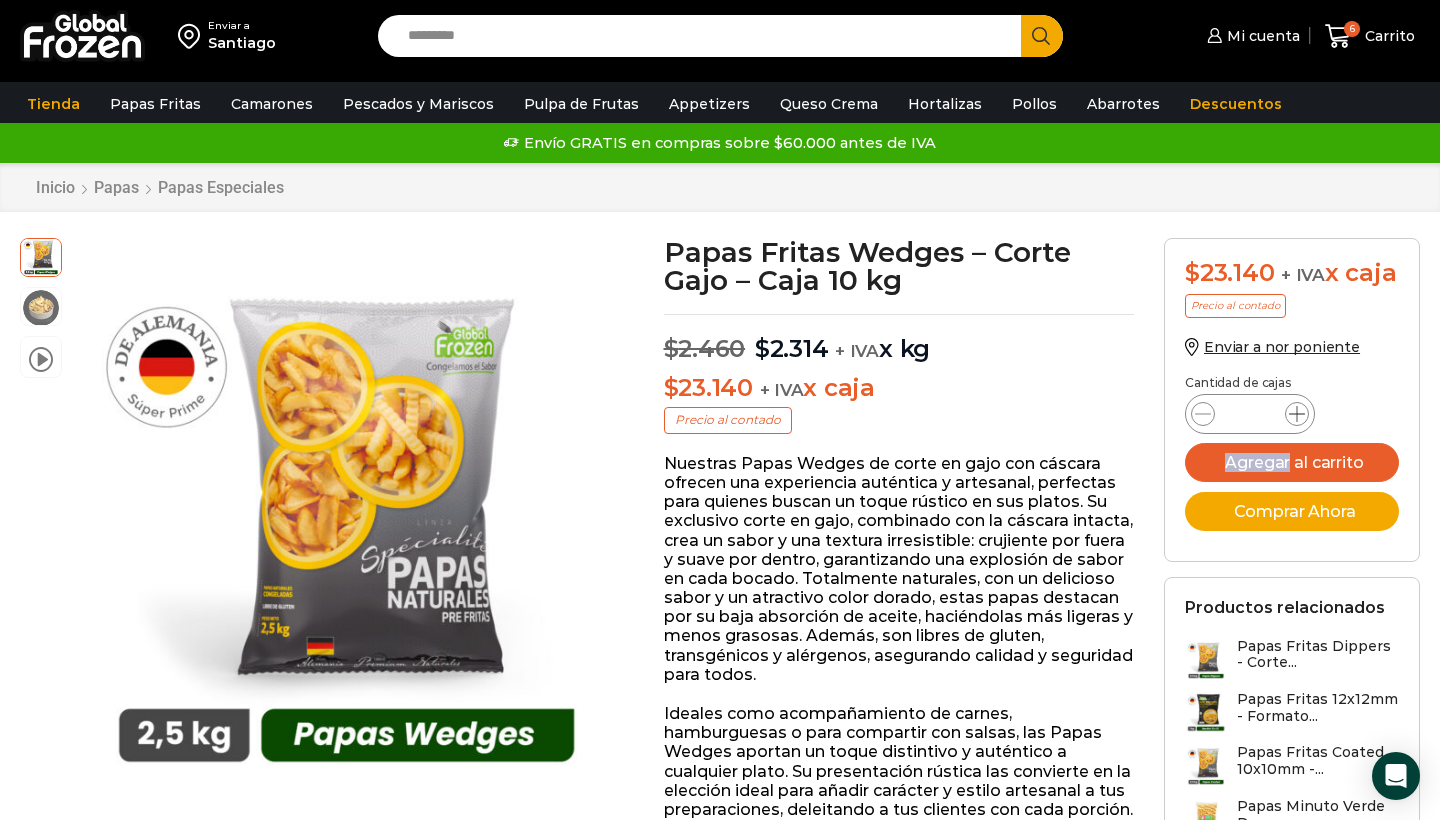 click 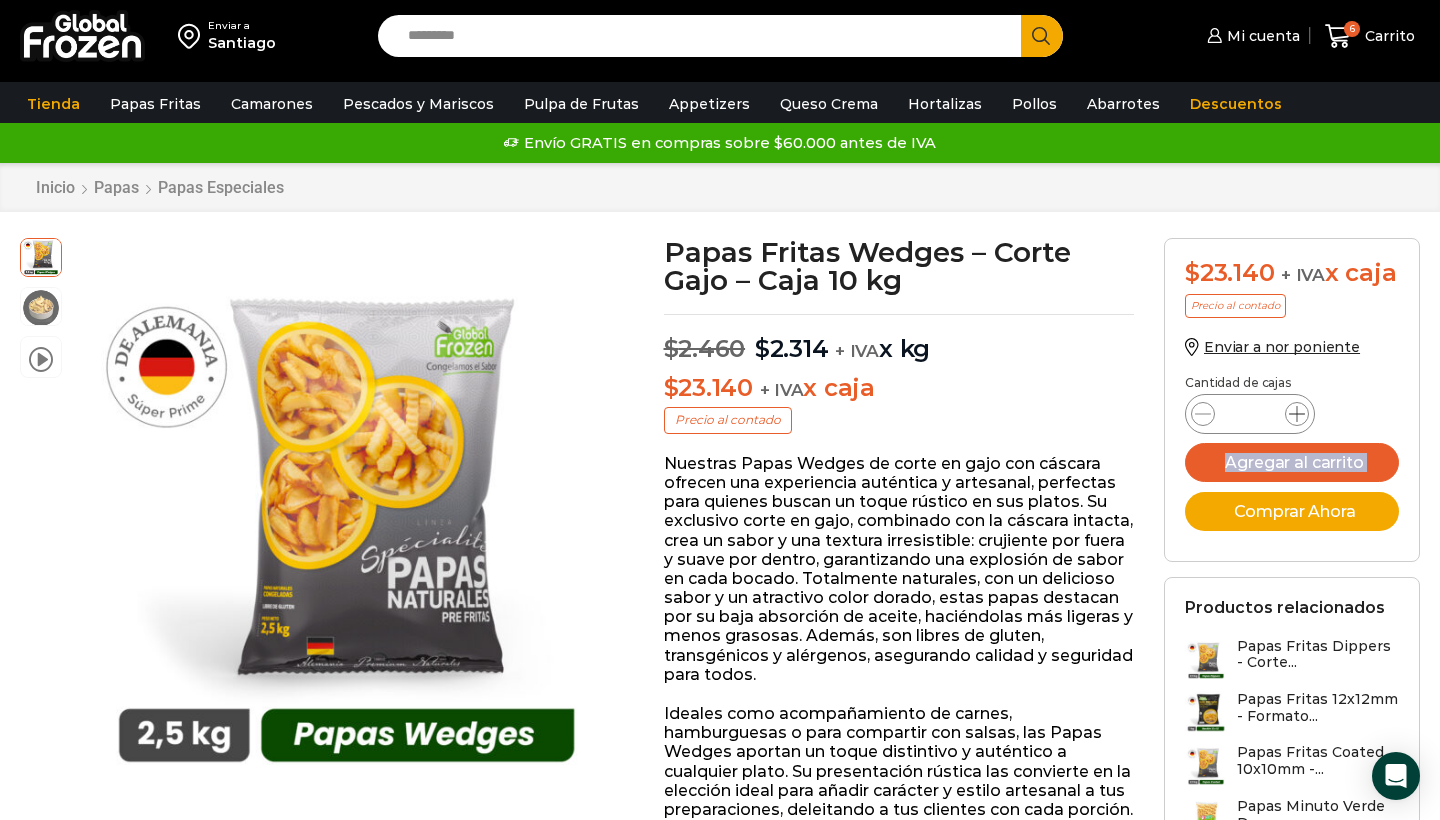click 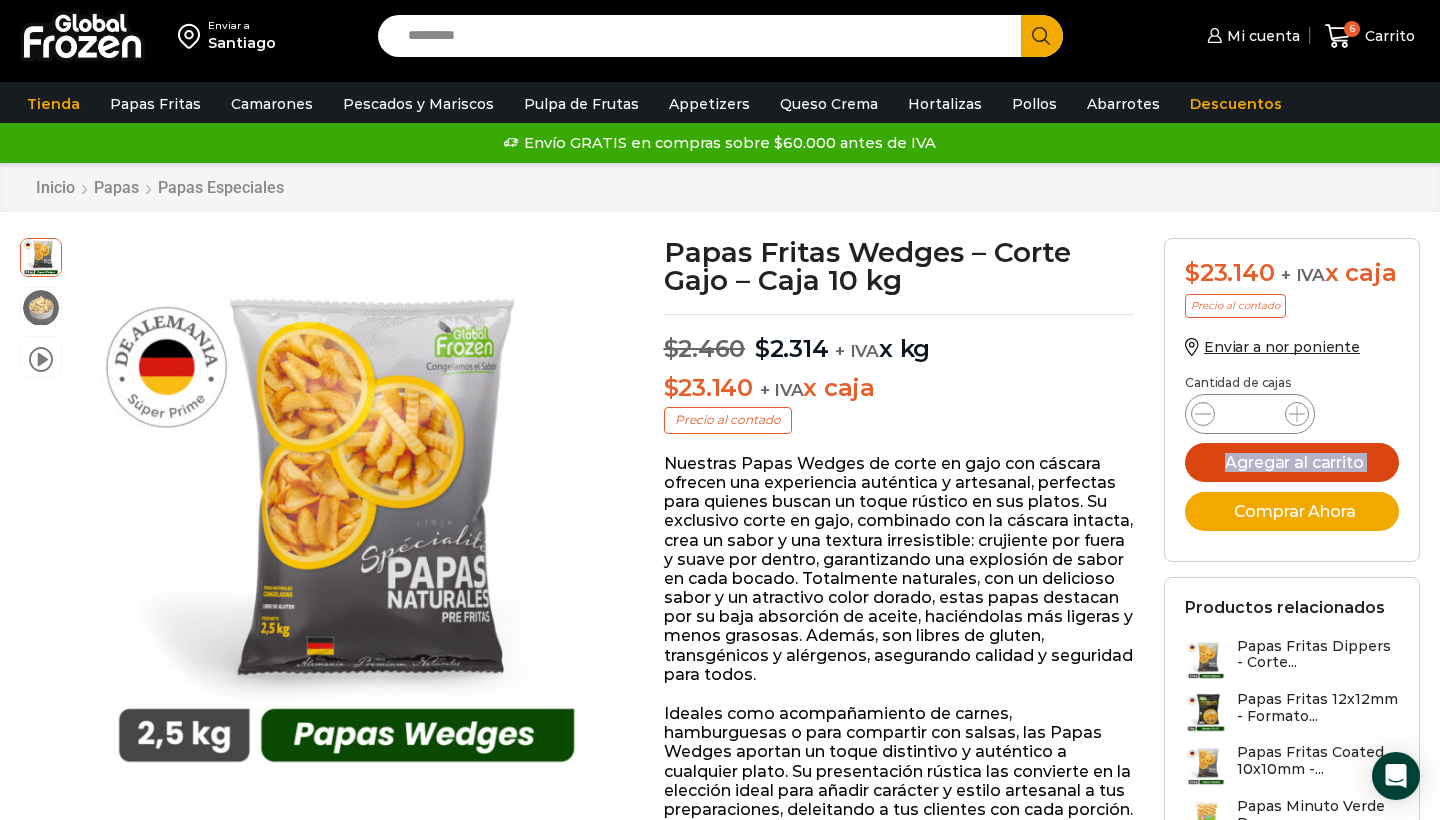 click on "Agregar al carrito" at bounding box center [1292, 462] 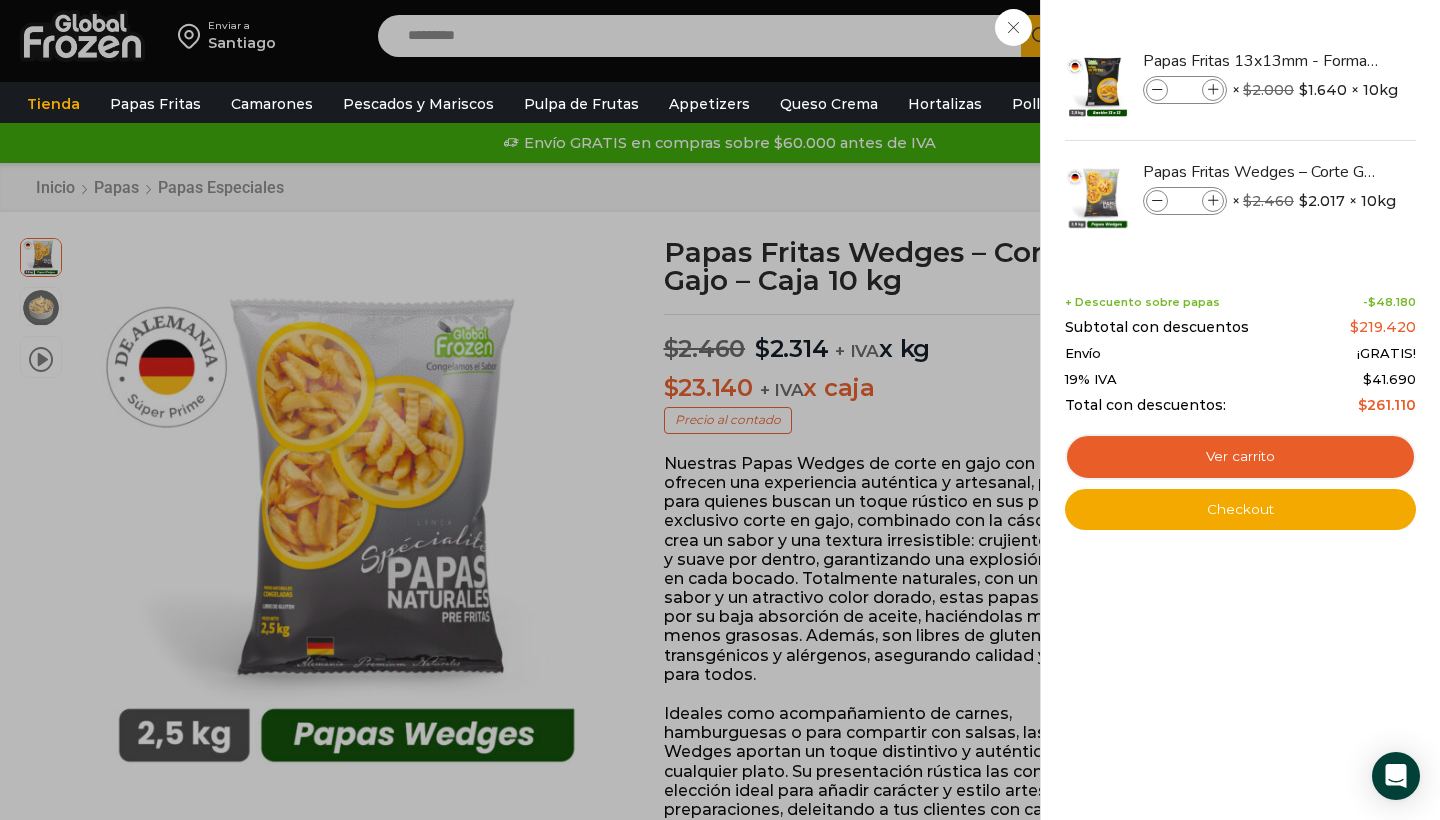 click on "Ver carrito" at bounding box center [1240, 457] 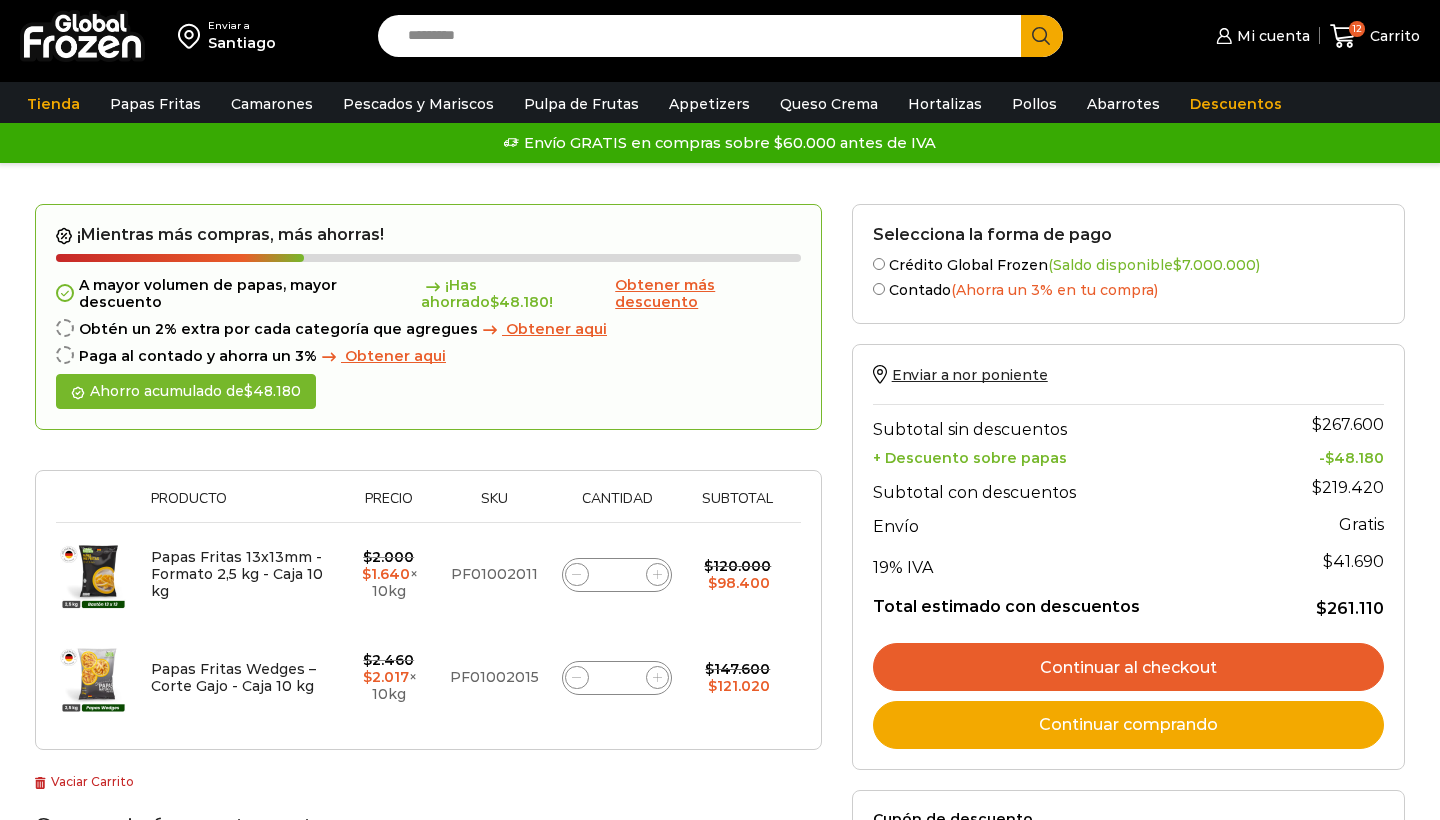 scroll, scrollTop: 0, scrollLeft: 0, axis: both 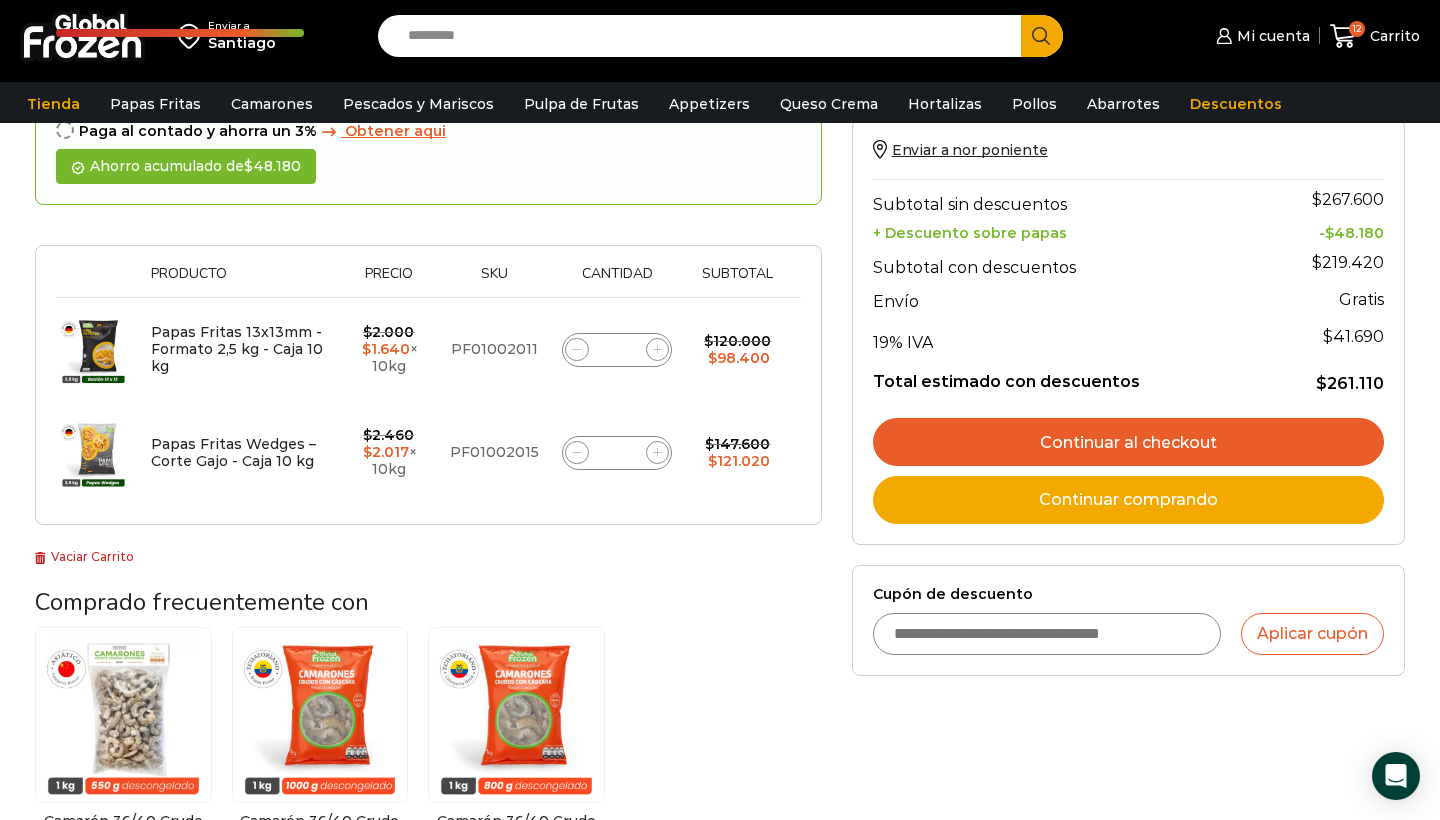 click 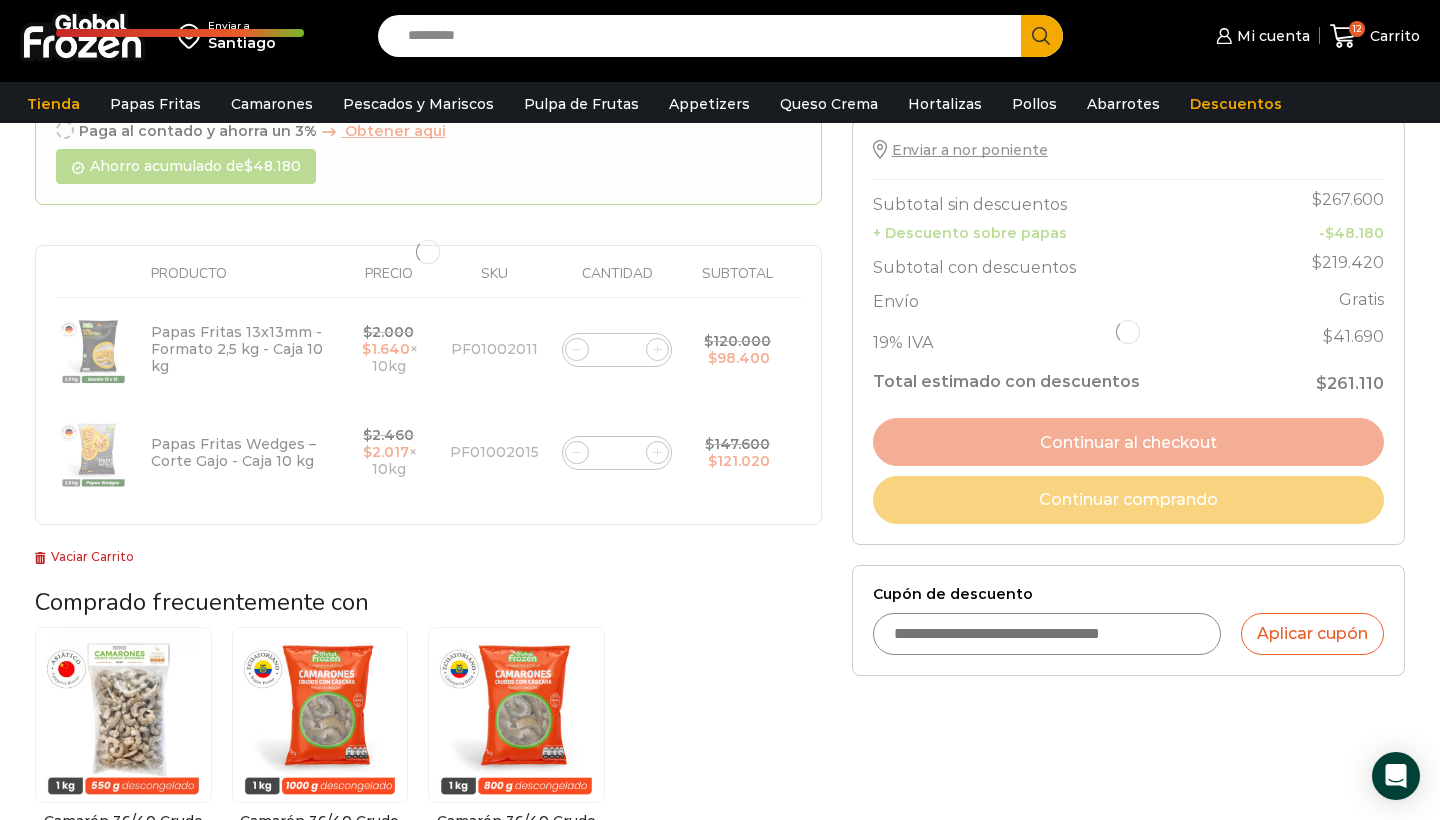 click 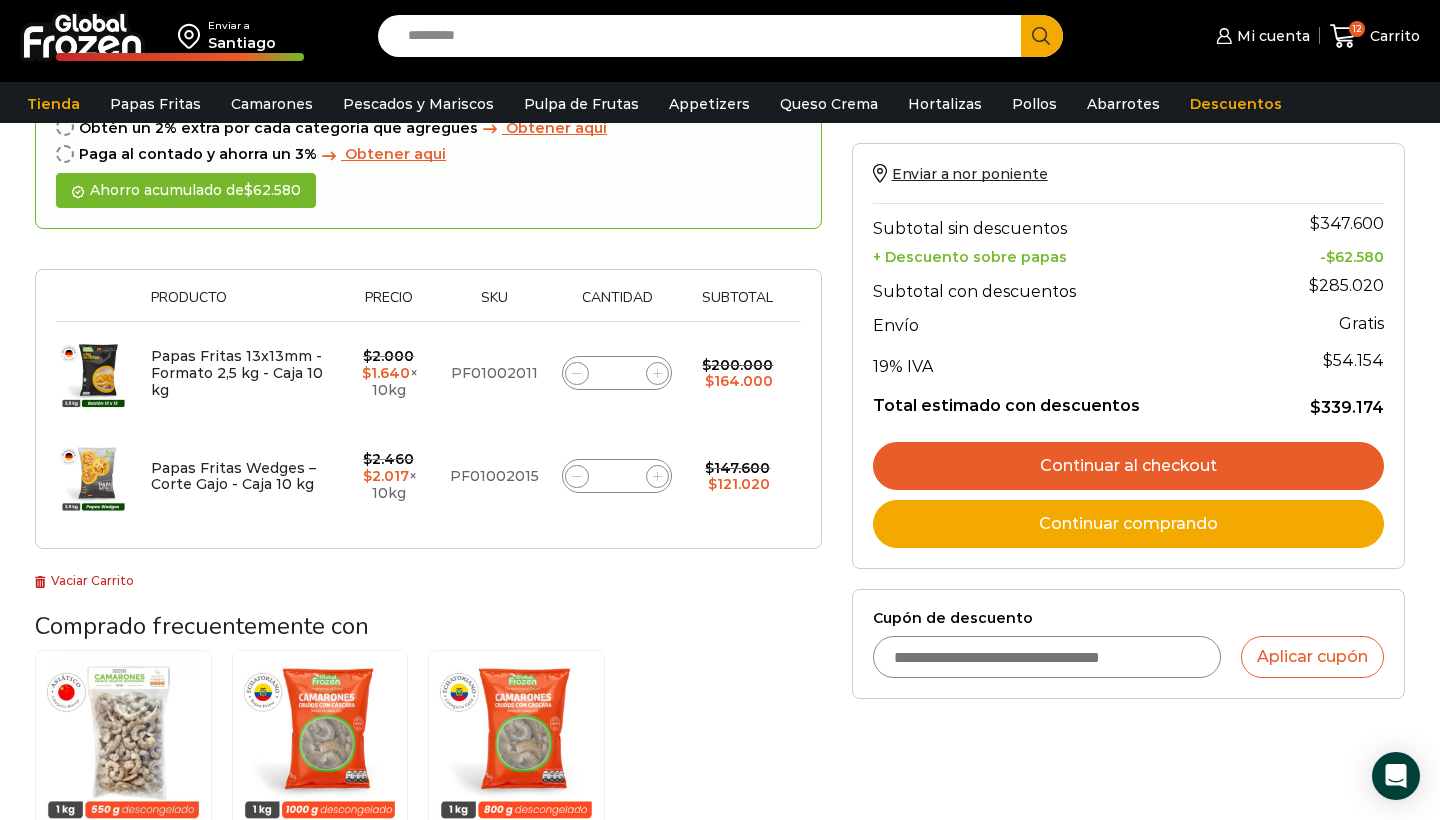 scroll, scrollTop: 286, scrollLeft: 0, axis: vertical 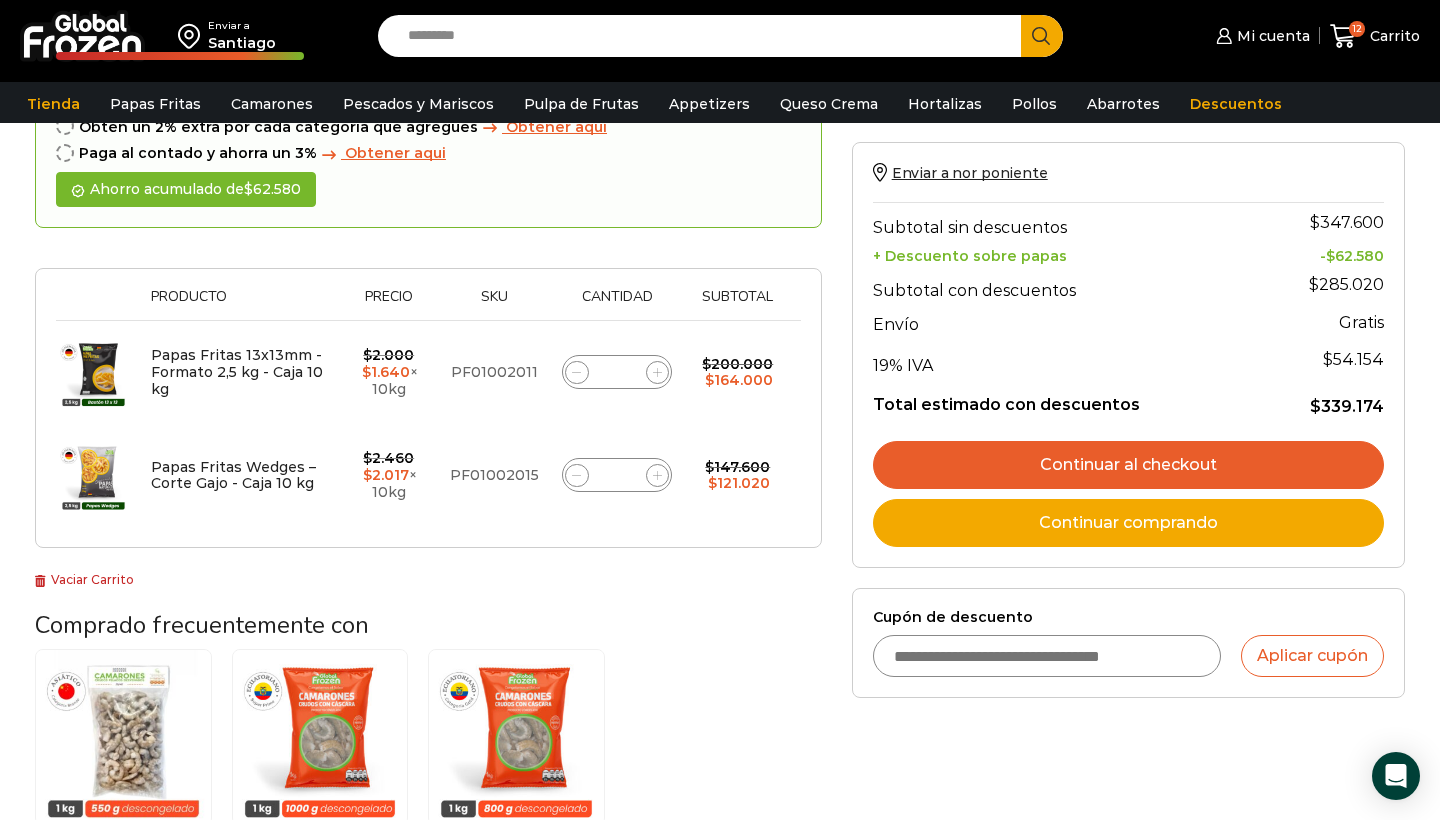 click 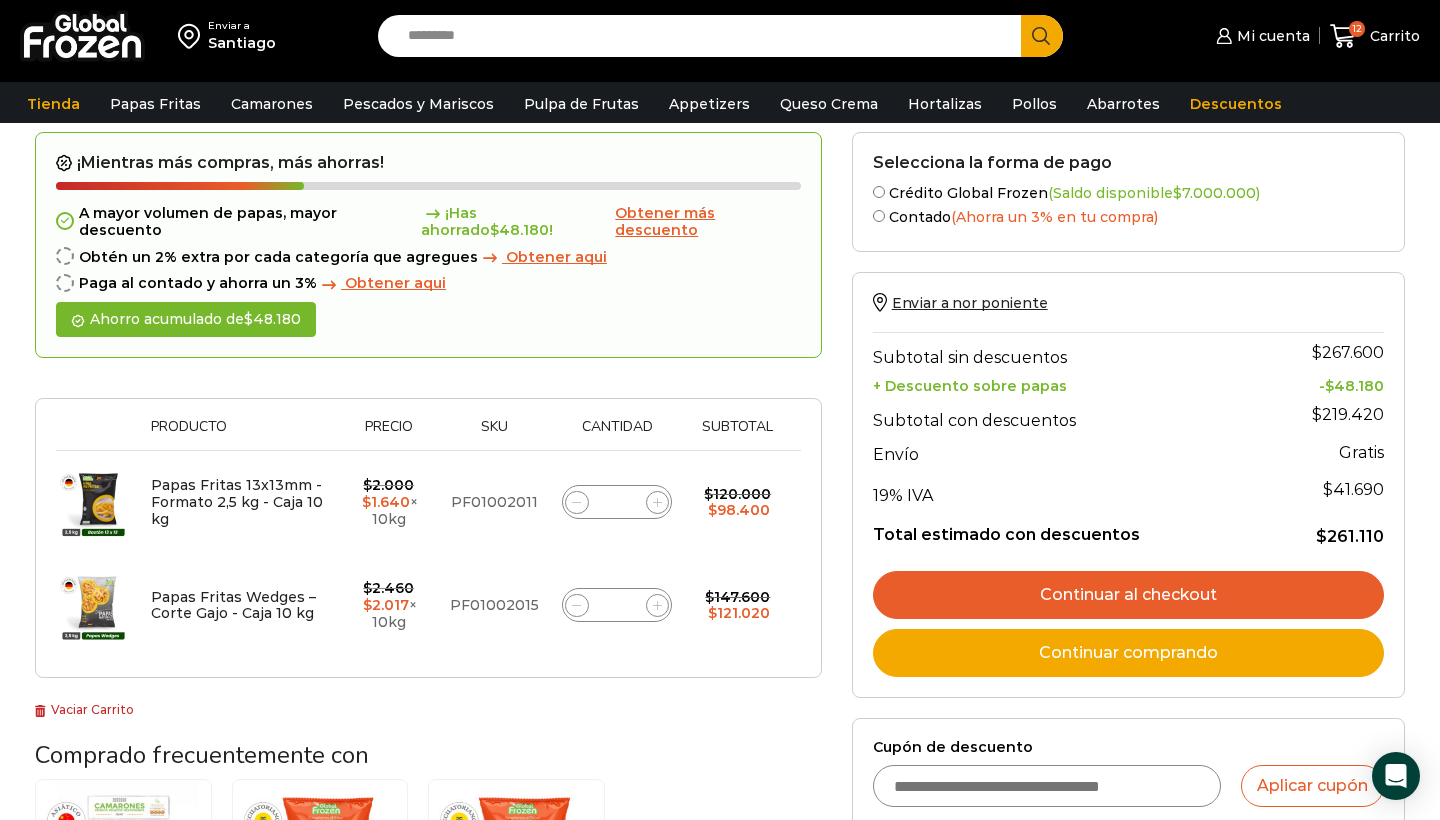scroll, scrollTop: 153, scrollLeft: 0, axis: vertical 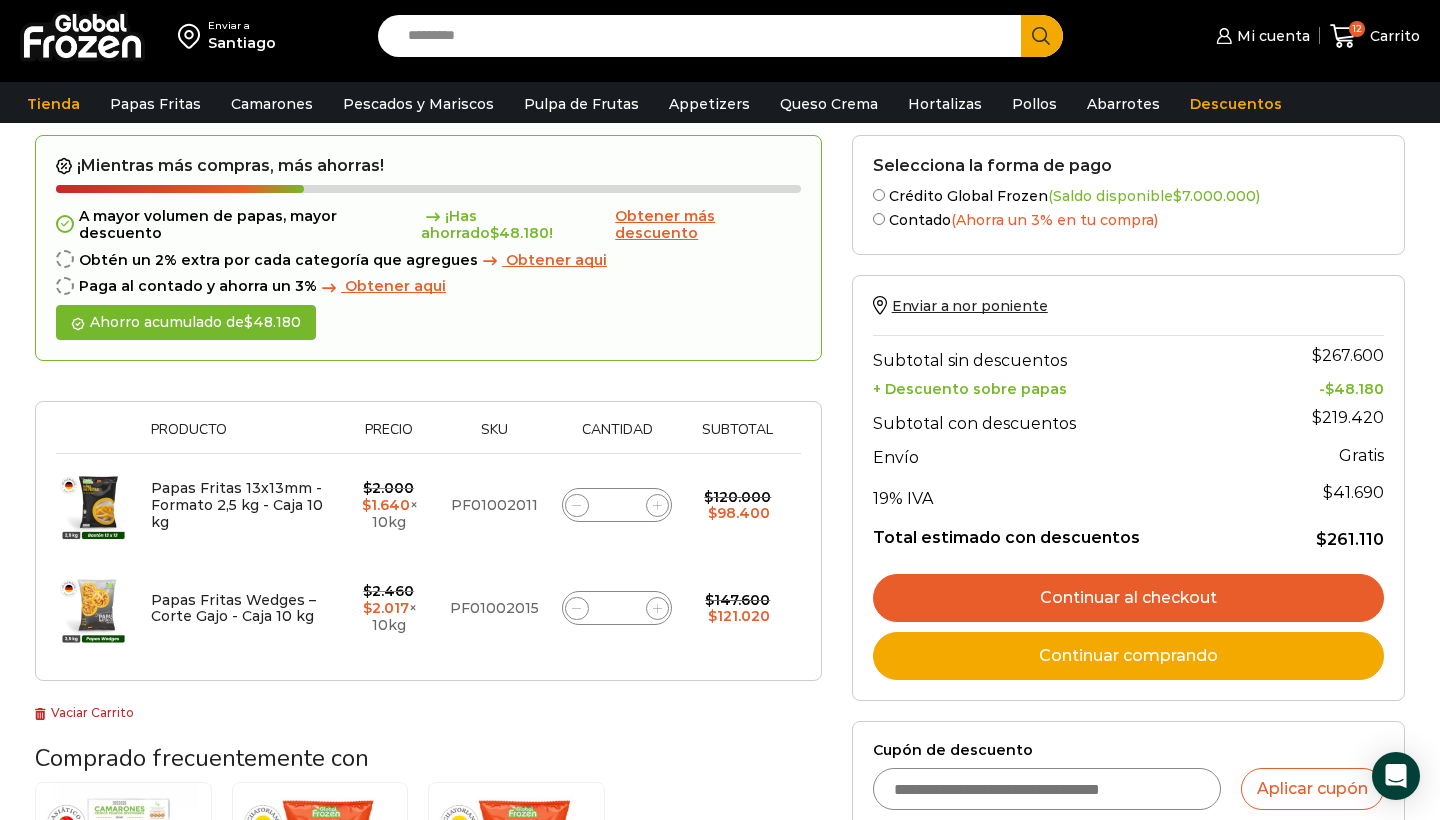 click on "Continuar al checkout" at bounding box center [1128, 598] 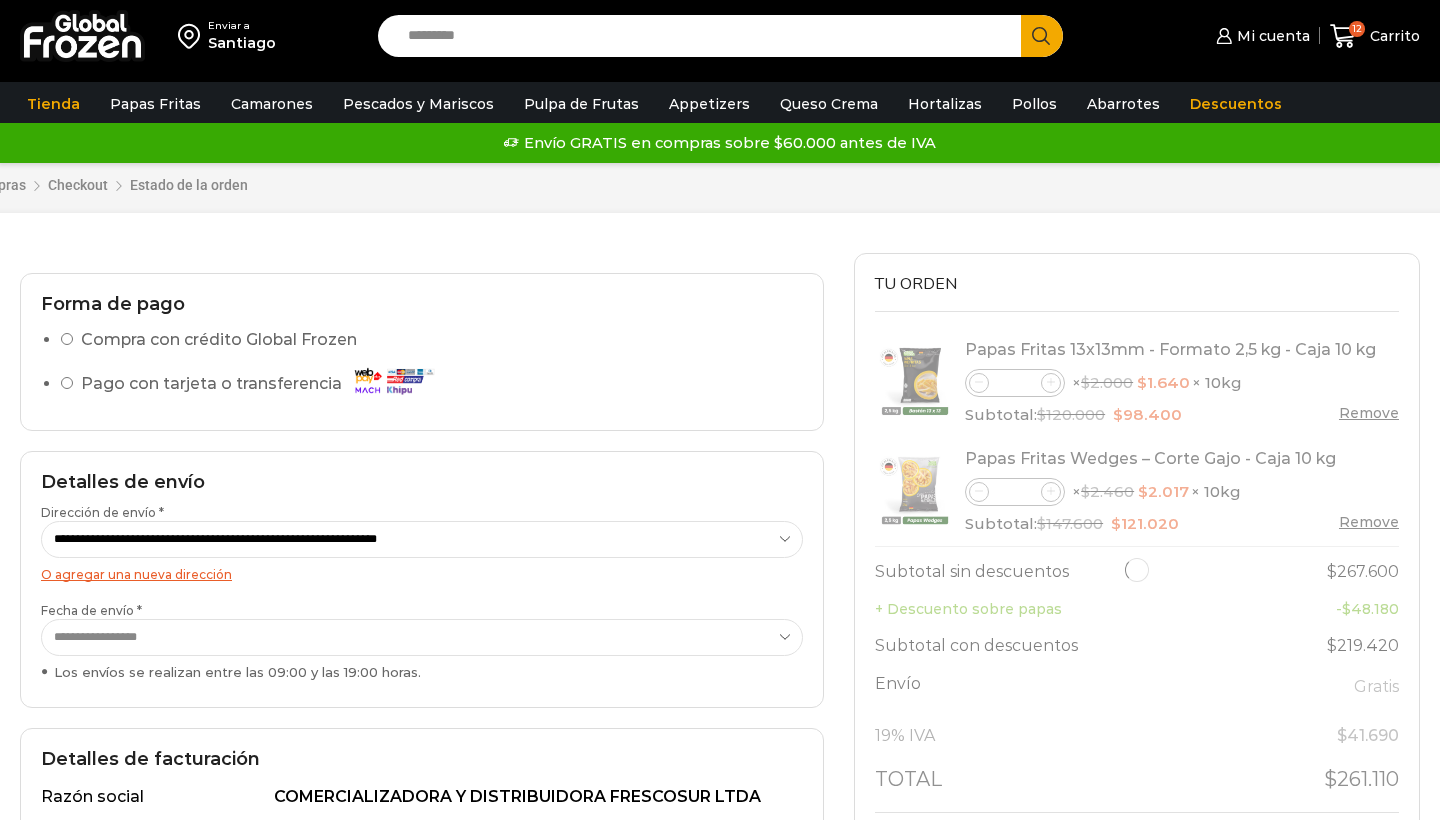 scroll, scrollTop: 0, scrollLeft: 0, axis: both 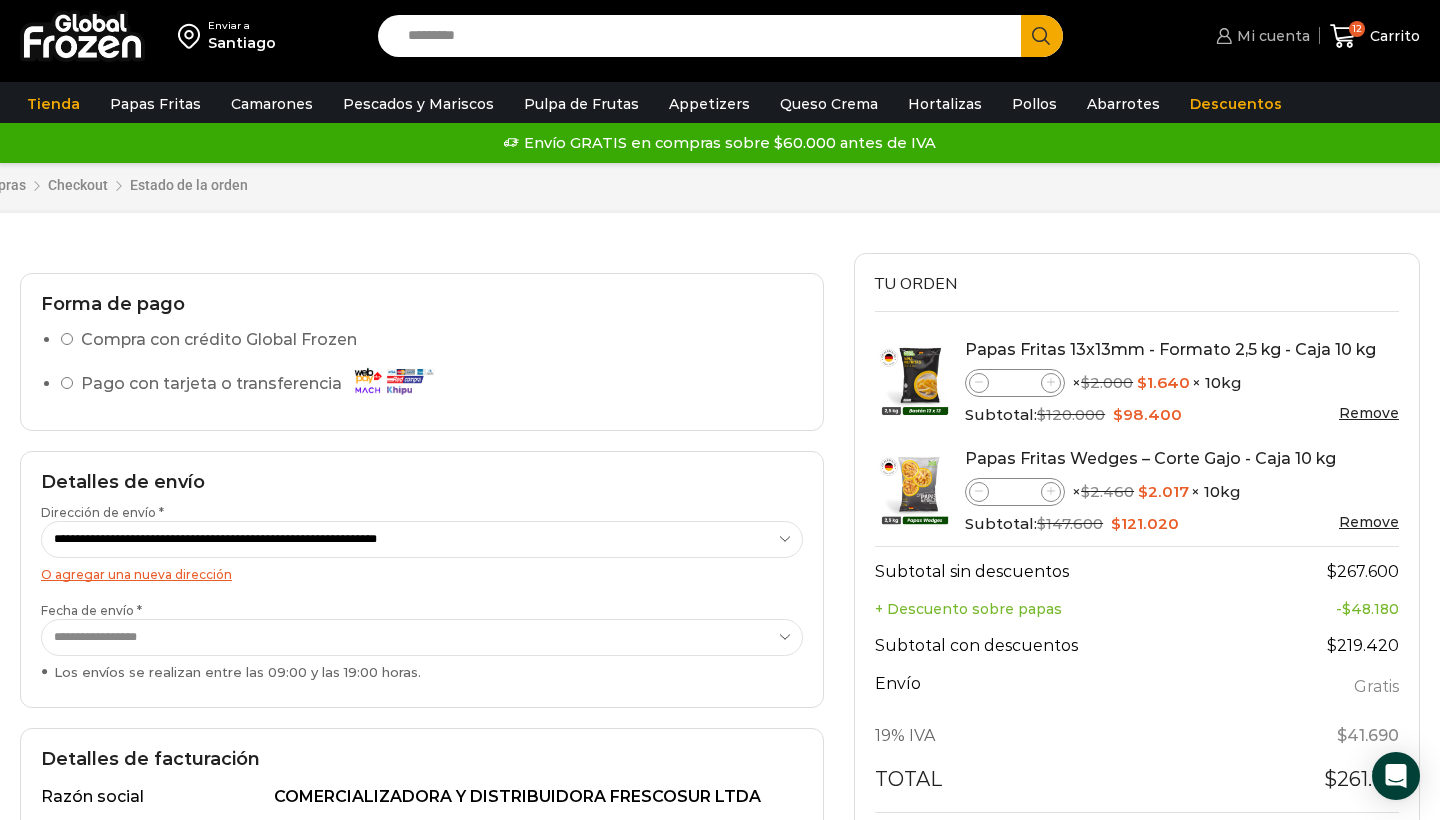 click on "Mi cuenta" at bounding box center [1271, 36] 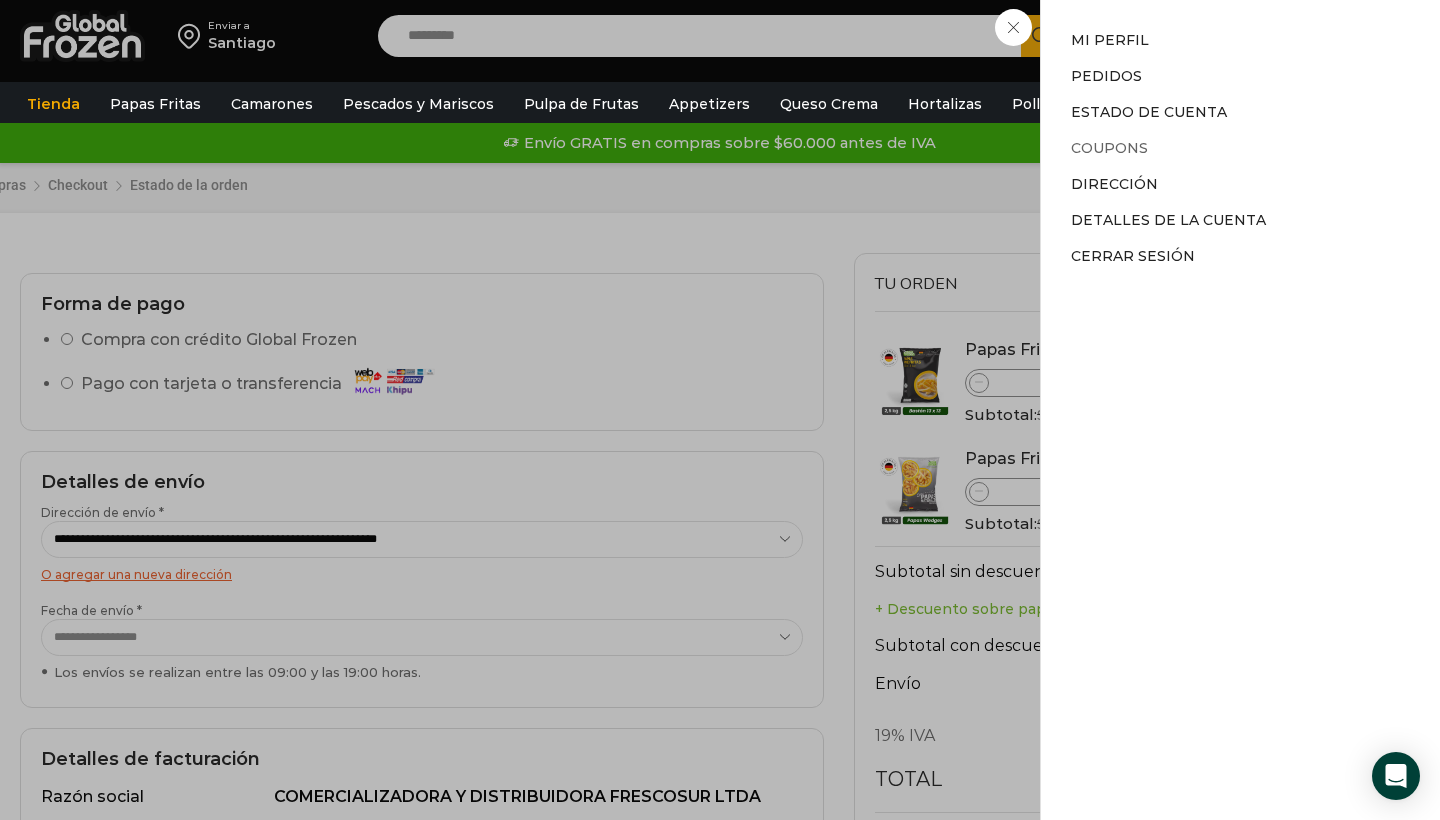 click on "Coupons" at bounding box center [1109, 148] 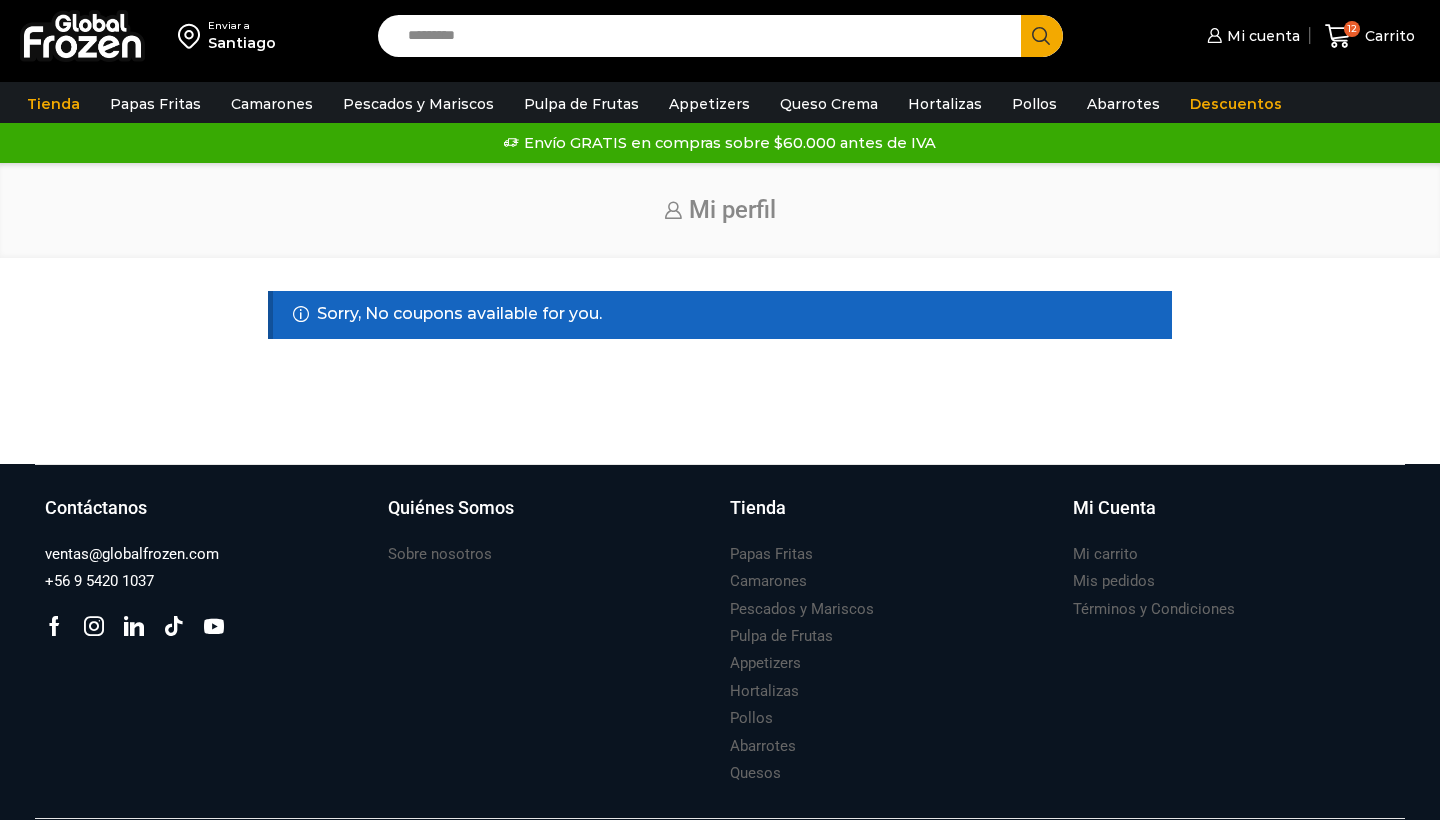 scroll, scrollTop: 0, scrollLeft: 0, axis: both 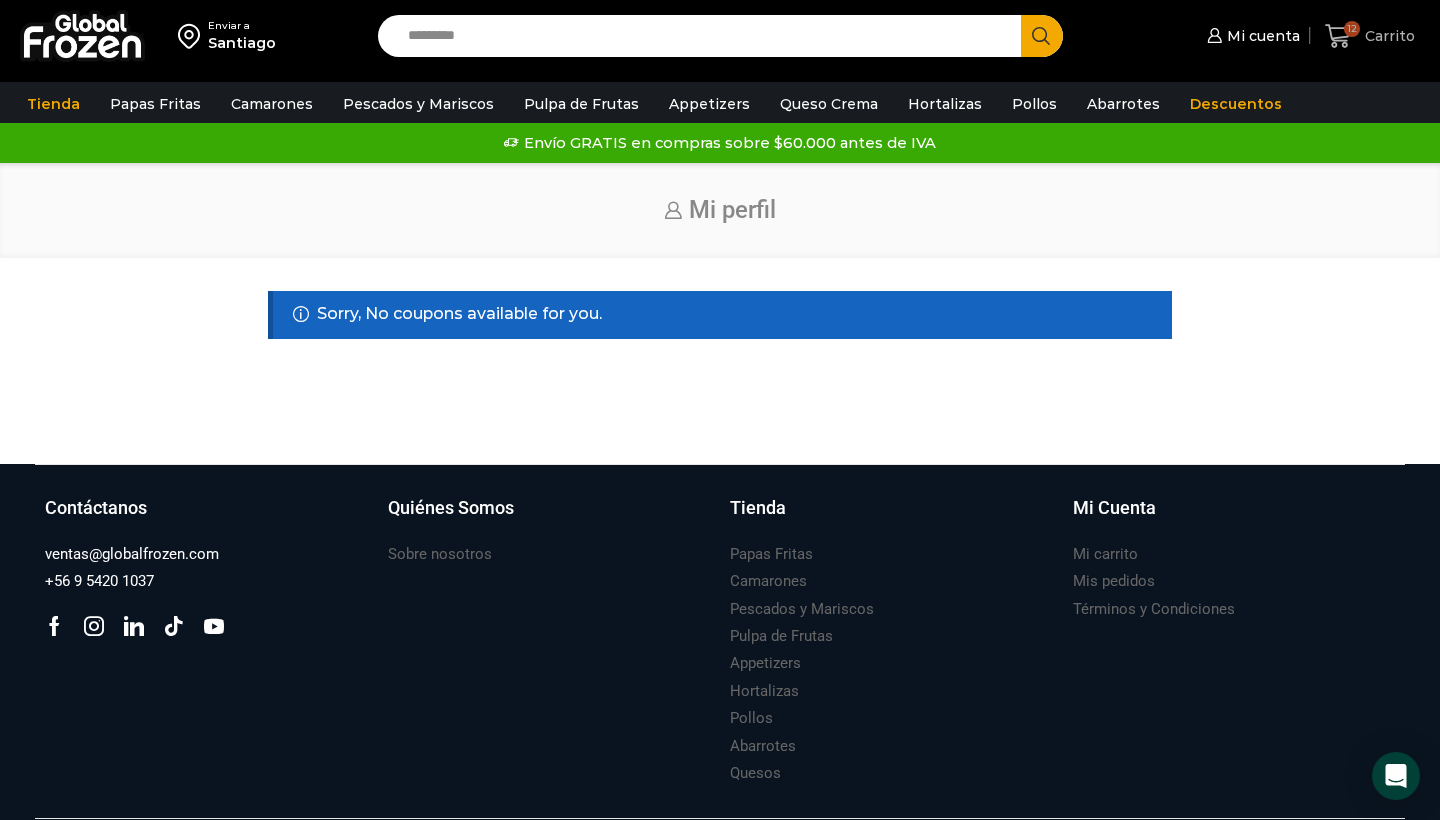 click on "12" at bounding box center (1342, 36) 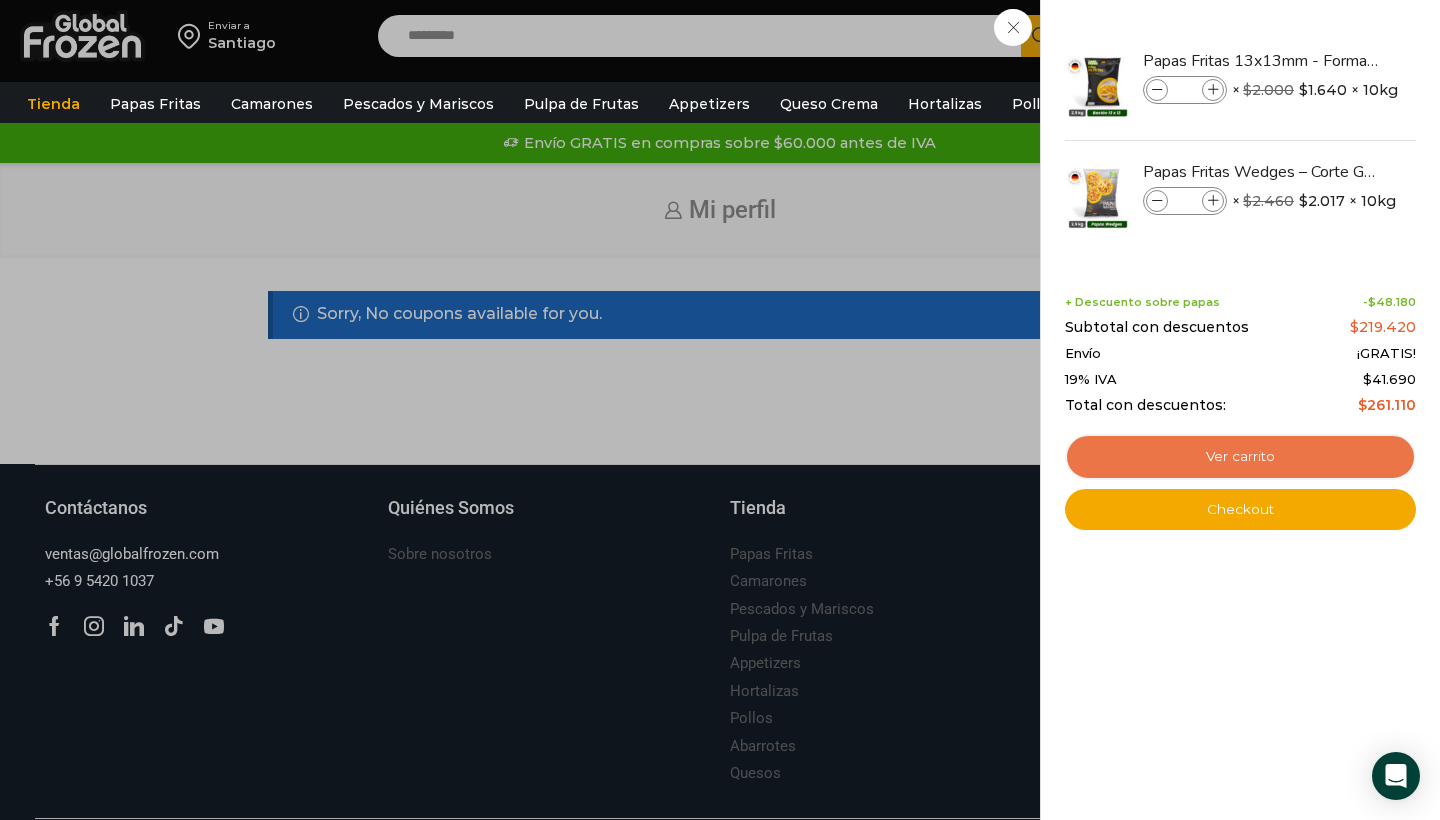 click on "Ver carrito" at bounding box center (1240, 457) 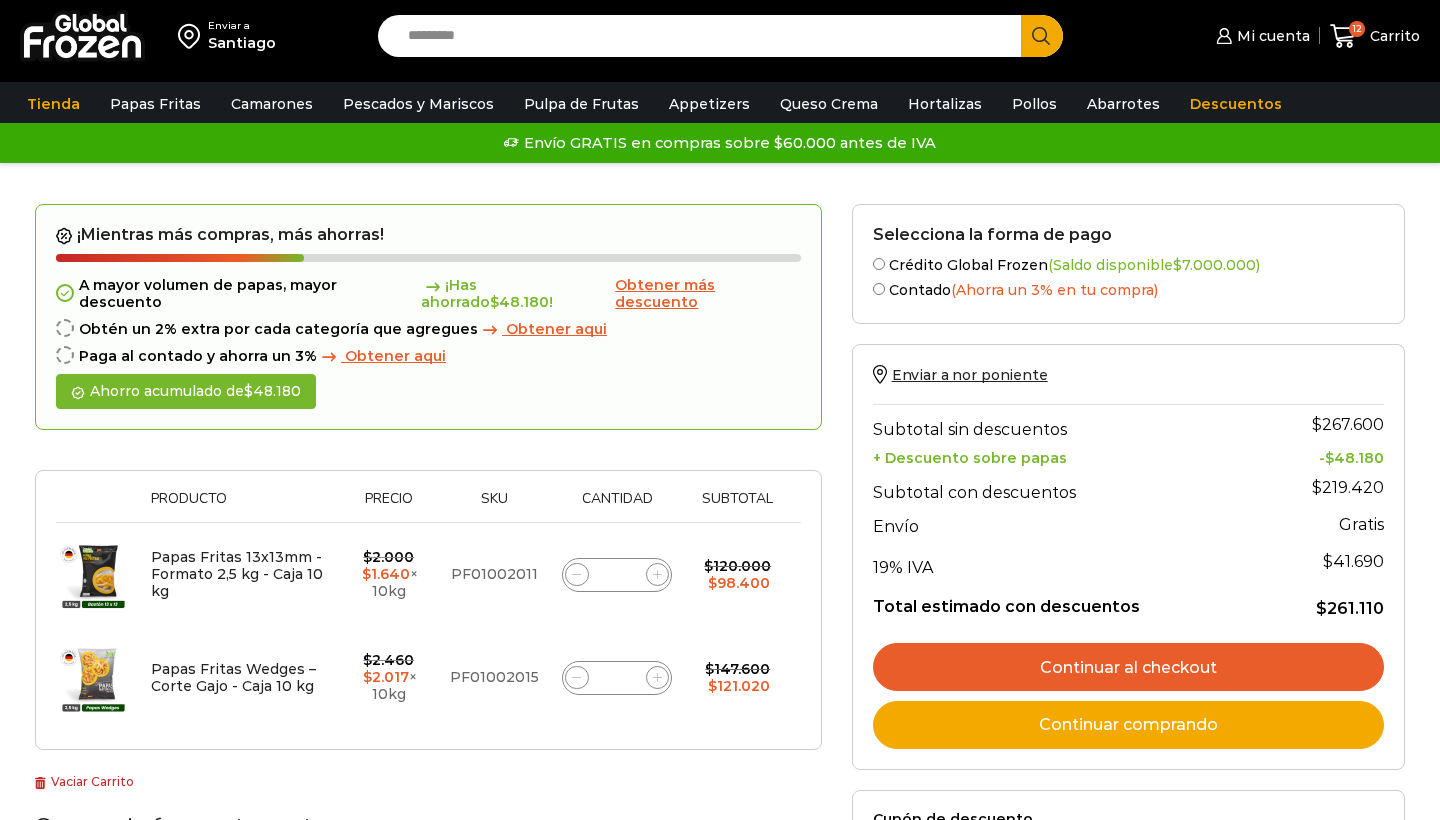 scroll, scrollTop: 0, scrollLeft: 0, axis: both 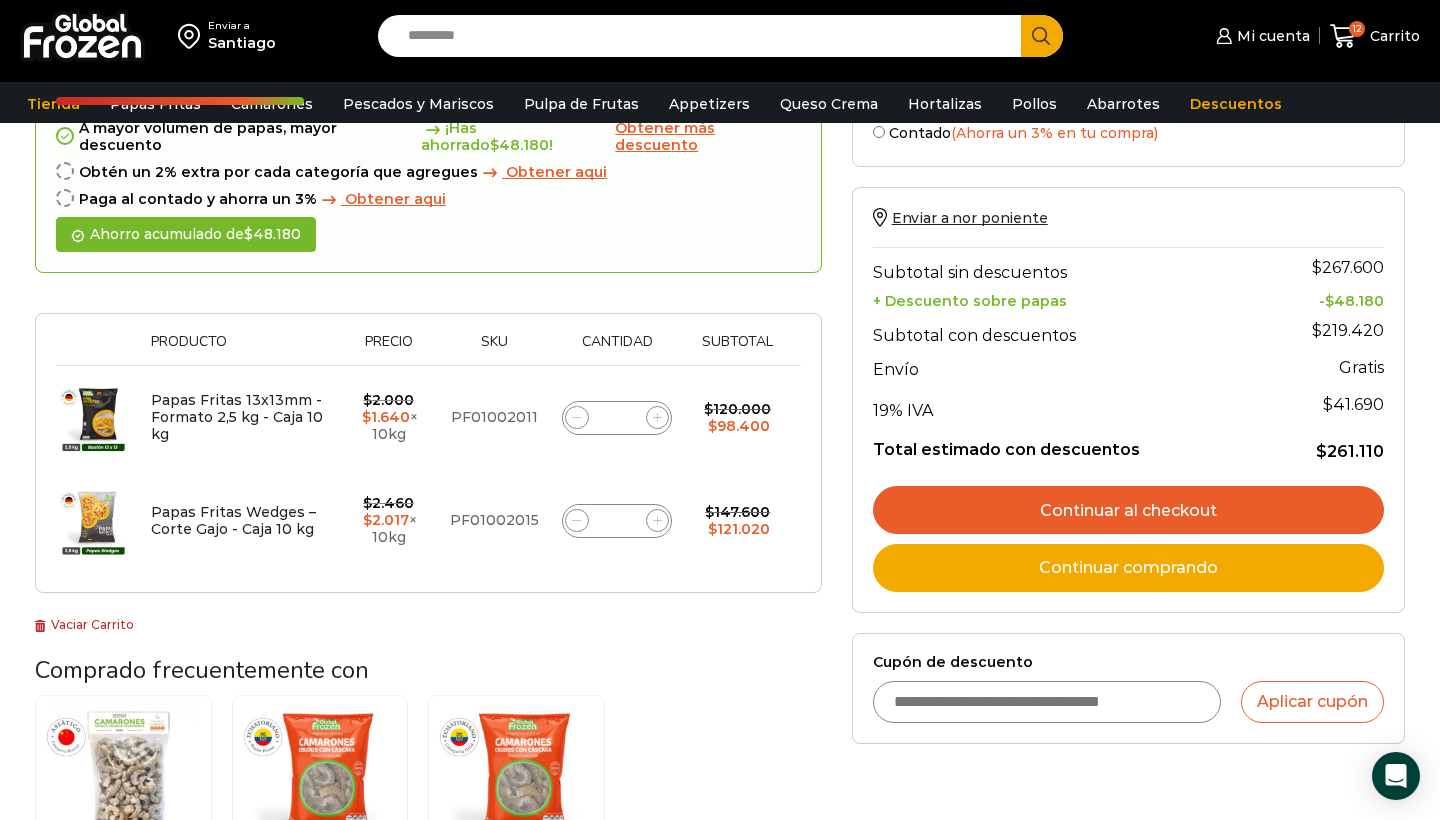 click on "Cupón de descuento" at bounding box center (1047, 702) 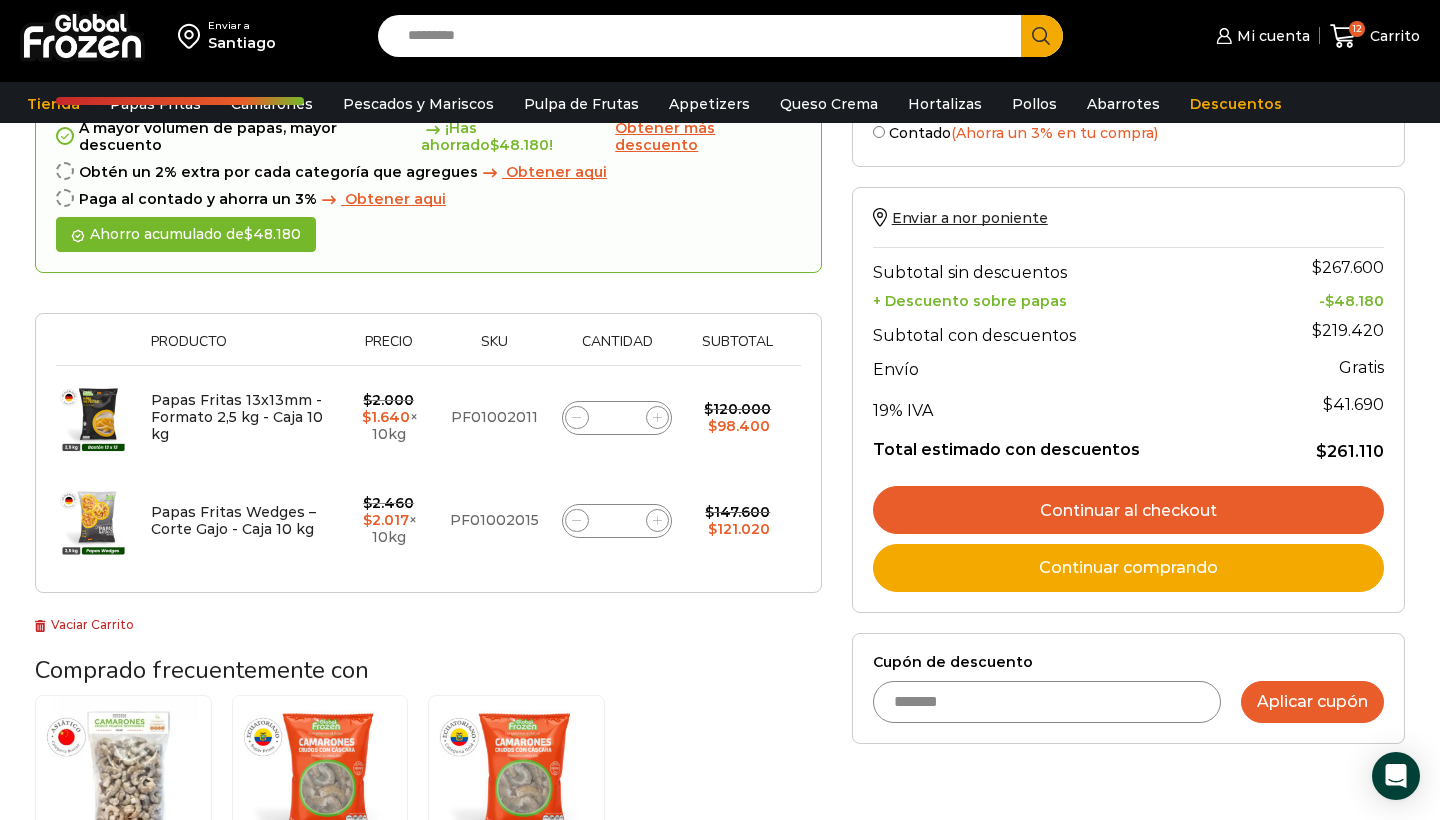 type on "*******" 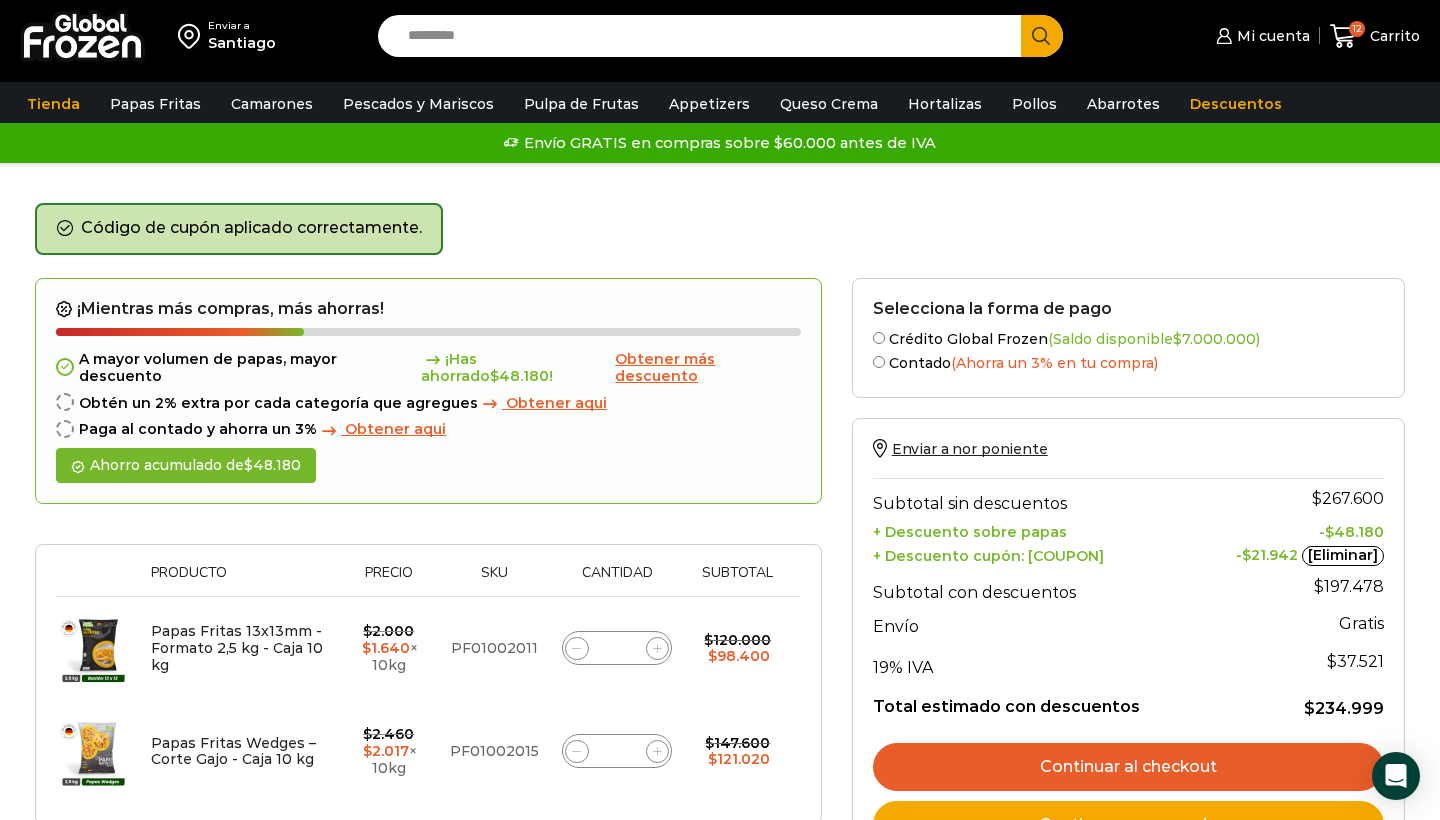 scroll, scrollTop: 0, scrollLeft: 0, axis: both 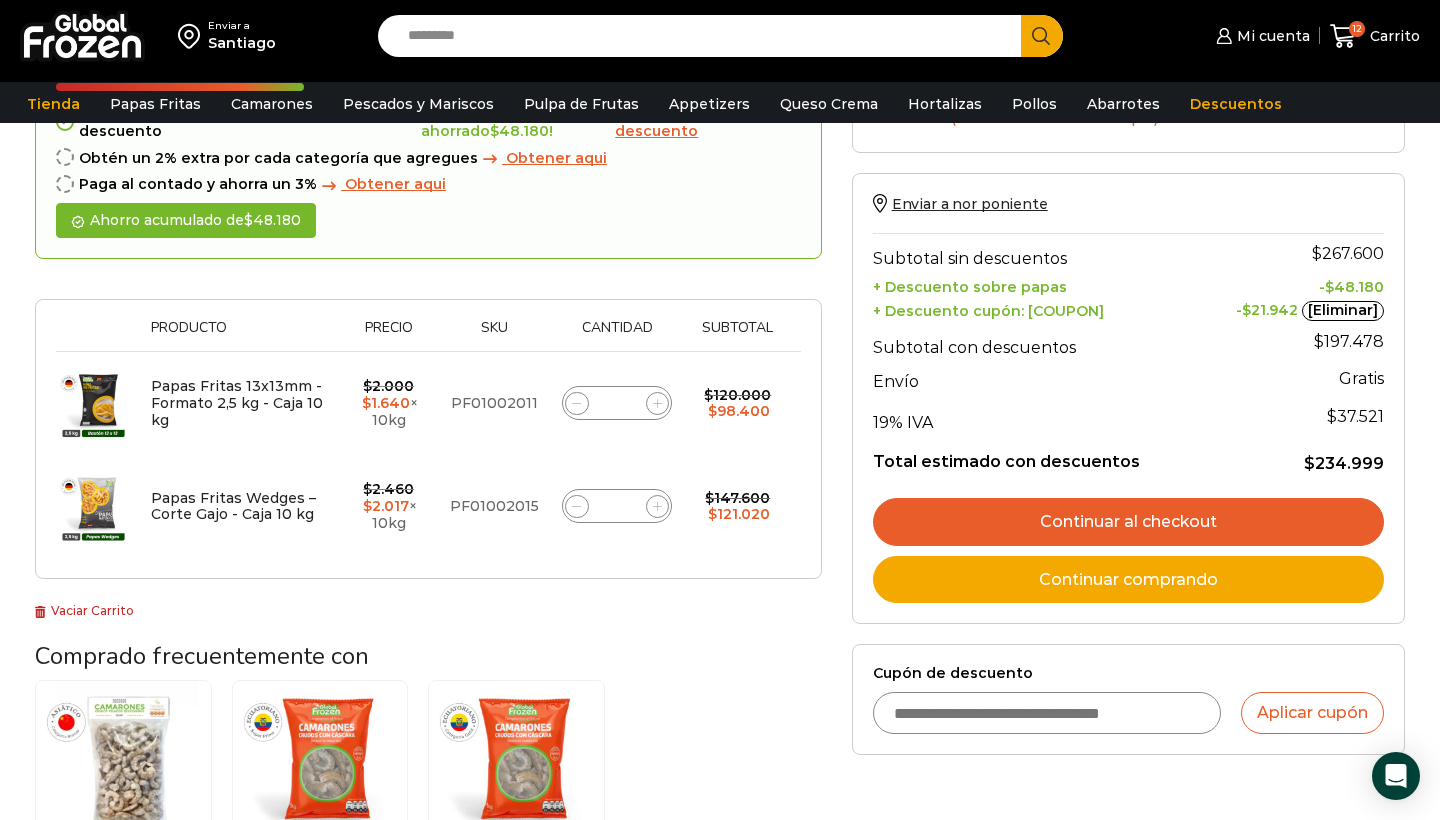 click on "Continuar al checkout" at bounding box center (1128, 522) 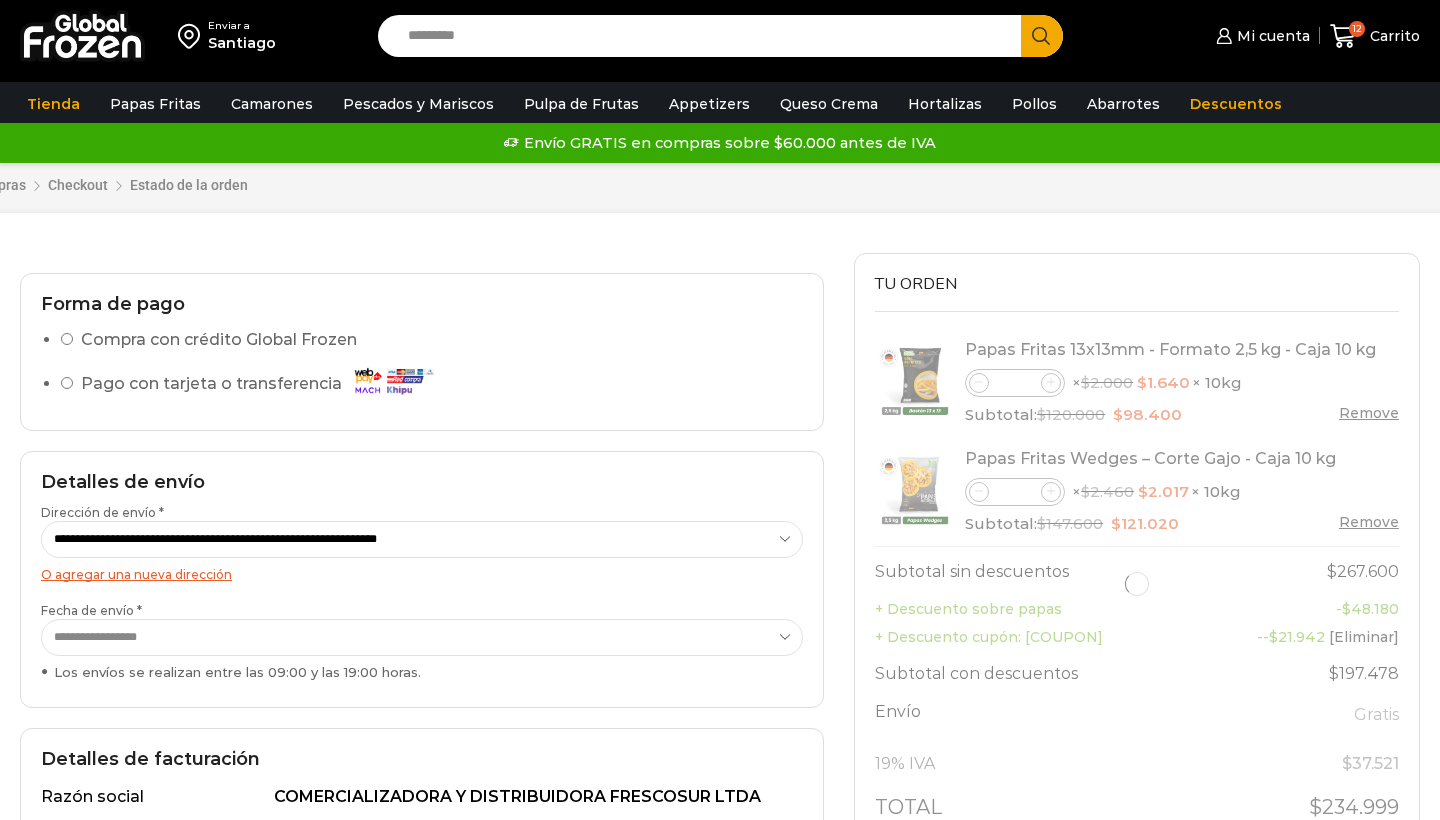 scroll, scrollTop: 0, scrollLeft: 0, axis: both 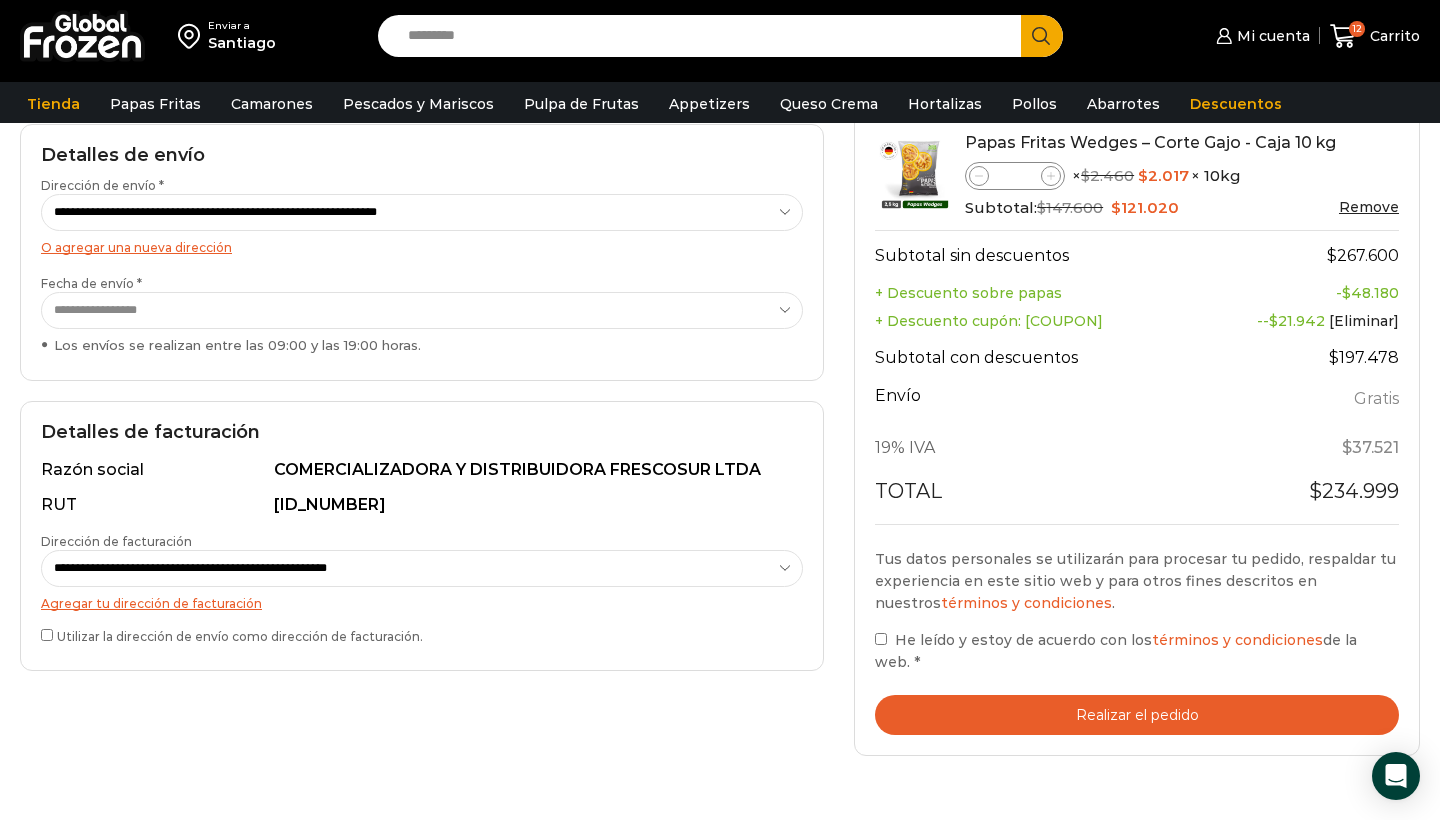 click on "Realizar el pedido" at bounding box center [1137, 715] 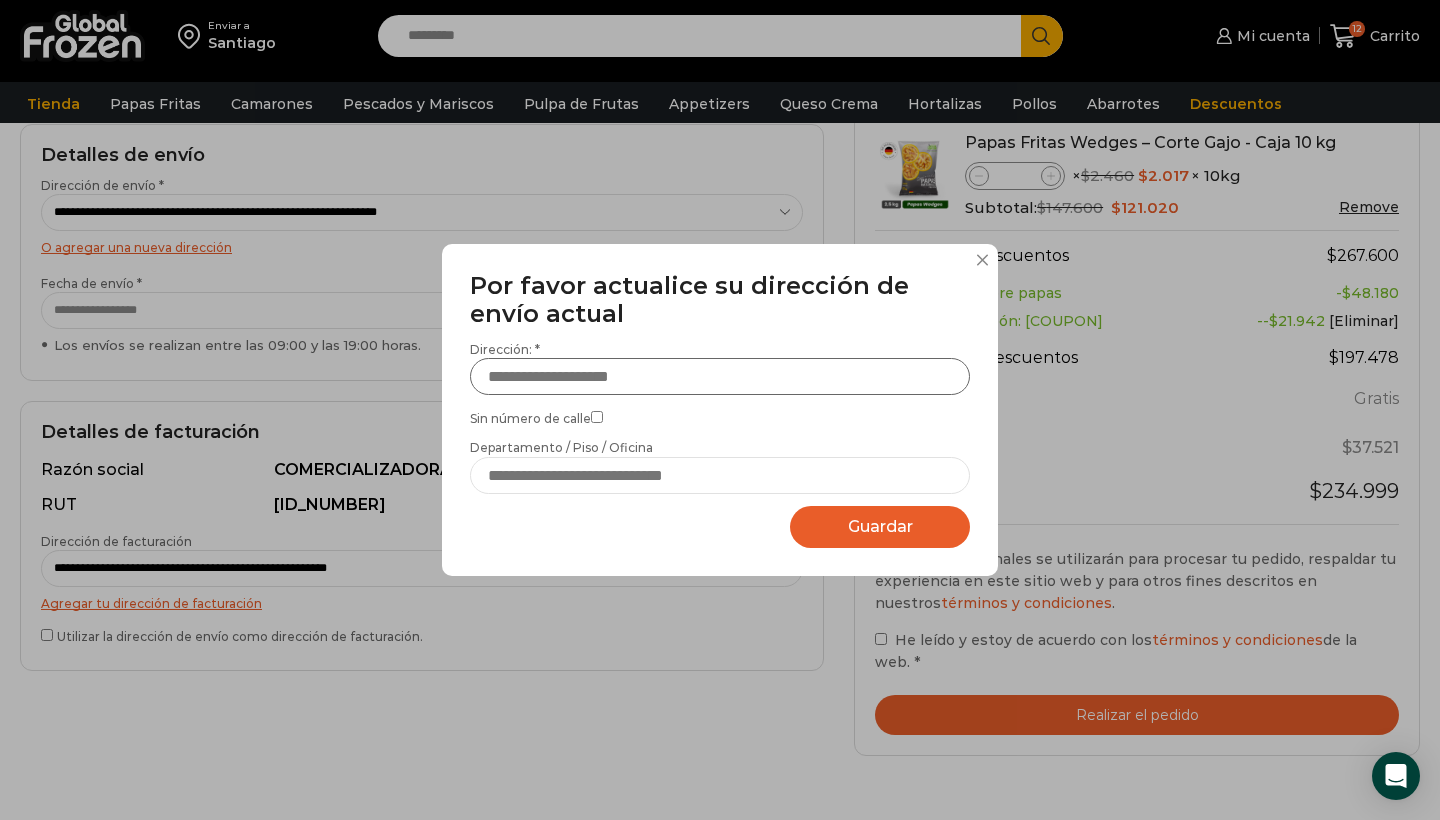 click on "Dirección: *" at bounding box center [720, 376] 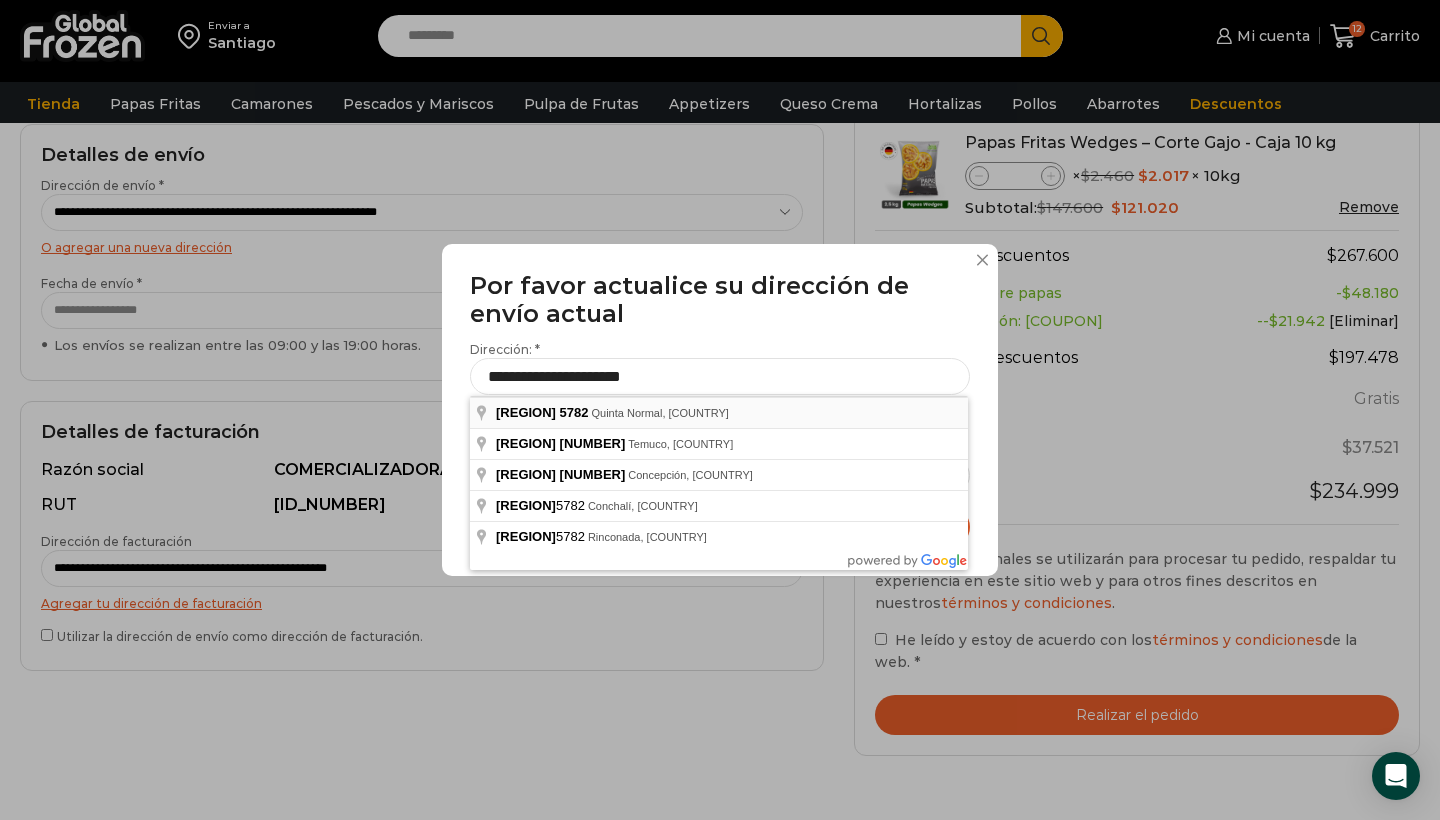 type on "**********" 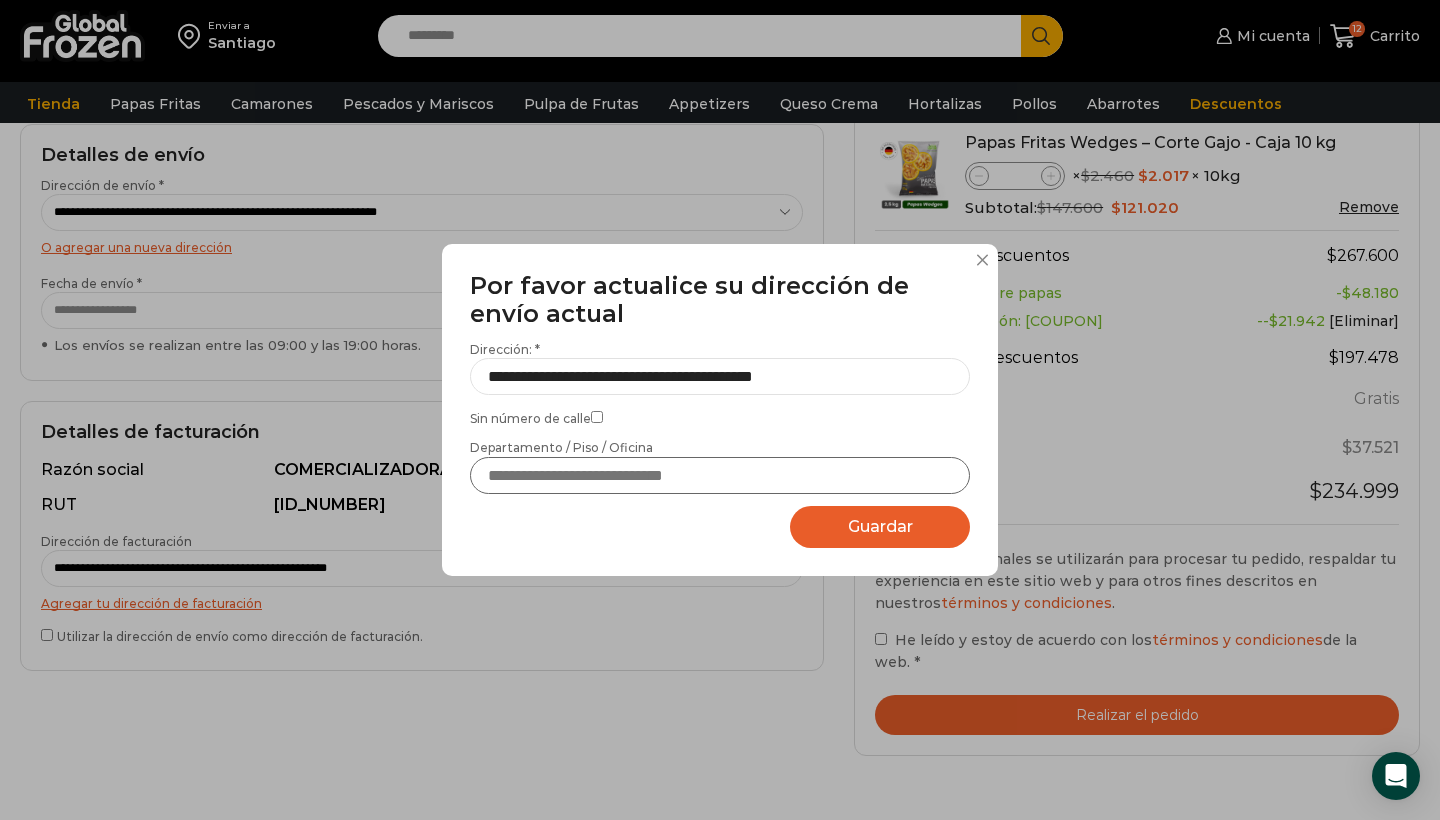 click on "Departamento / Piso / Oficina" at bounding box center [720, 475] 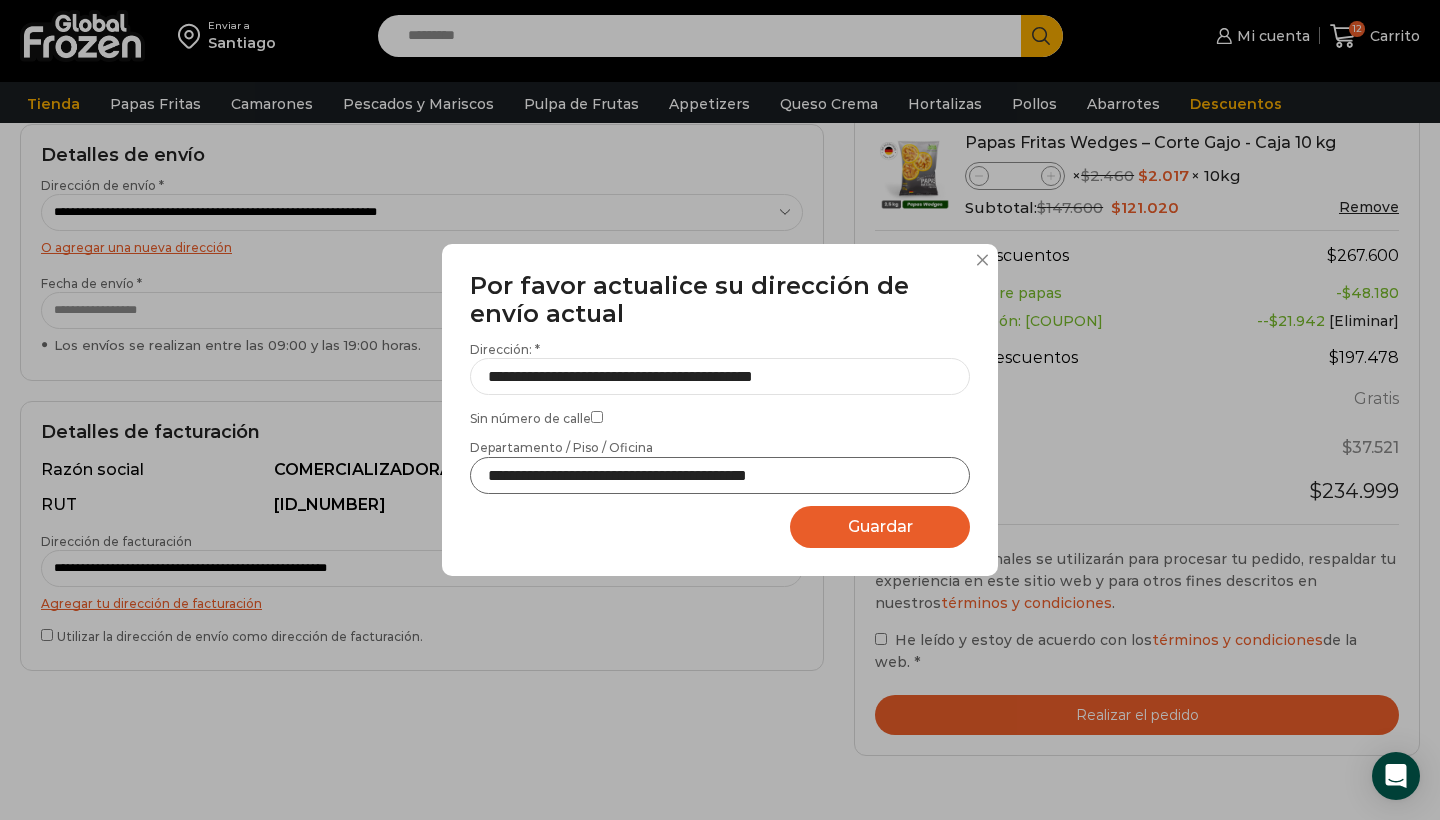 type on "**********" 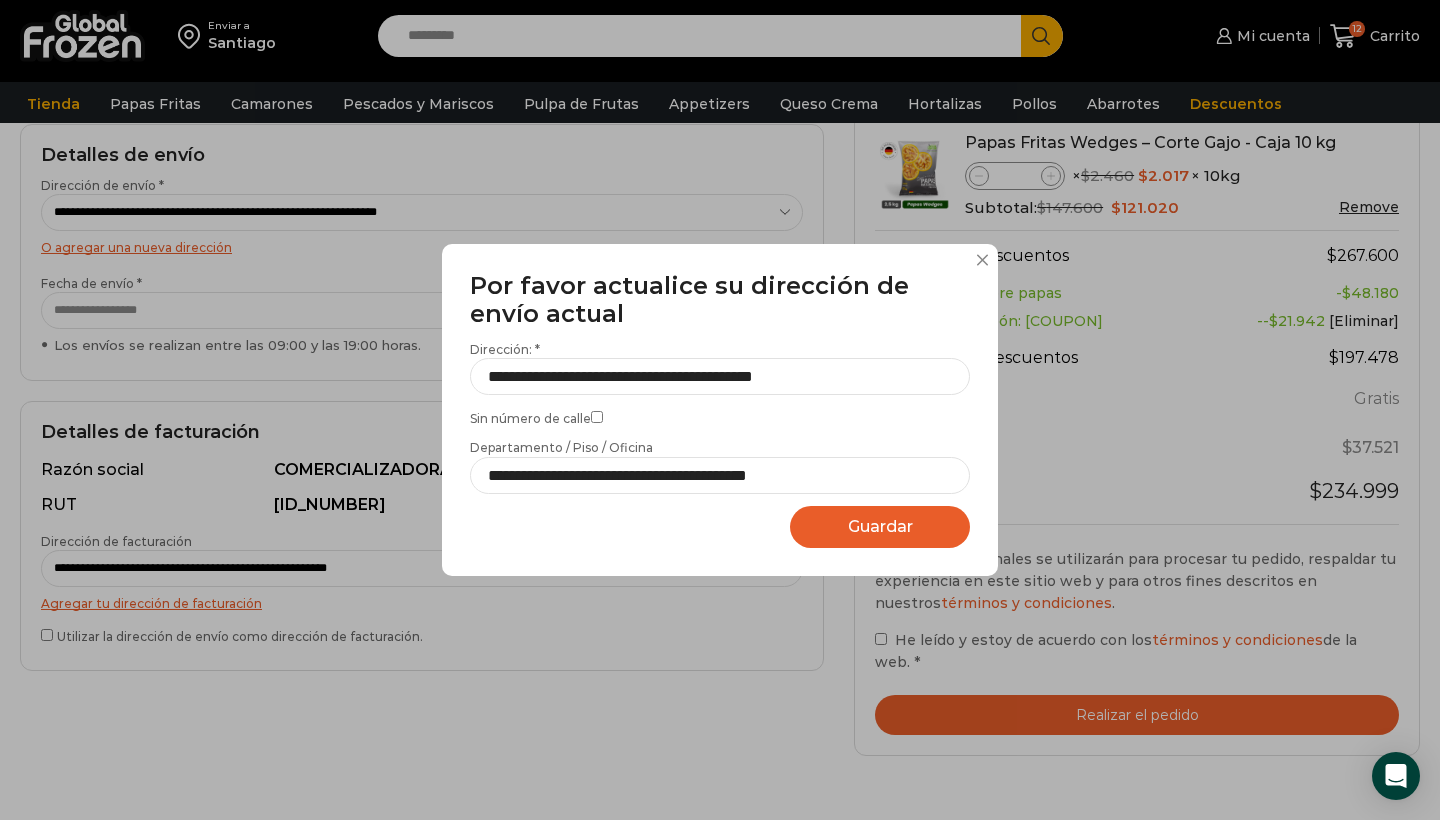 click on "Guardar" at bounding box center [880, 526] 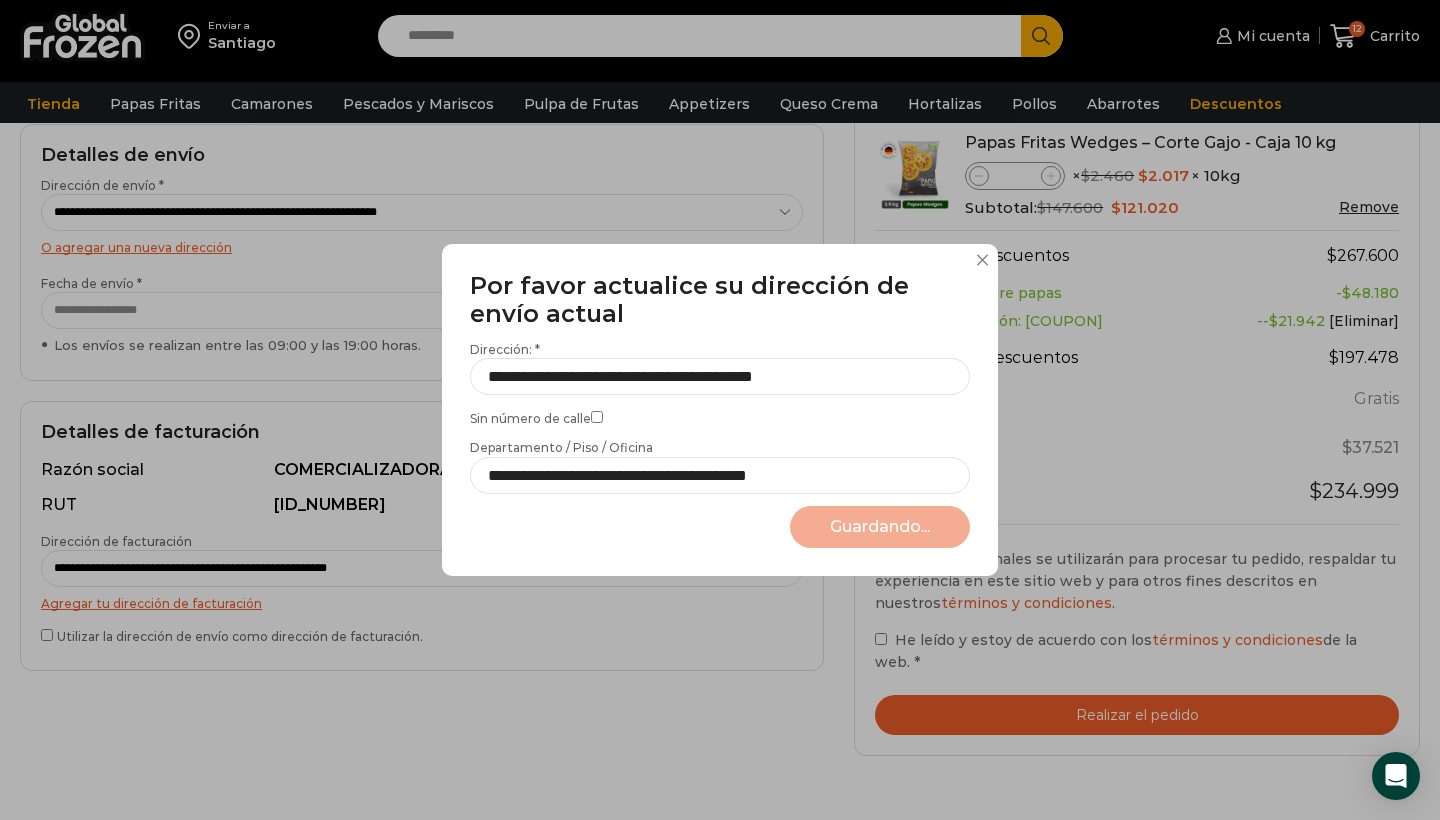 select on "*******" 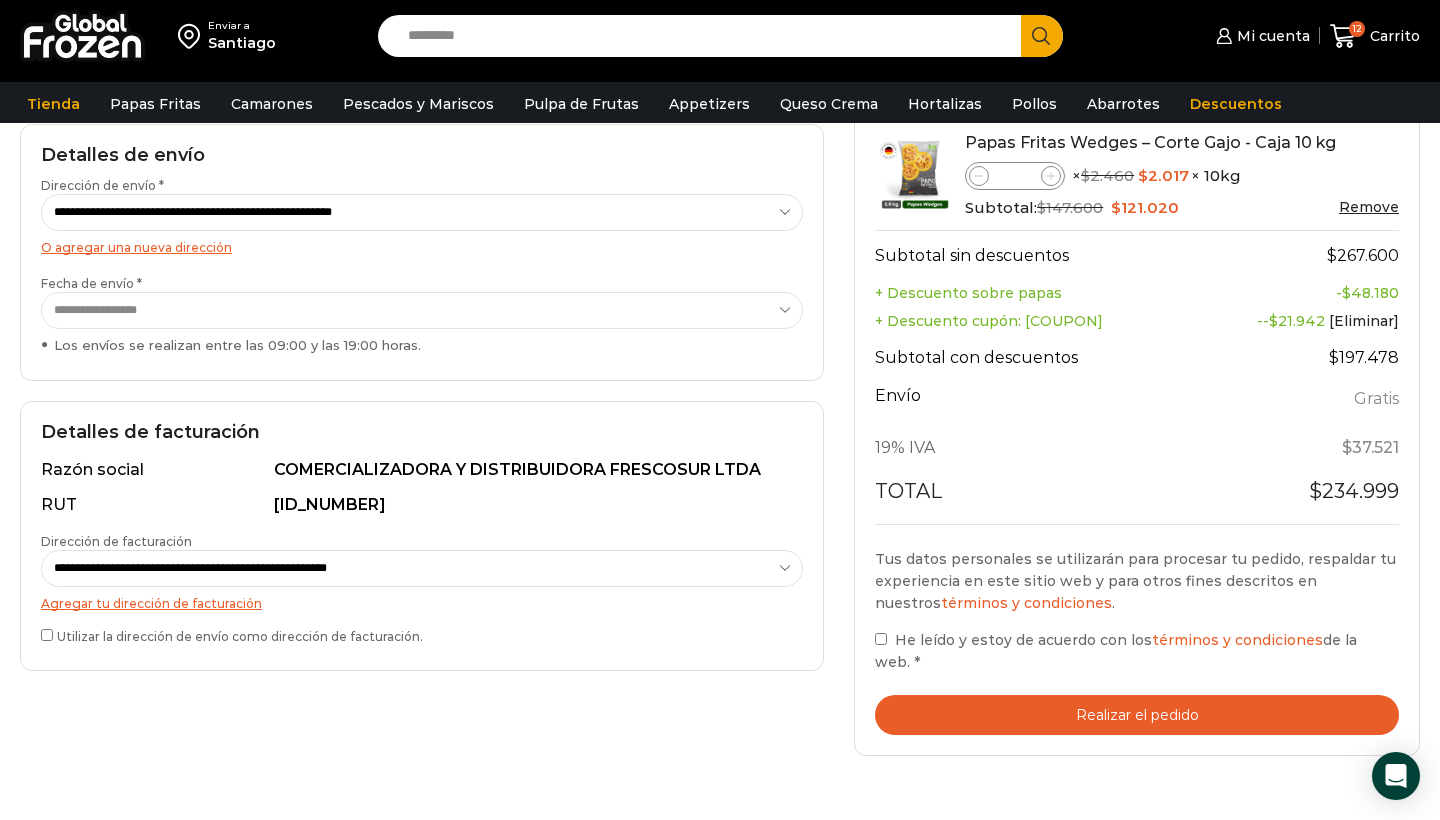 click on "Realizar el pedido" at bounding box center (1137, 715) 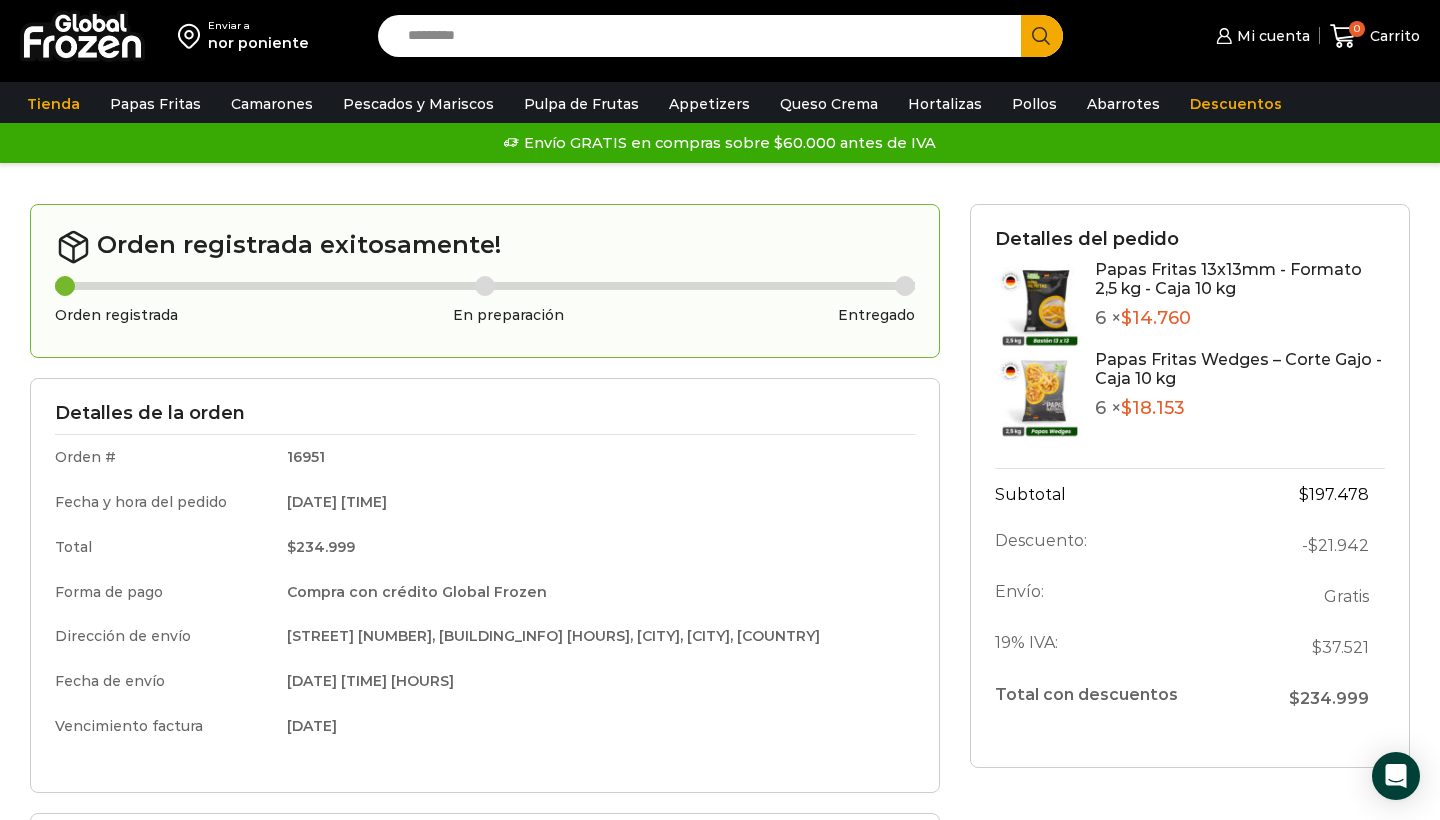 scroll, scrollTop: 0, scrollLeft: 0, axis: both 